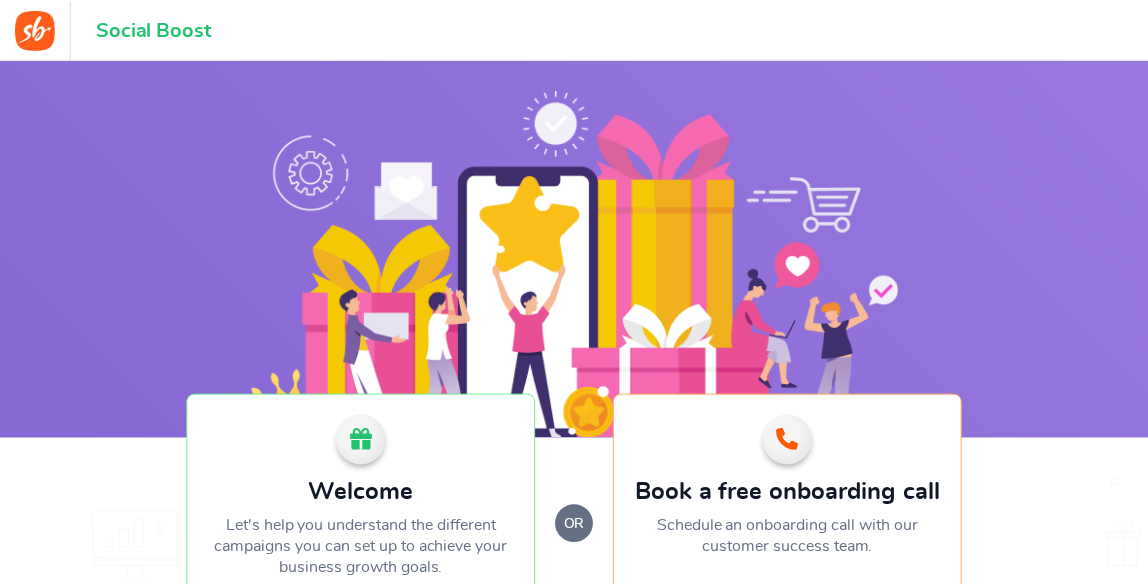 scroll, scrollTop: 0, scrollLeft: 0, axis: both 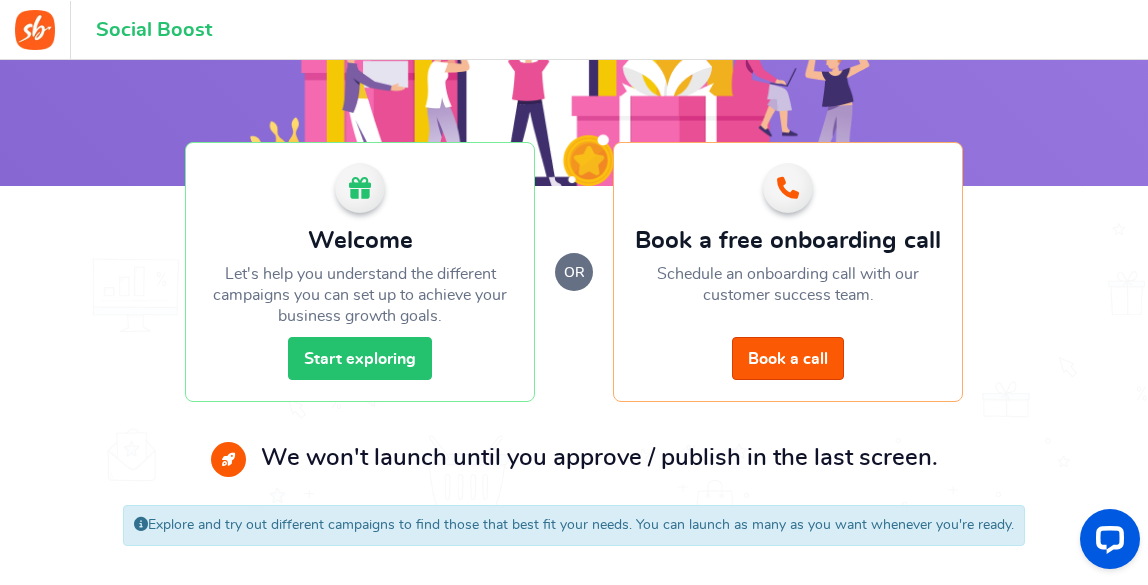 click on "Start exploring" at bounding box center (360, 358) 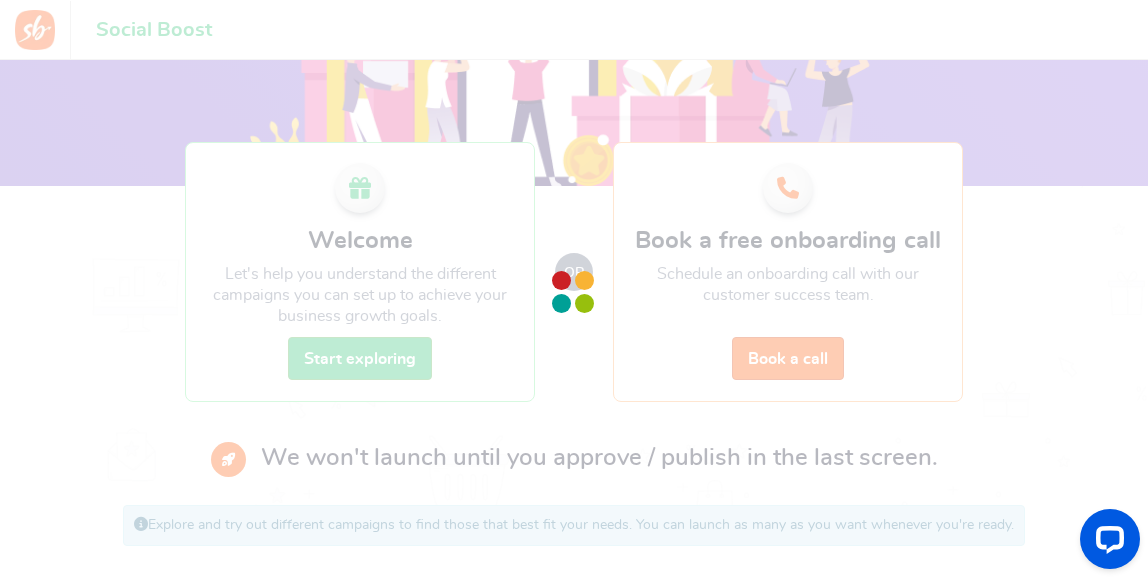 scroll, scrollTop: 0, scrollLeft: 0, axis: both 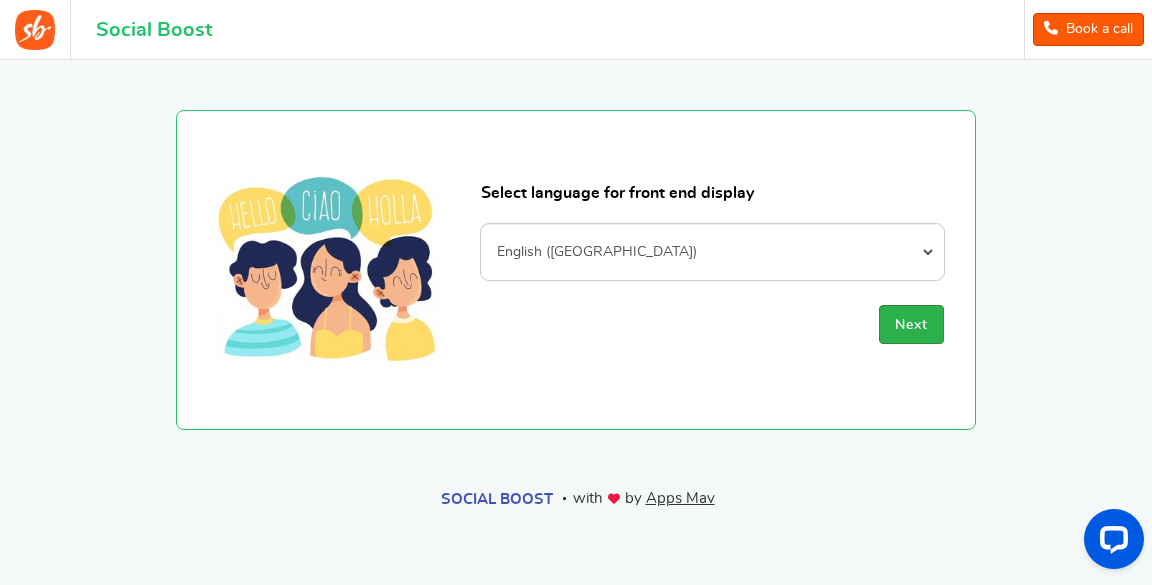click on "Next" at bounding box center [911, 324] 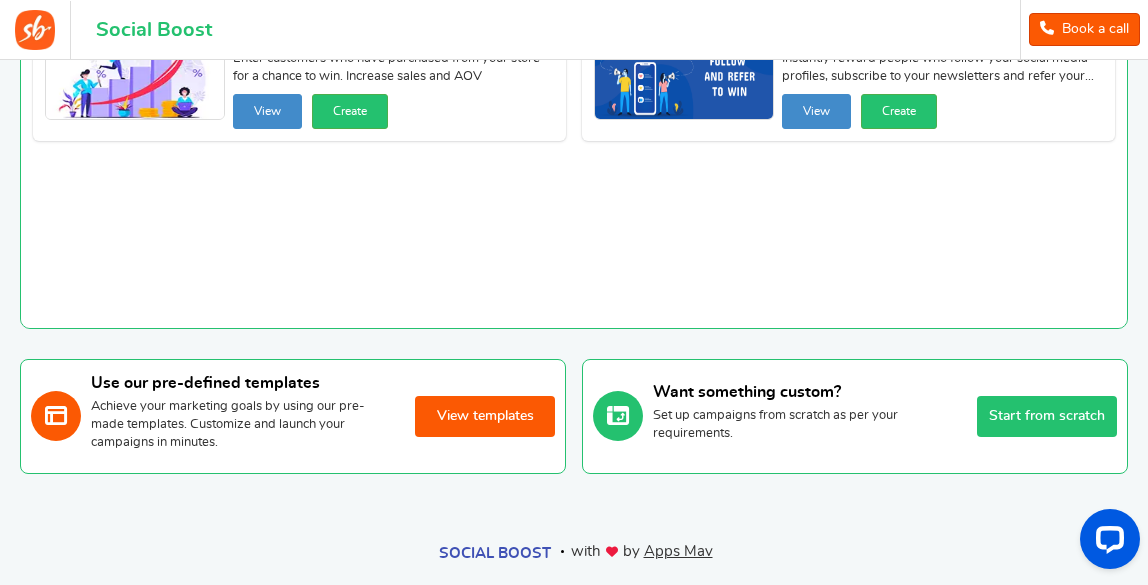 scroll, scrollTop: 173, scrollLeft: 0, axis: vertical 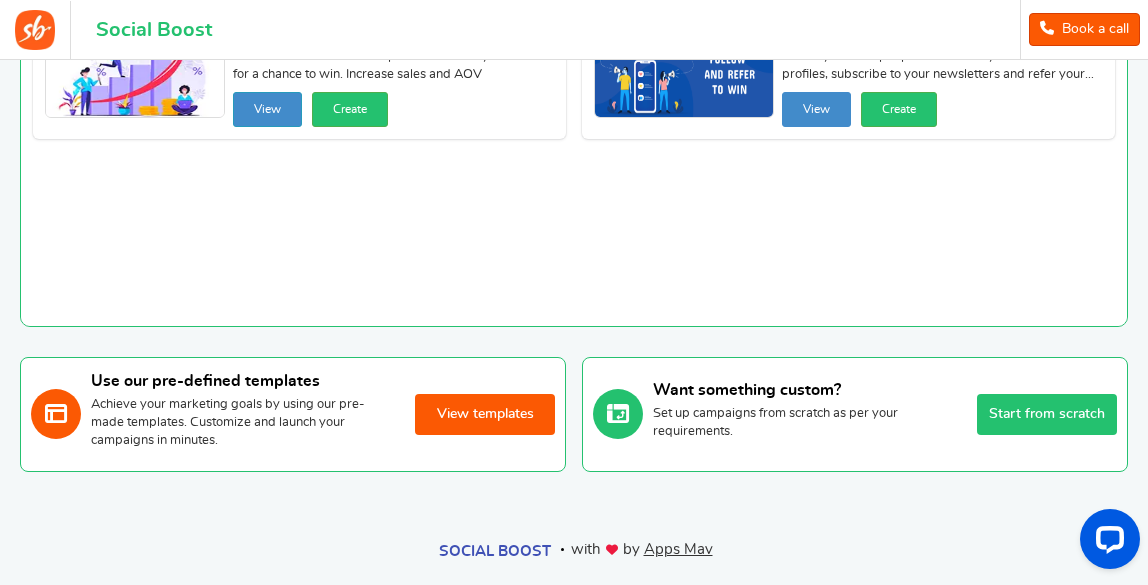 click on "View" at bounding box center [267, 109] 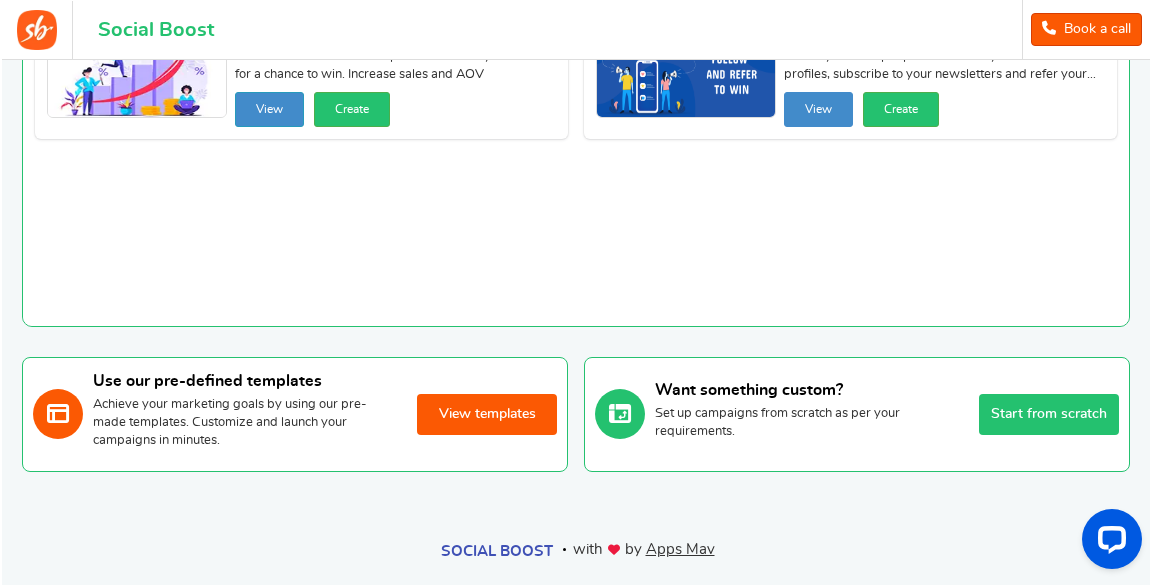 scroll, scrollTop: 0, scrollLeft: 0, axis: both 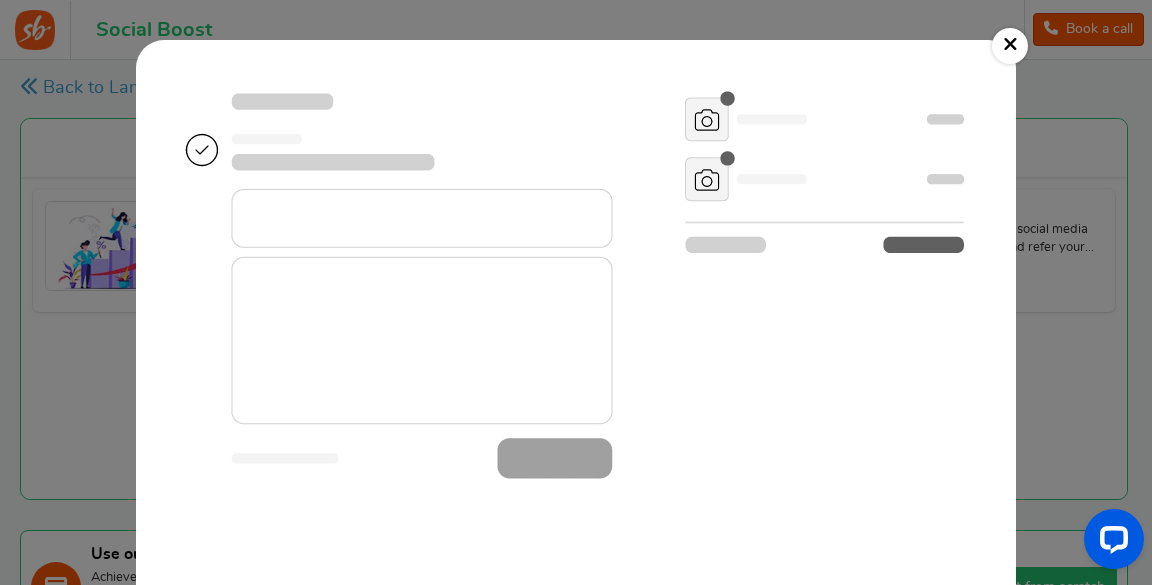 click on "×" at bounding box center (1010, 46) 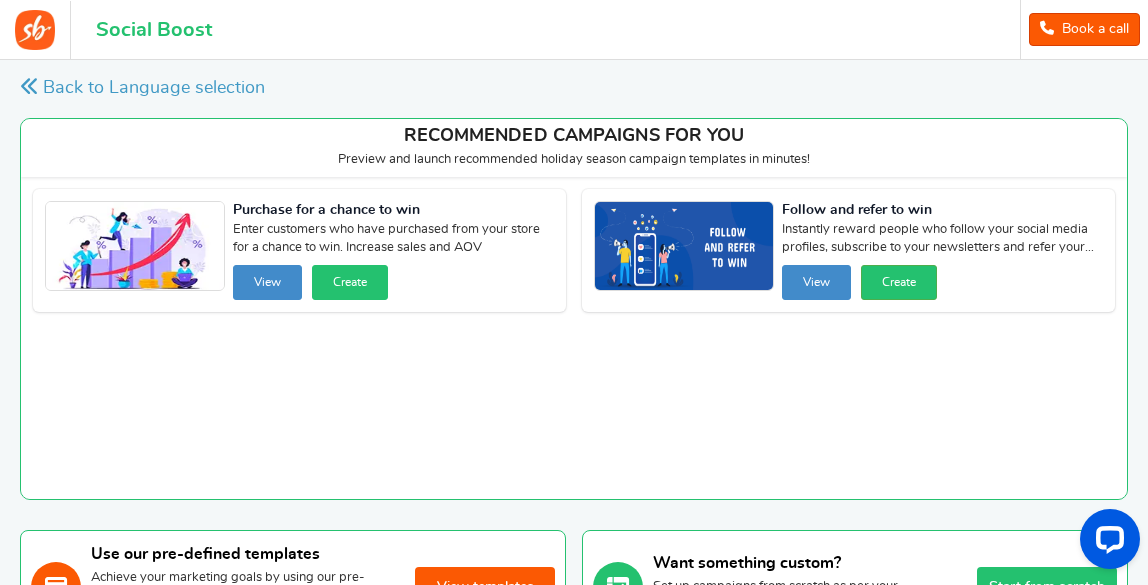 click on "Create" at bounding box center (350, 282) 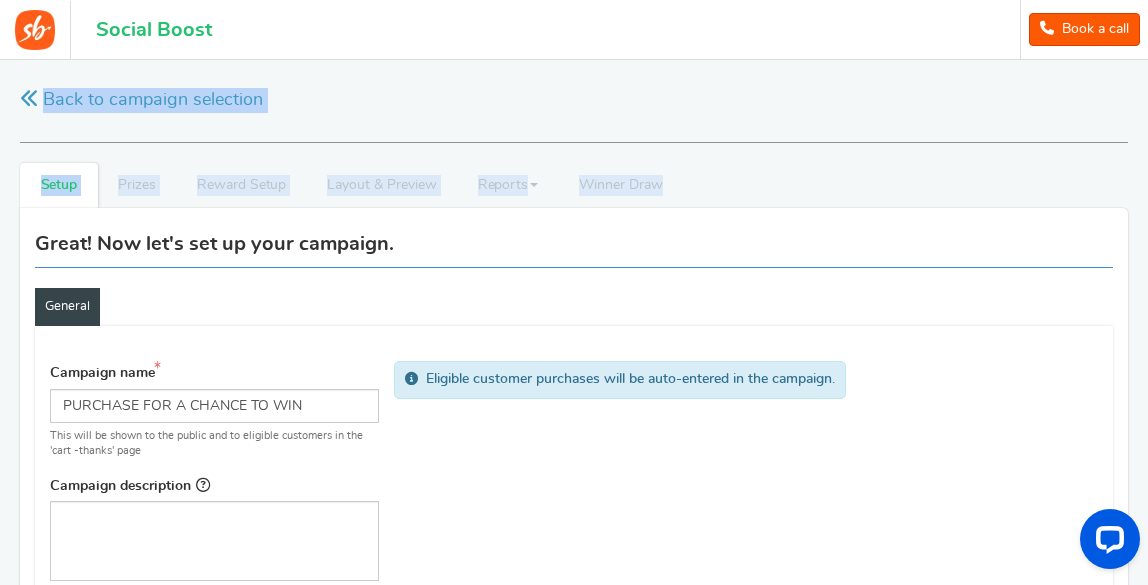 drag, startPoint x: 1141, startPoint y: 100, endPoint x: 1136, endPoint y: 160, distance: 60.207973 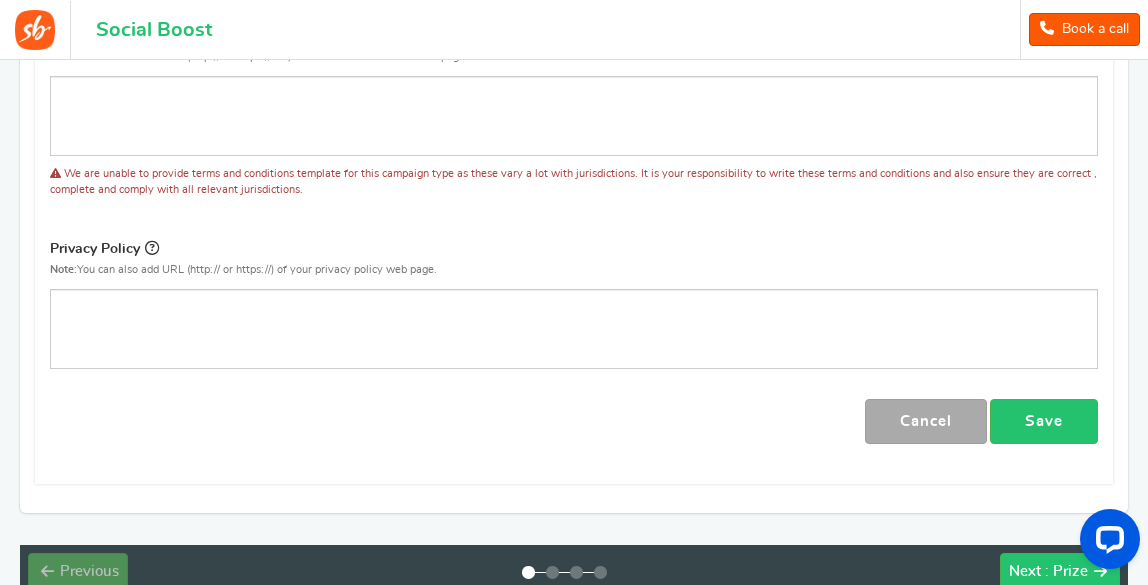 scroll, scrollTop: 899, scrollLeft: 0, axis: vertical 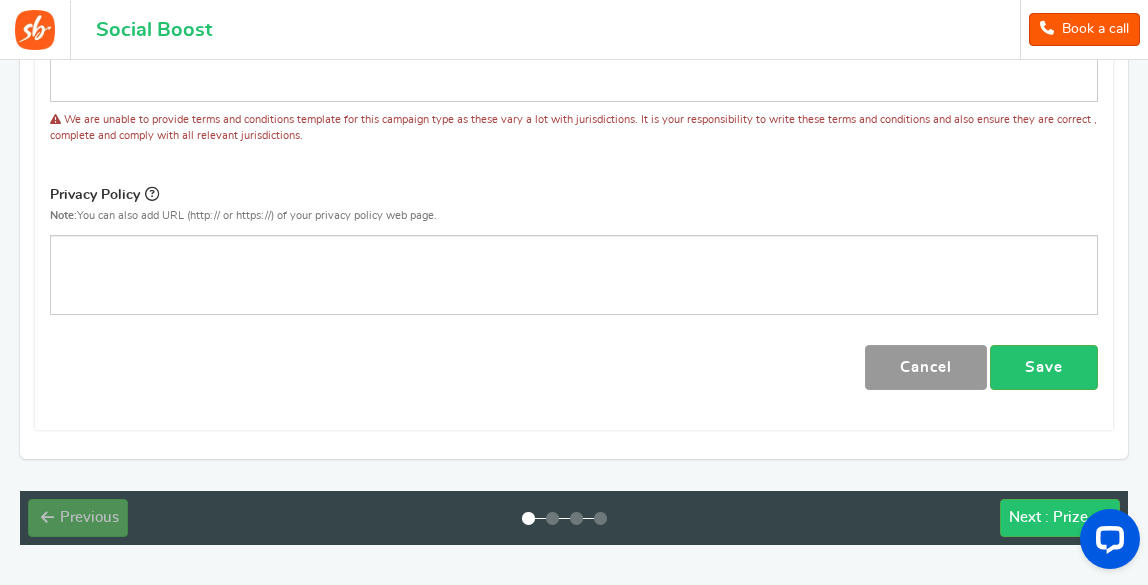click on "Cancel" at bounding box center [926, 367] 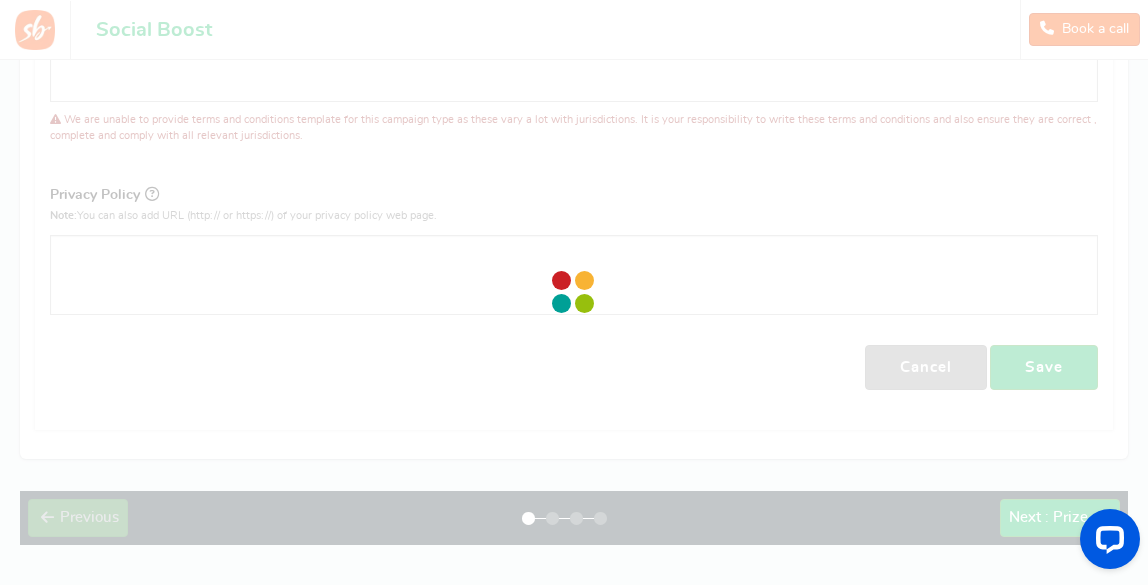scroll, scrollTop: 0, scrollLeft: 0, axis: both 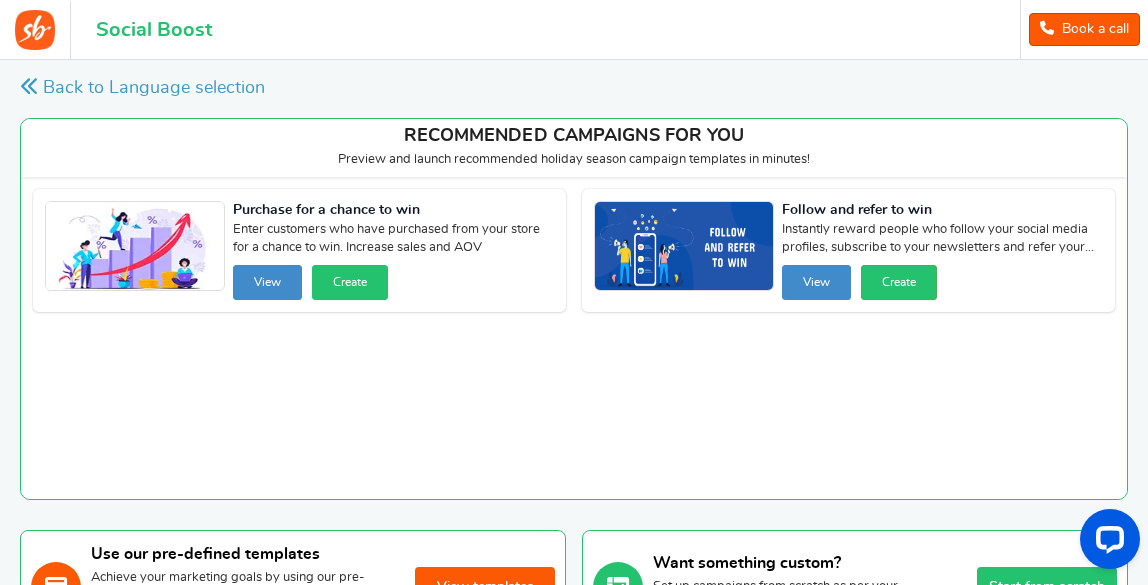 click on "Create" at bounding box center [350, 282] 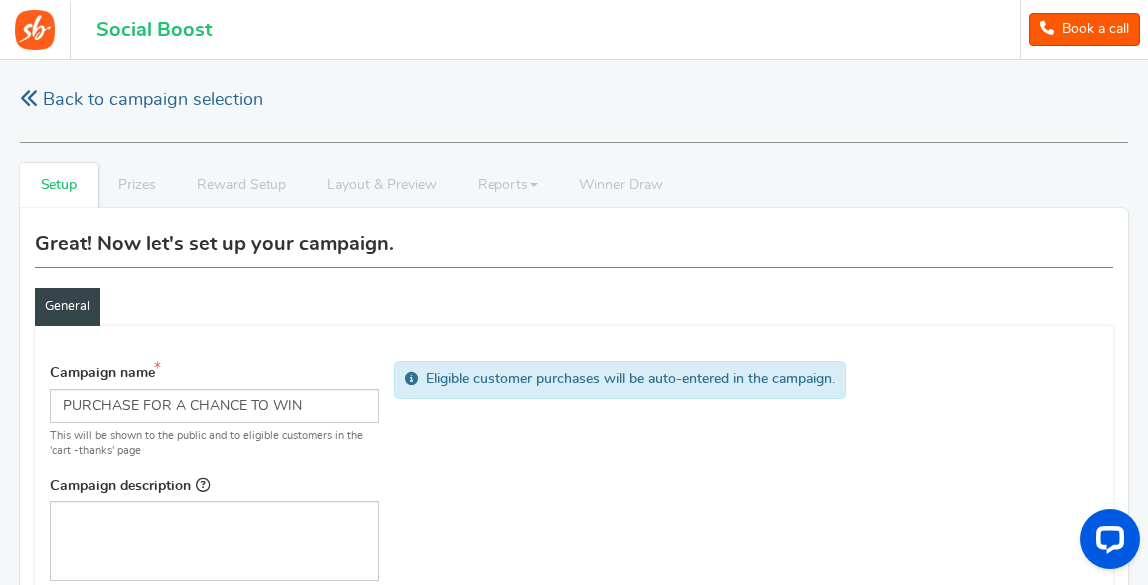 click on "Back to campaign selection" at bounding box center (141, 100) 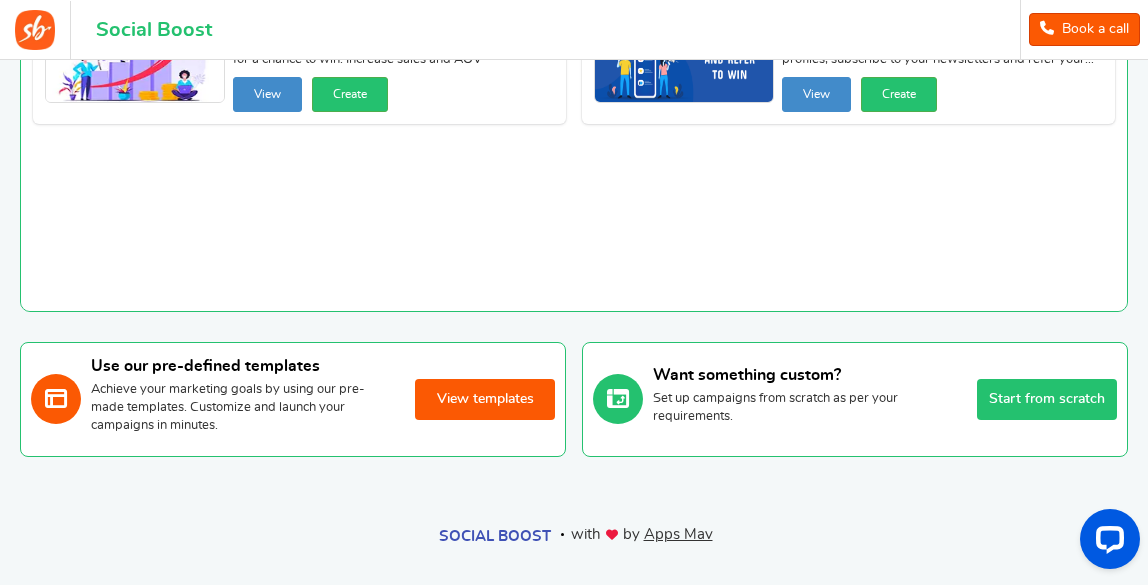 scroll, scrollTop: 0, scrollLeft: 0, axis: both 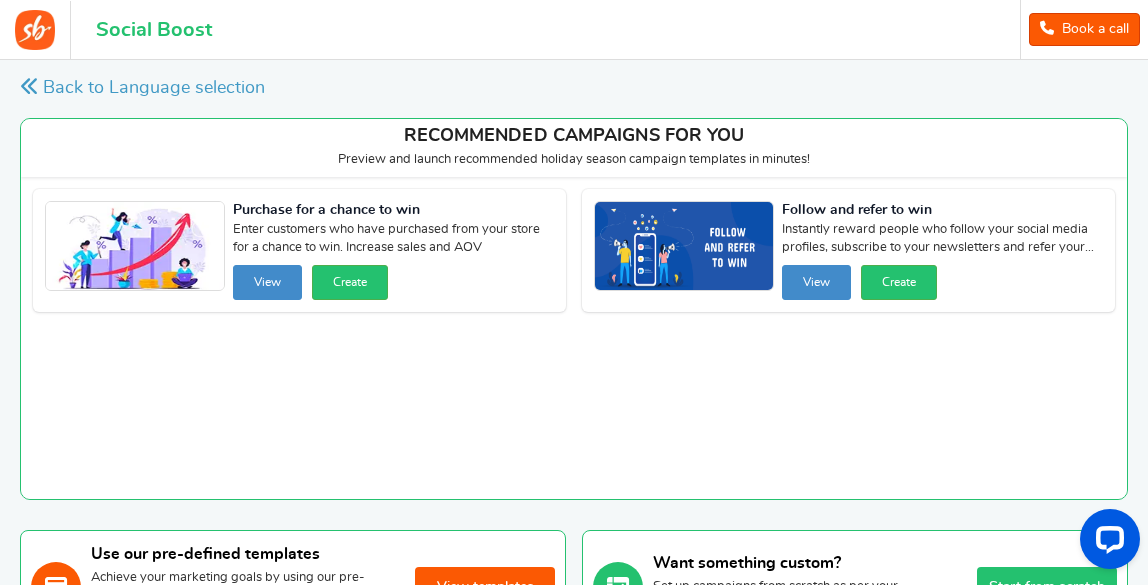 click on "Back to Language selection" at bounding box center [142, 88] 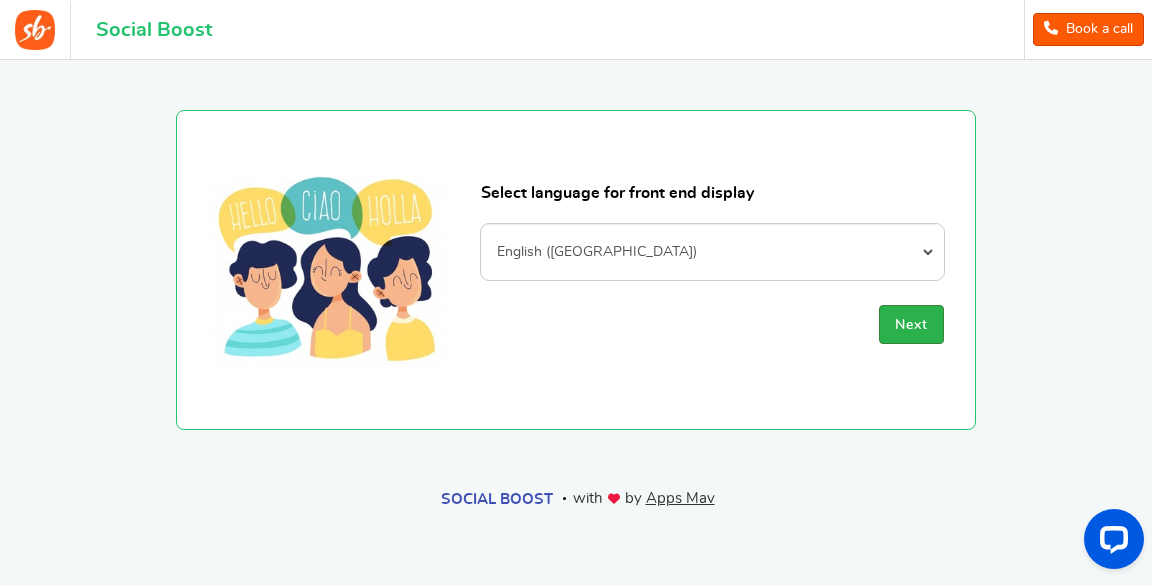 click on "Next" at bounding box center (911, 325) 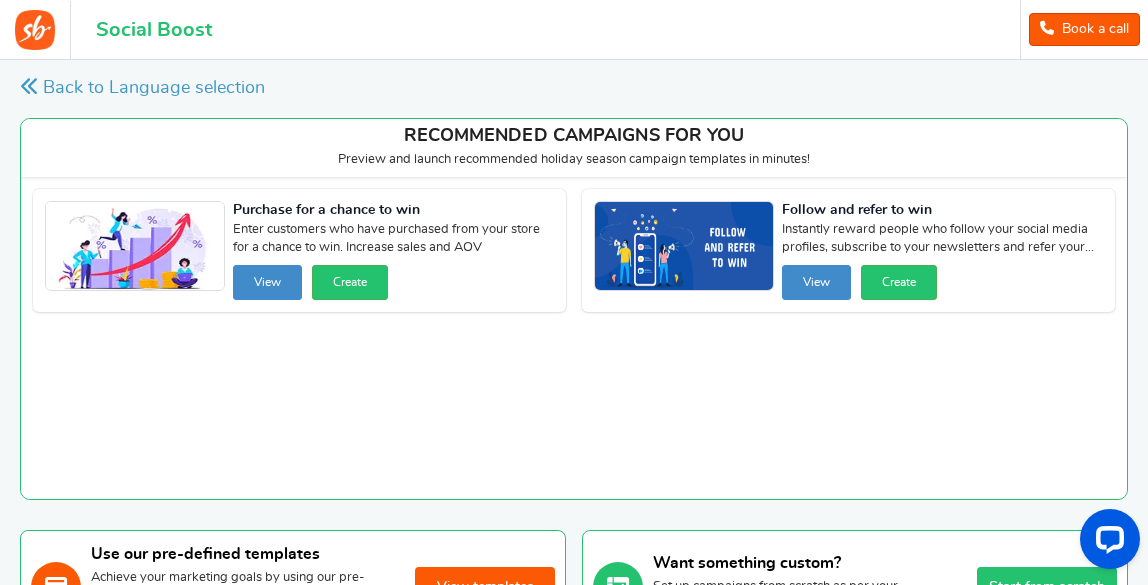 scroll, scrollTop: 213, scrollLeft: 0, axis: vertical 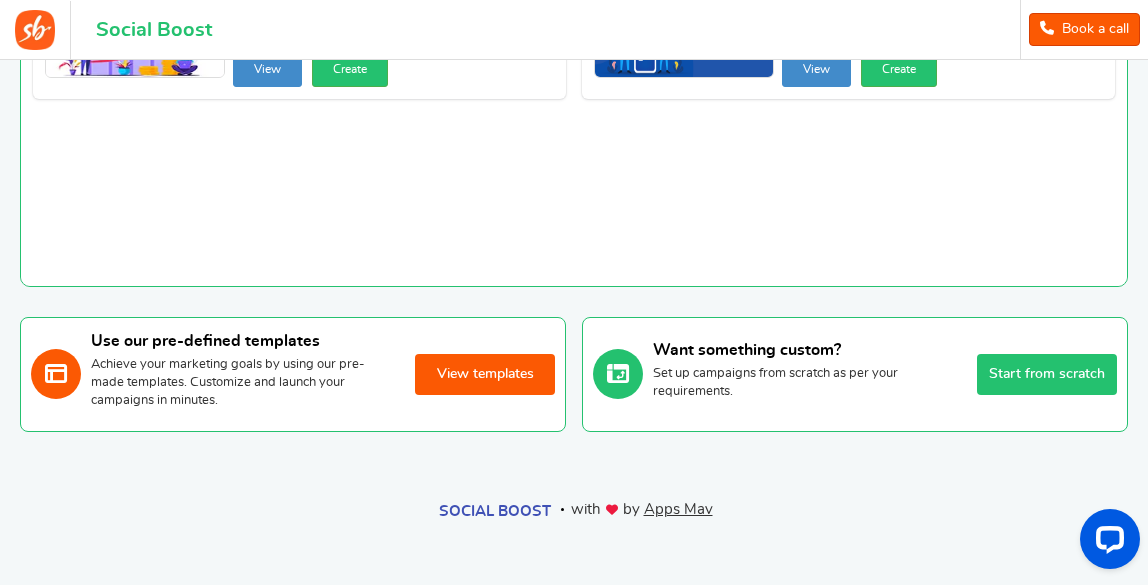 drag, startPoint x: 483, startPoint y: 371, endPoint x: 548, endPoint y: 300, distance: 96.26006 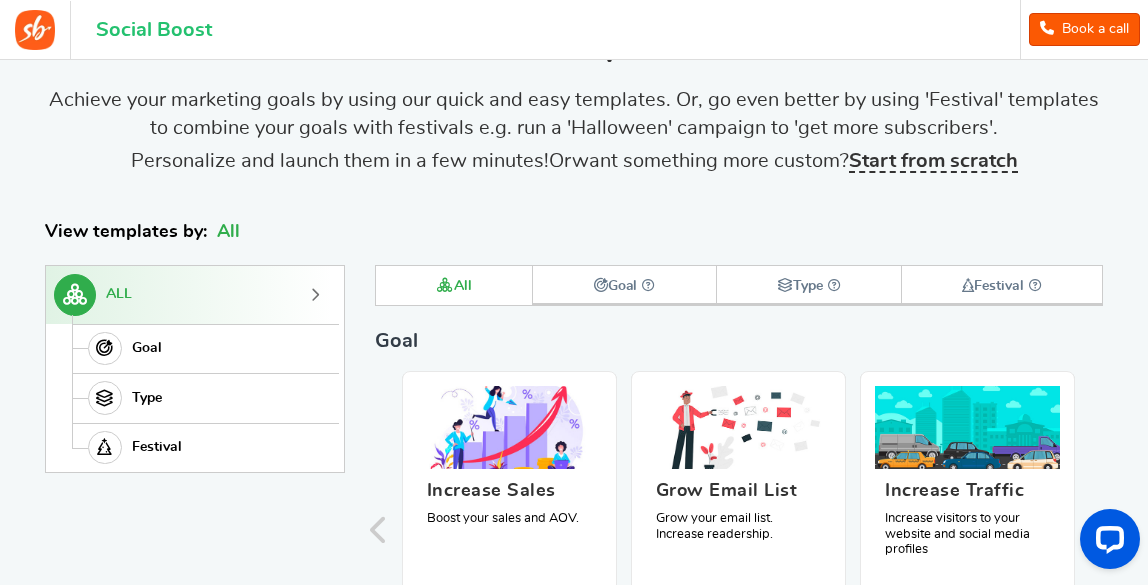 scroll, scrollTop: 129, scrollLeft: 0, axis: vertical 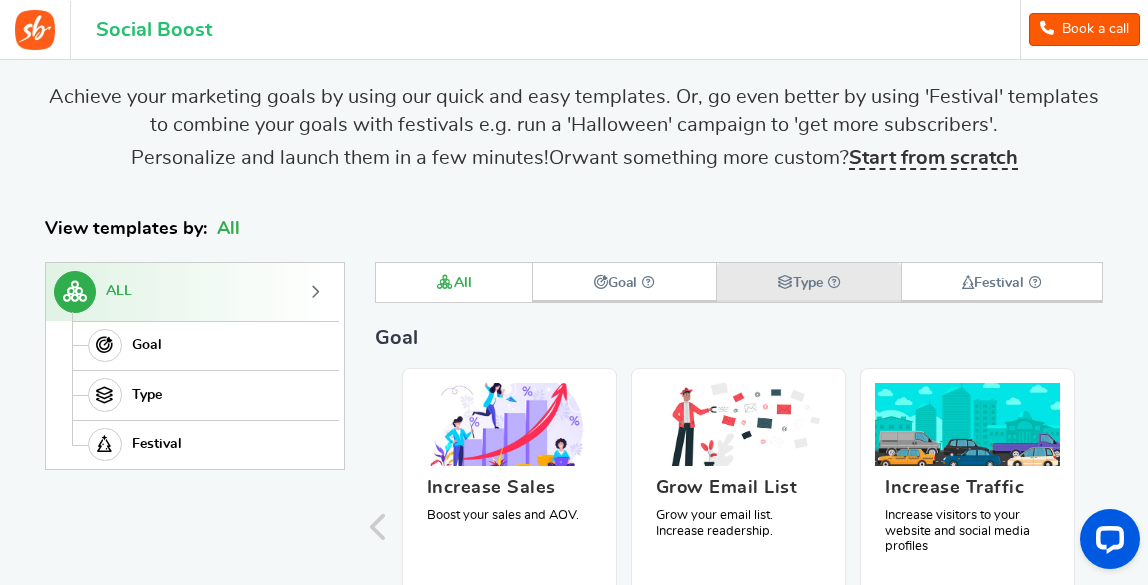 click at bounding box center [785, 282] 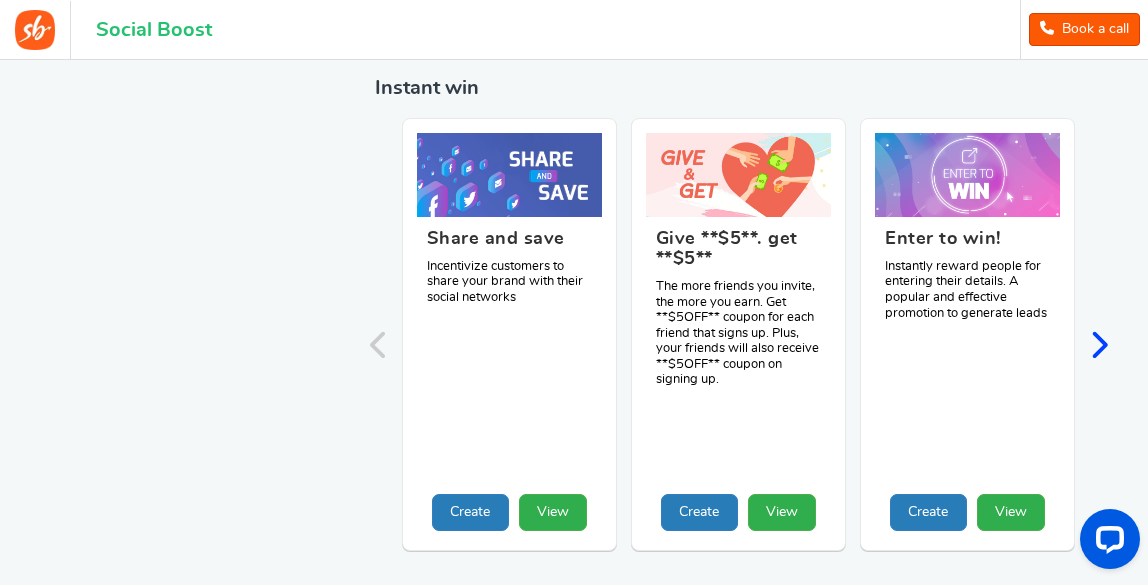 scroll, scrollTop: 833, scrollLeft: 0, axis: vertical 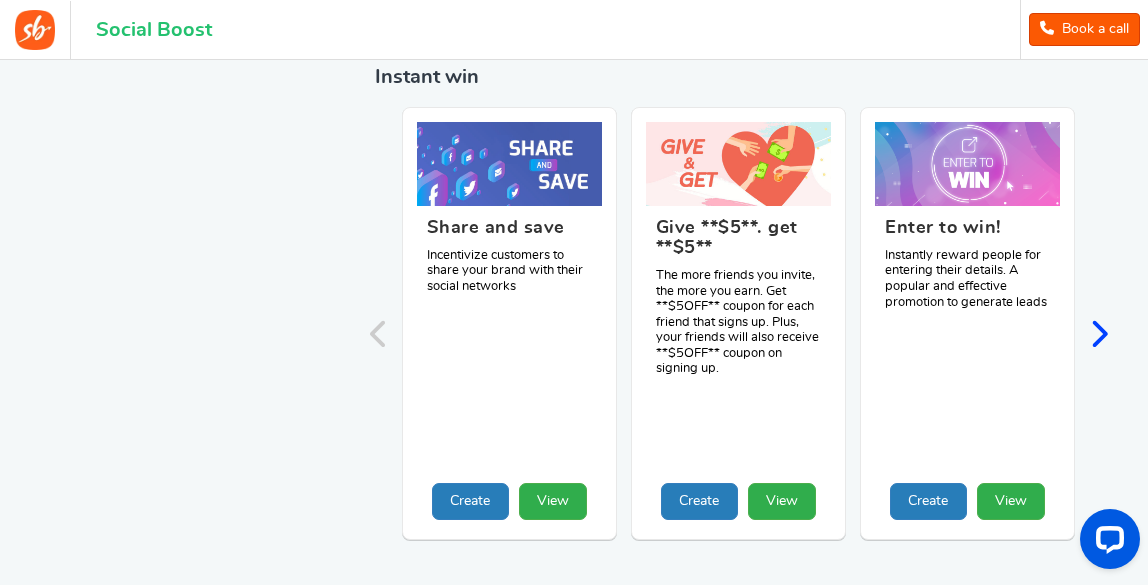 click at bounding box center (1098, 334) 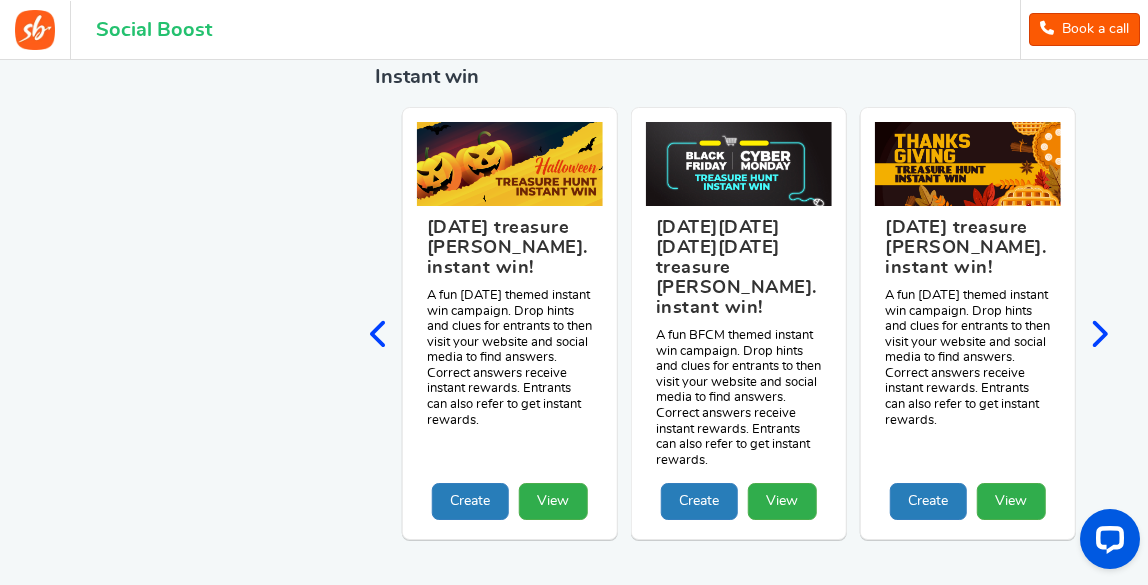 click at bounding box center [1098, 334] 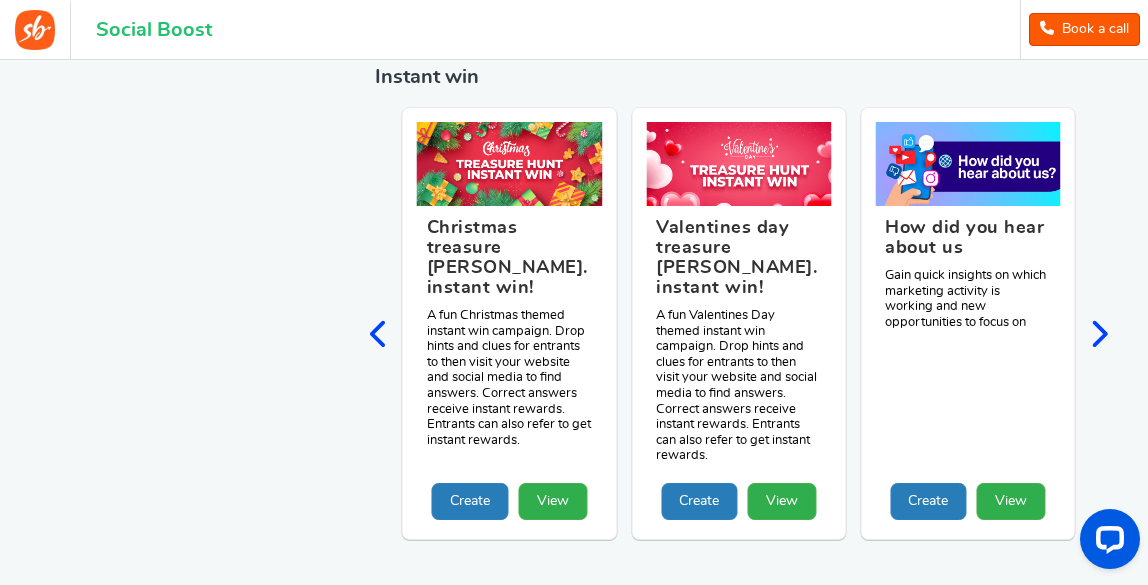 click at bounding box center (1098, 334) 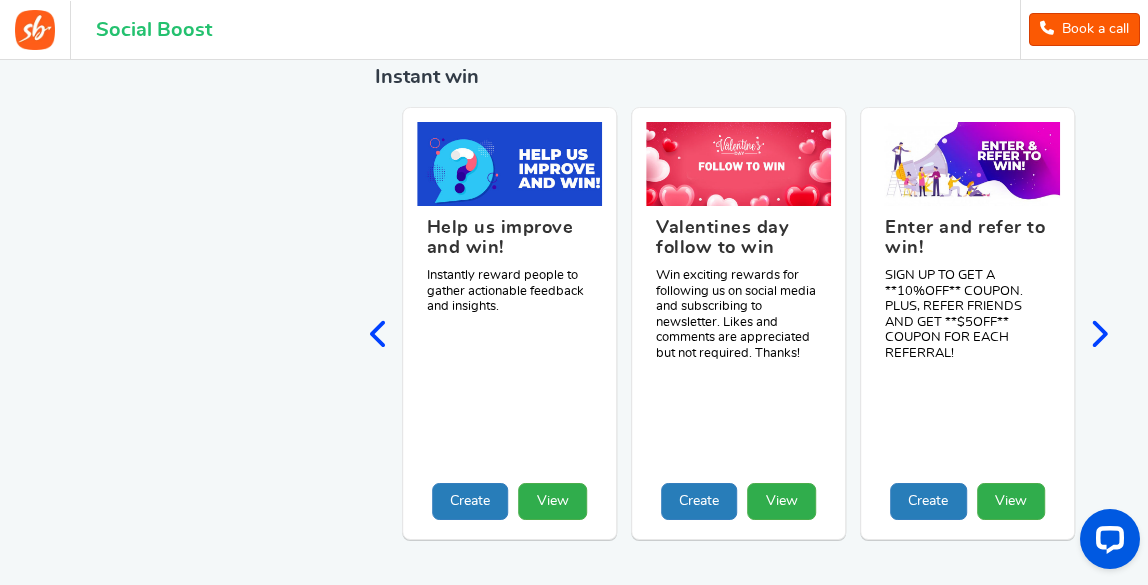 click at bounding box center [379, 334] 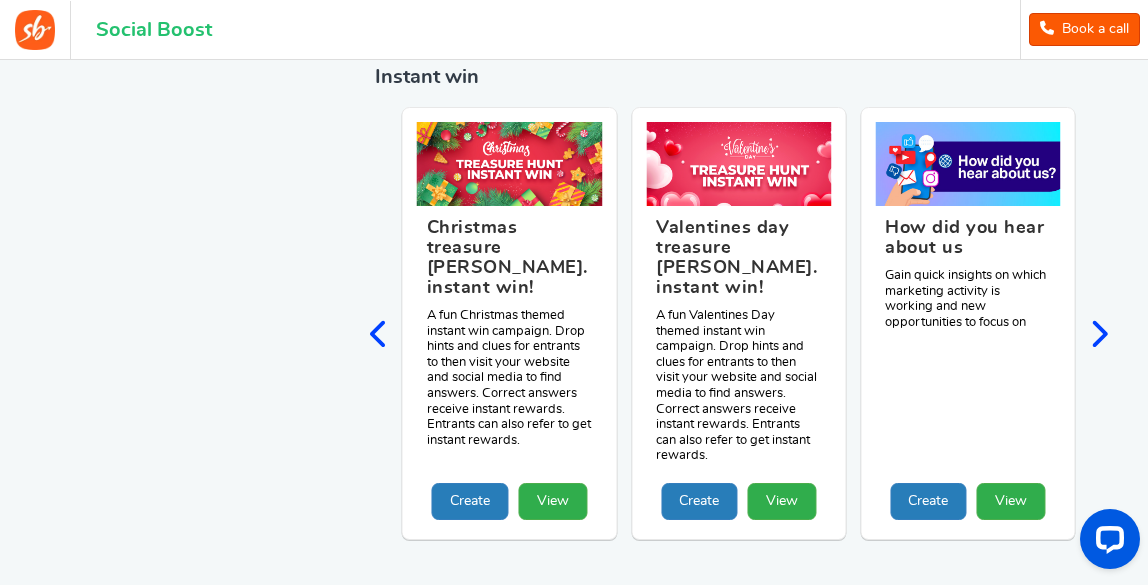 click at bounding box center [1098, 334] 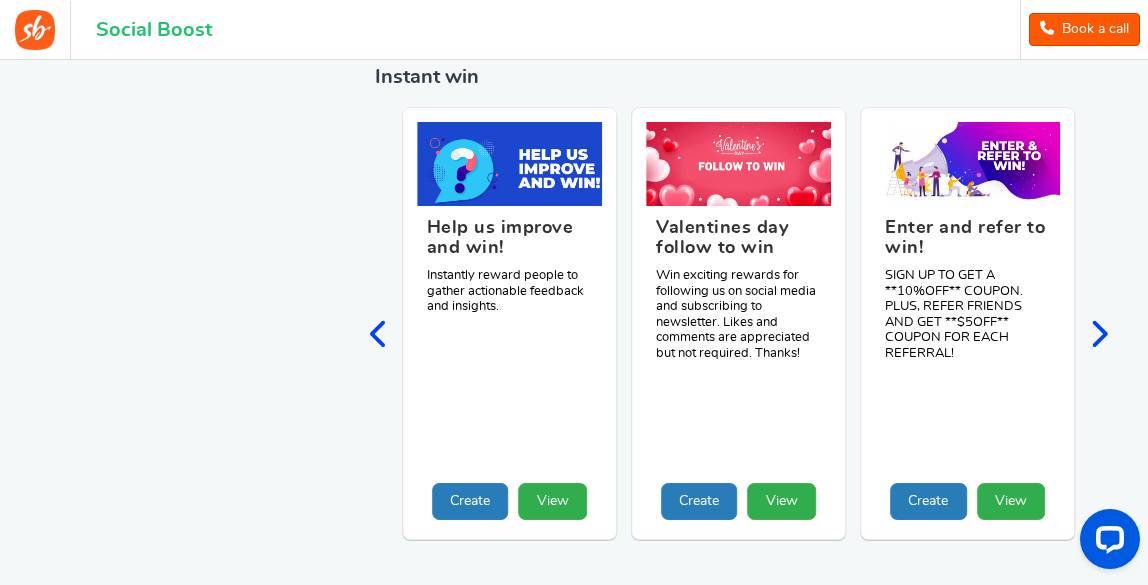 click at bounding box center (1098, 334) 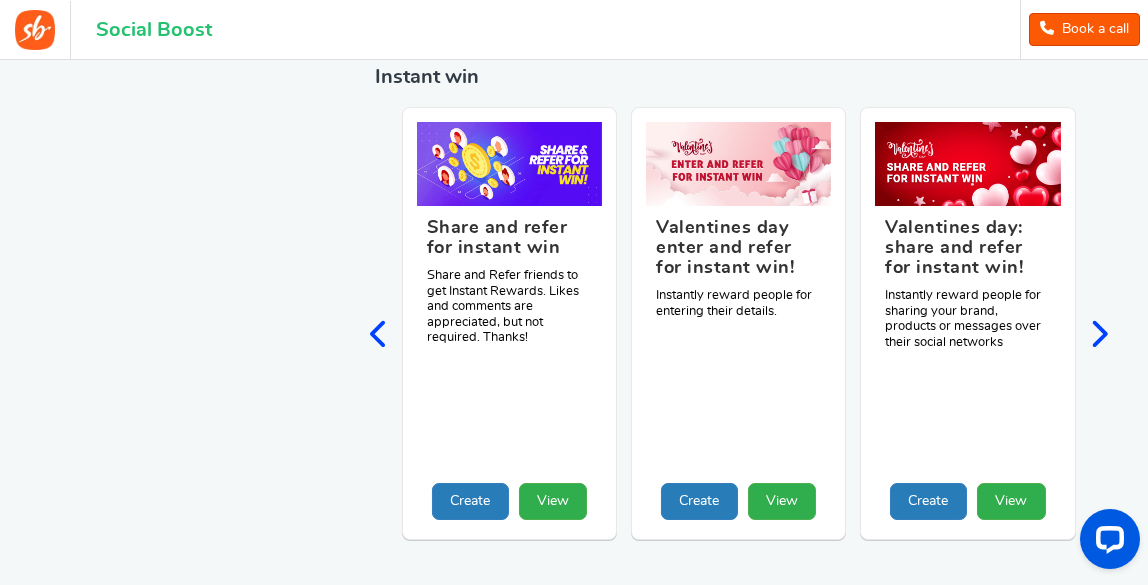 click at bounding box center (1098, 334) 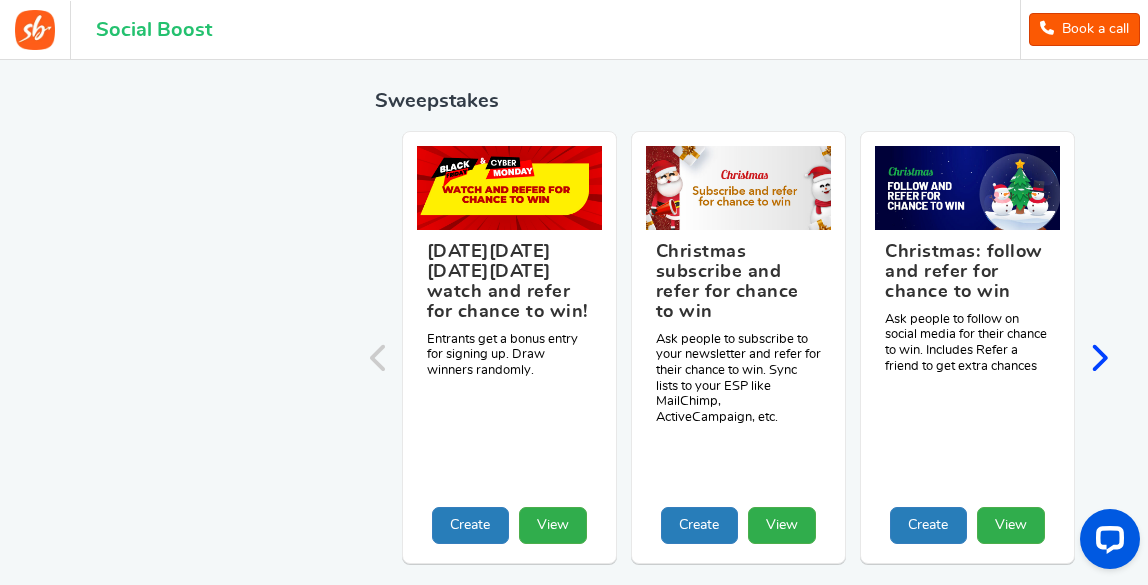 scroll, scrollTop: 1346, scrollLeft: 0, axis: vertical 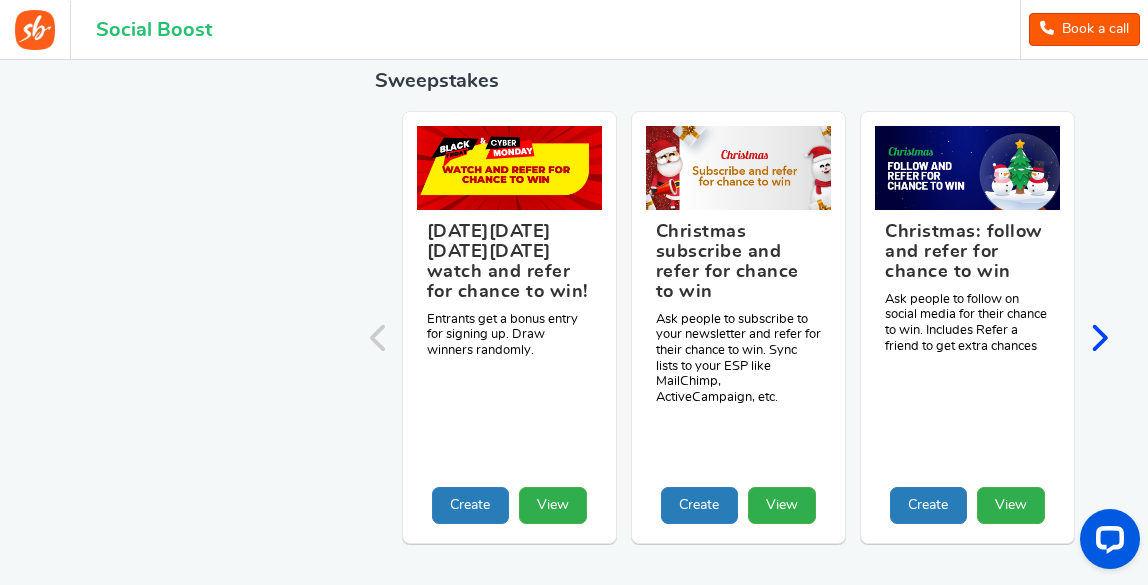 click at bounding box center [1098, 338] 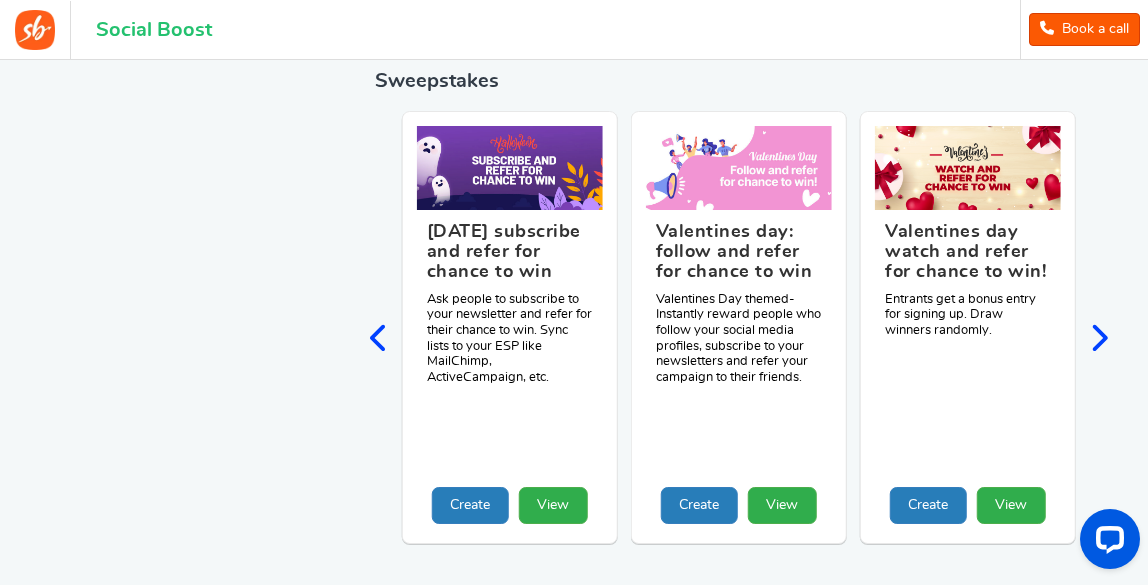 click at bounding box center (1098, 338) 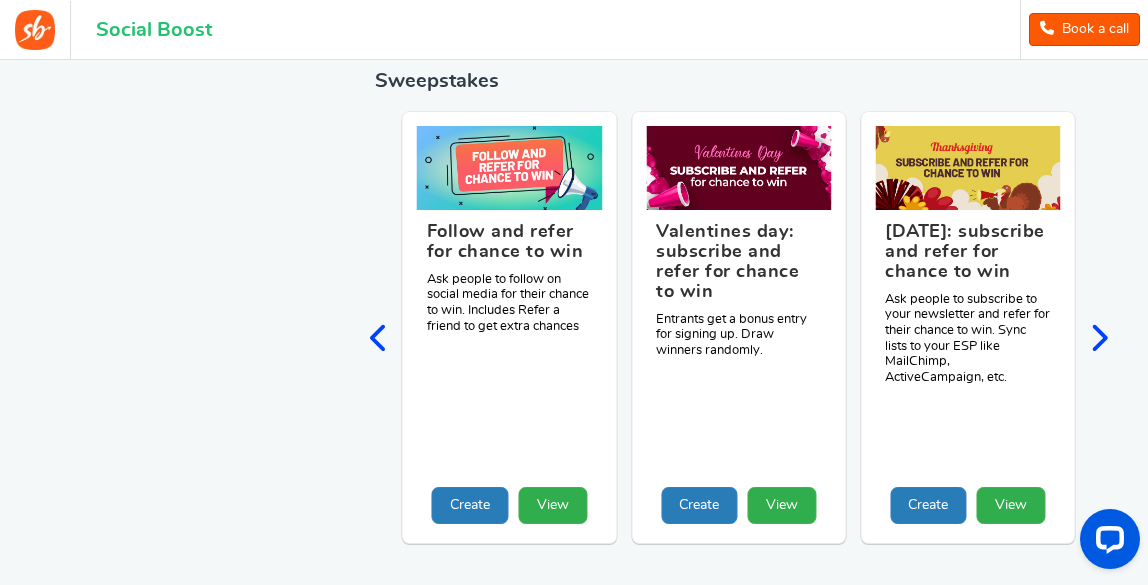 click at bounding box center [1098, 338] 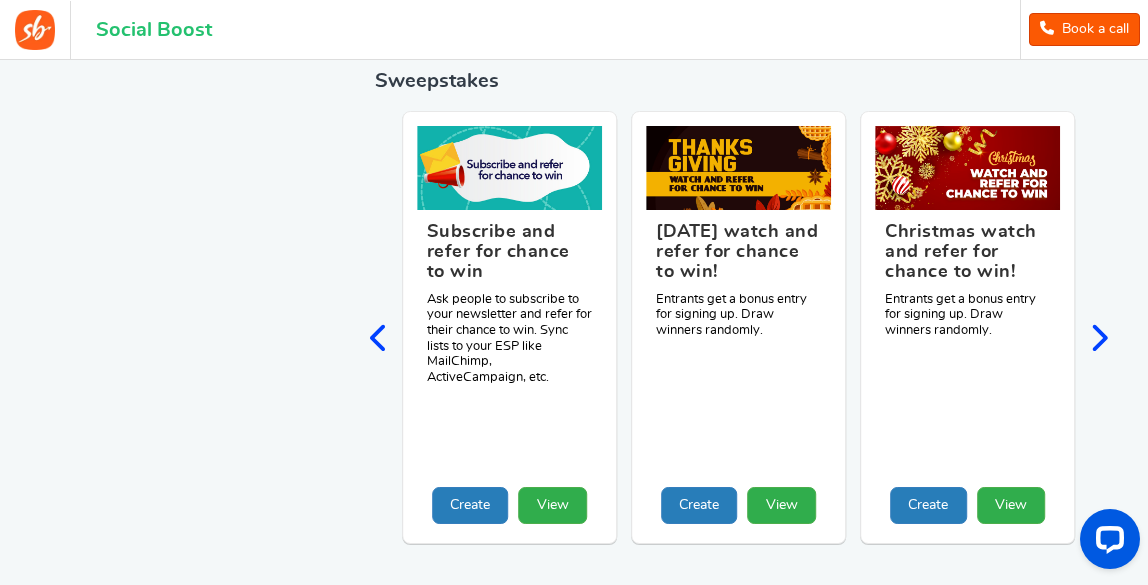 click at bounding box center (1098, 338) 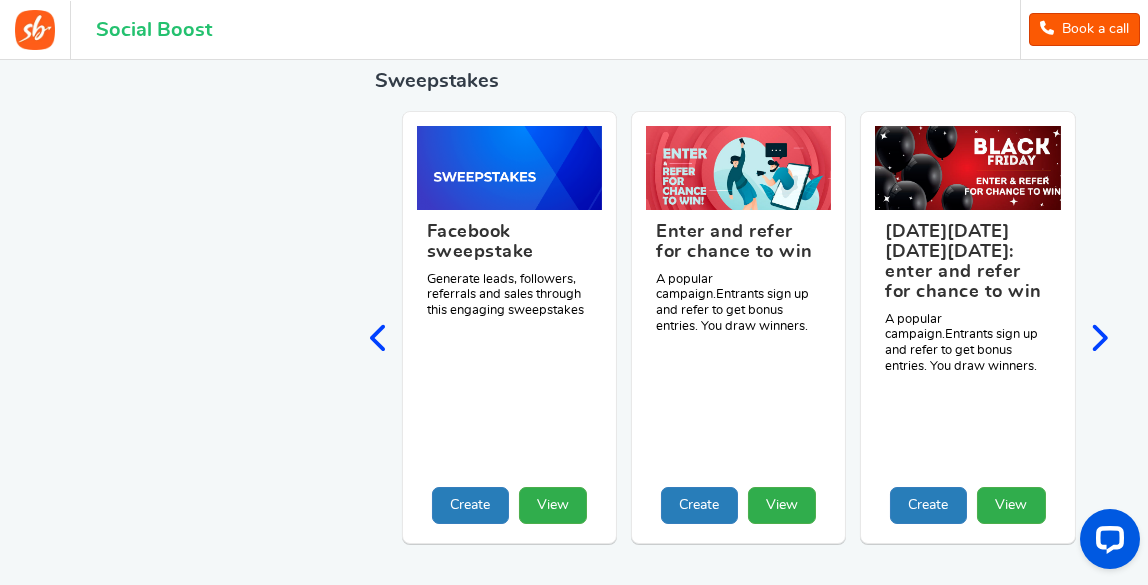 click at bounding box center (1098, 338) 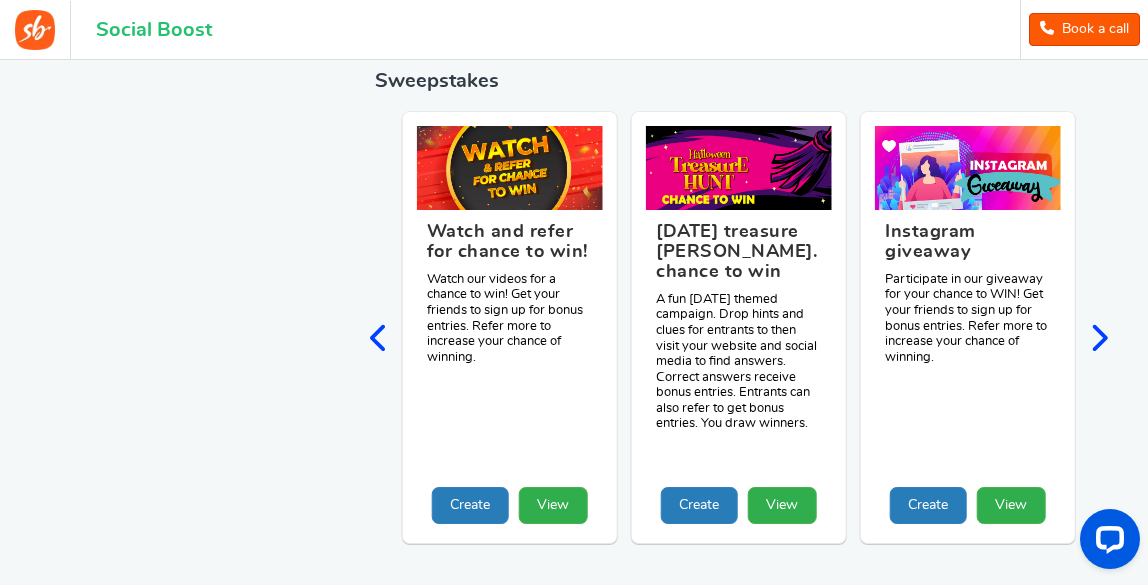 click at bounding box center (1098, 338) 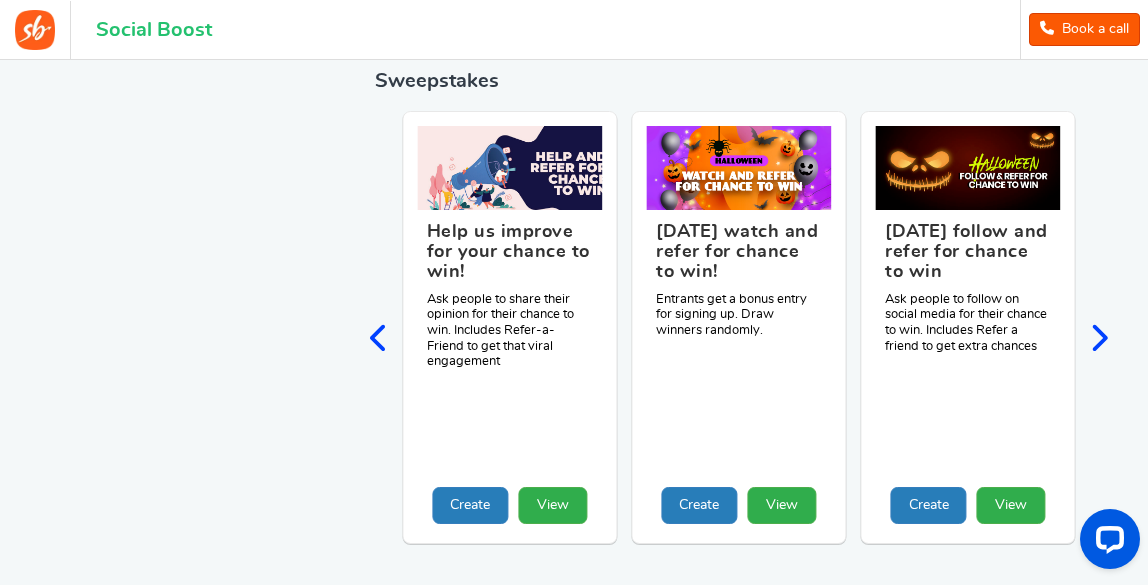 click at bounding box center [379, 338] 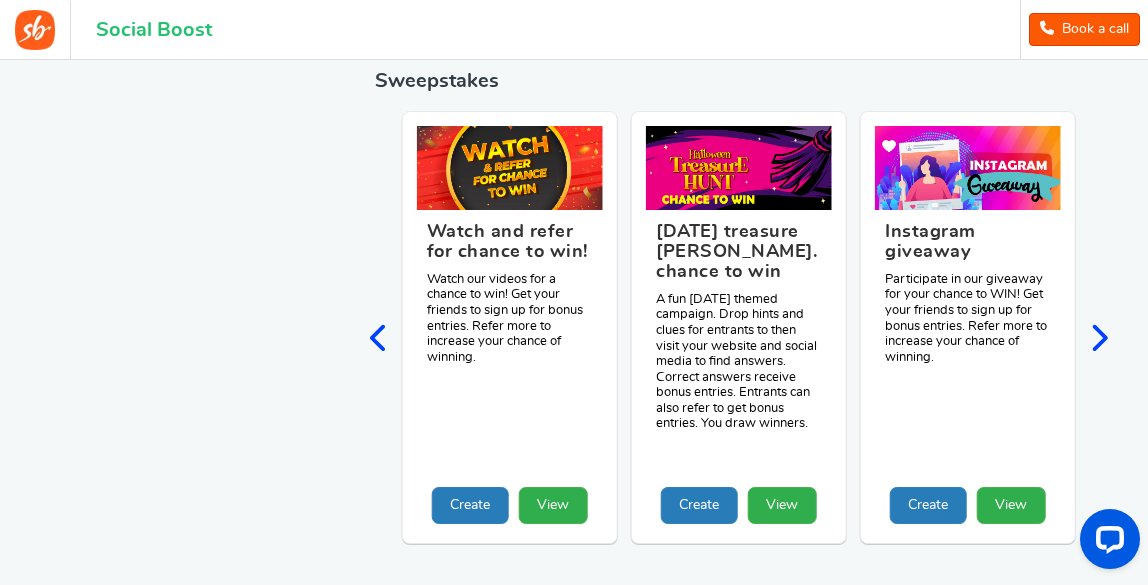 click at bounding box center [1098, 338] 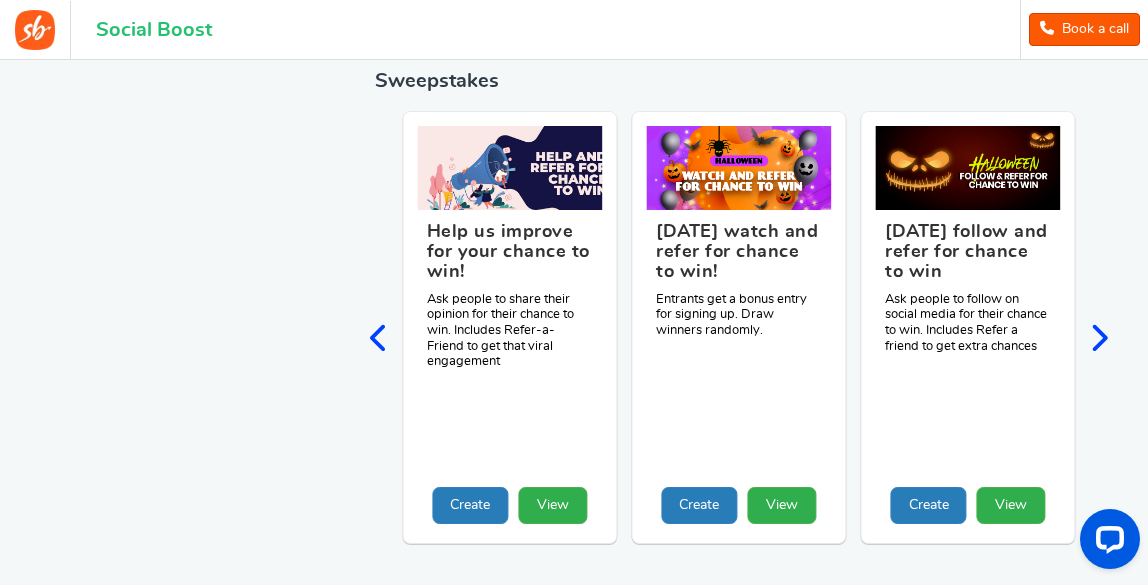 click at bounding box center [1098, 338] 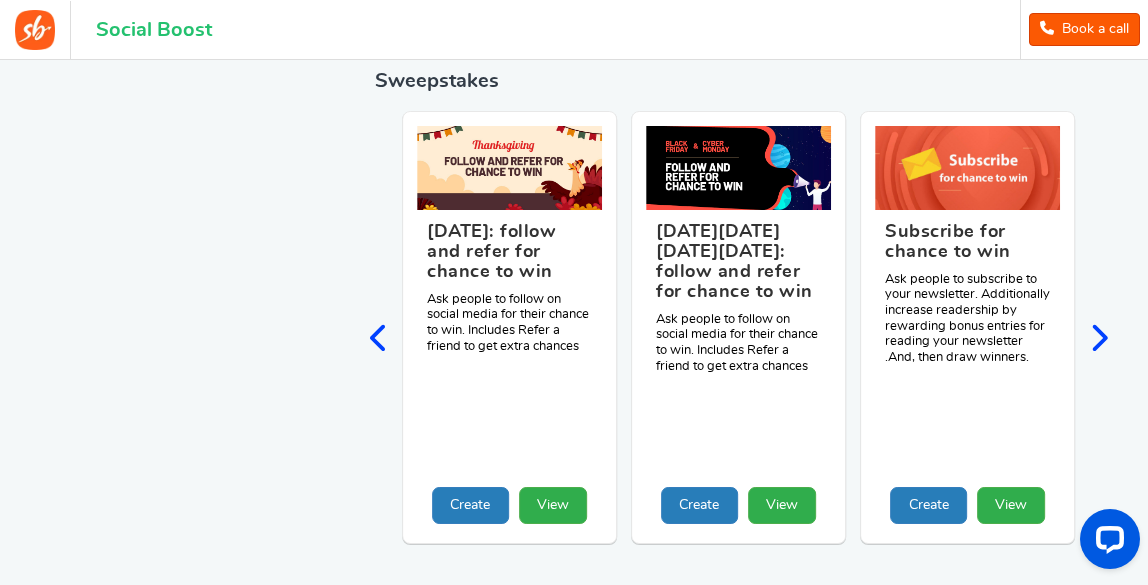 click at bounding box center (1098, 338) 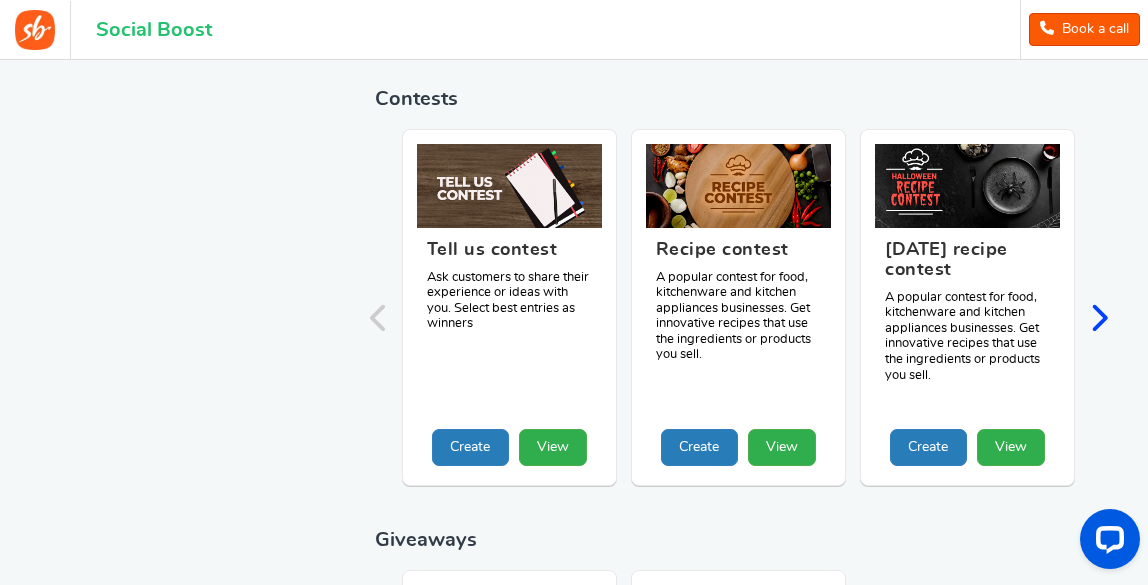 scroll, scrollTop: 1850, scrollLeft: 0, axis: vertical 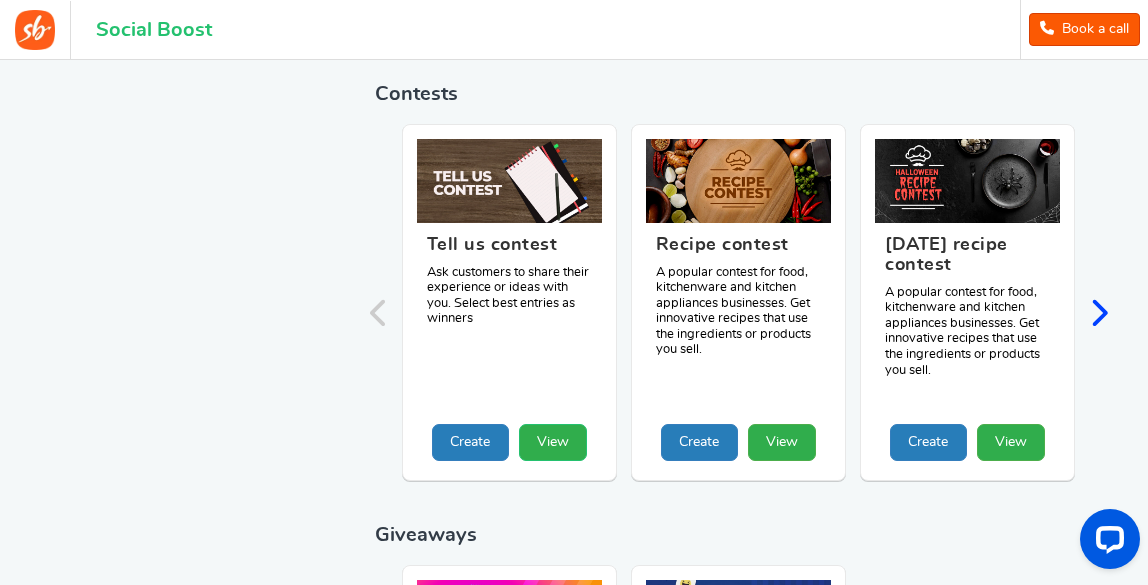 click on "View" at bounding box center [553, 442] 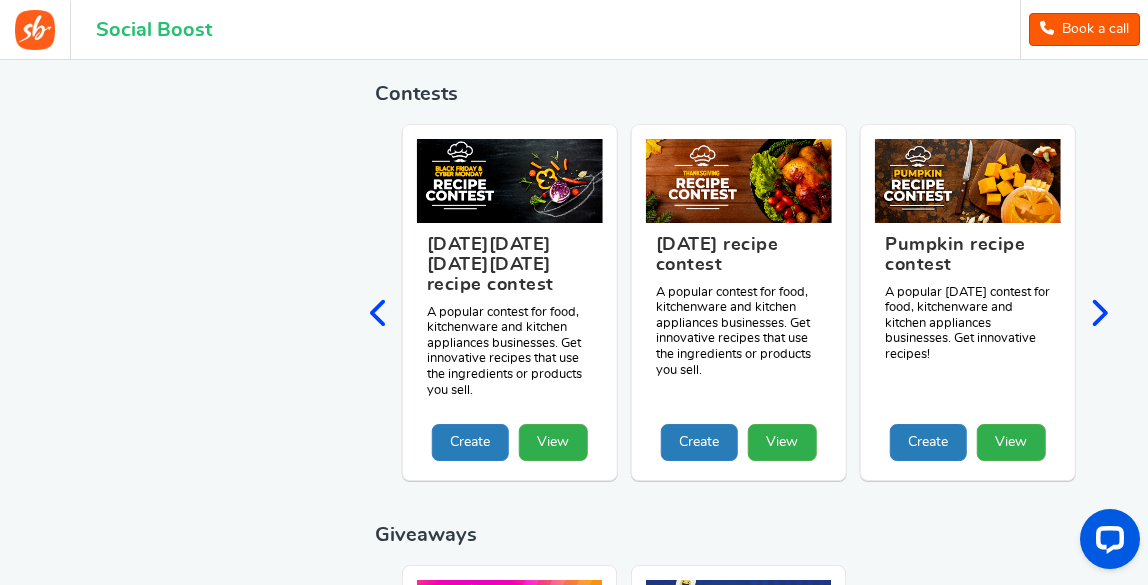 click on "ALL
Goal
Increase Traffic
Get Leads
Grow Email List
Increase Brand Awareness
Increase Sales
Increase Engagement
Increase Followers and Subscribers
User Generated Content
Type" at bounding box center (574, -272) 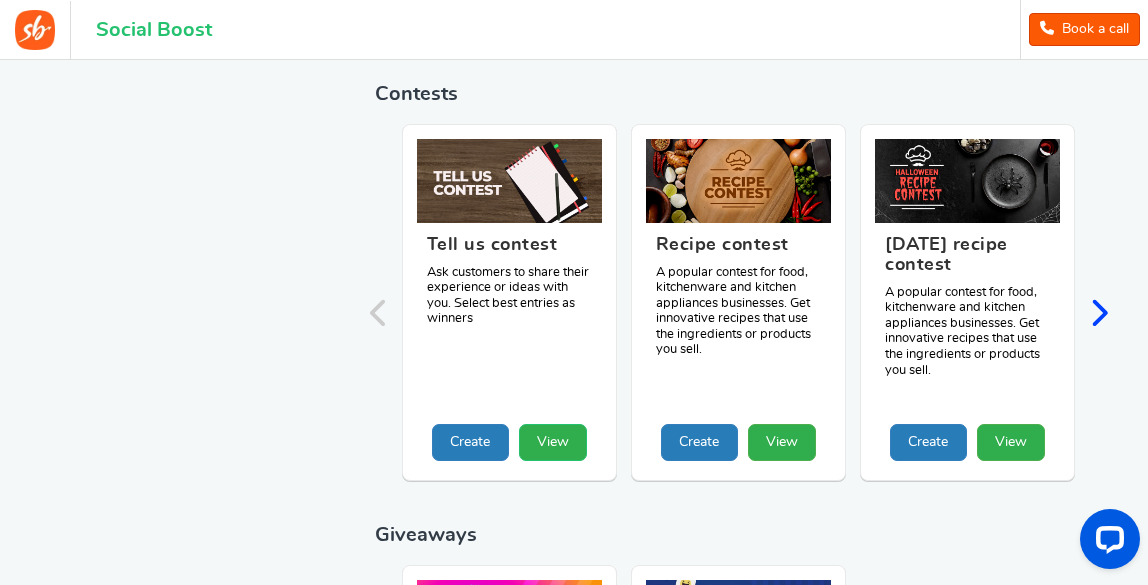 click on "View" at bounding box center (553, 442) 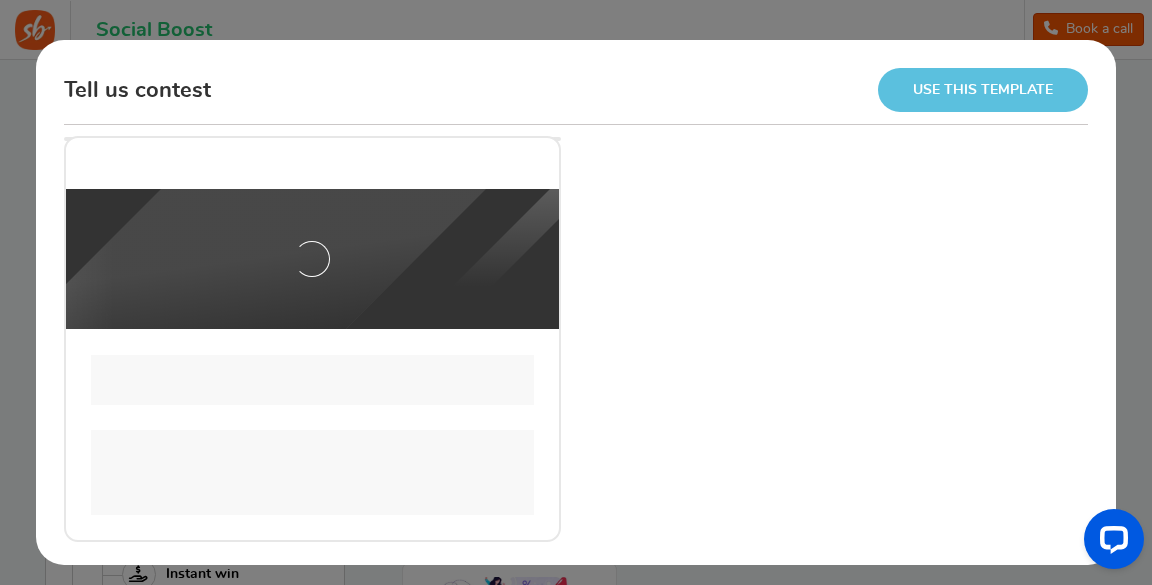 scroll, scrollTop: 0, scrollLeft: 0, axis: both 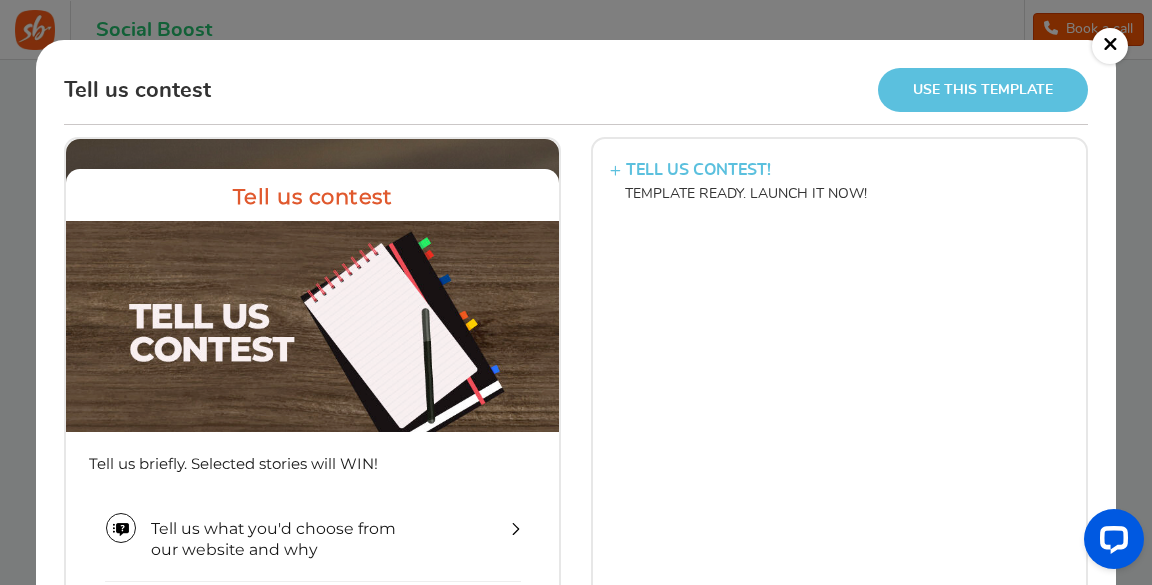 click on "×" at bounding box center [1110, 46] 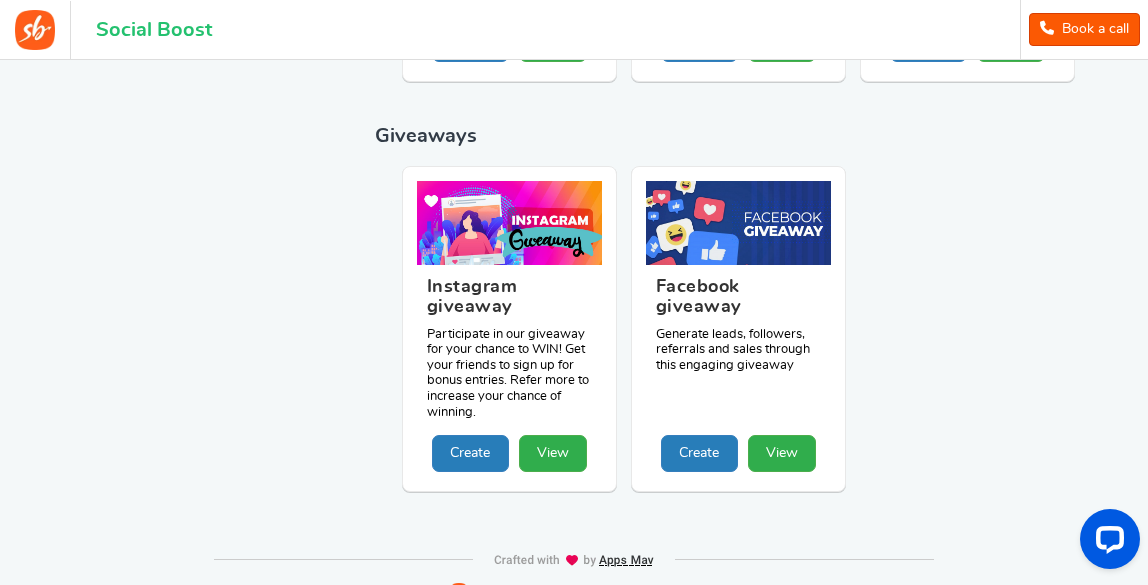 scroll, scrollTop: 1811, scrollLeft: 0, axis: vertical 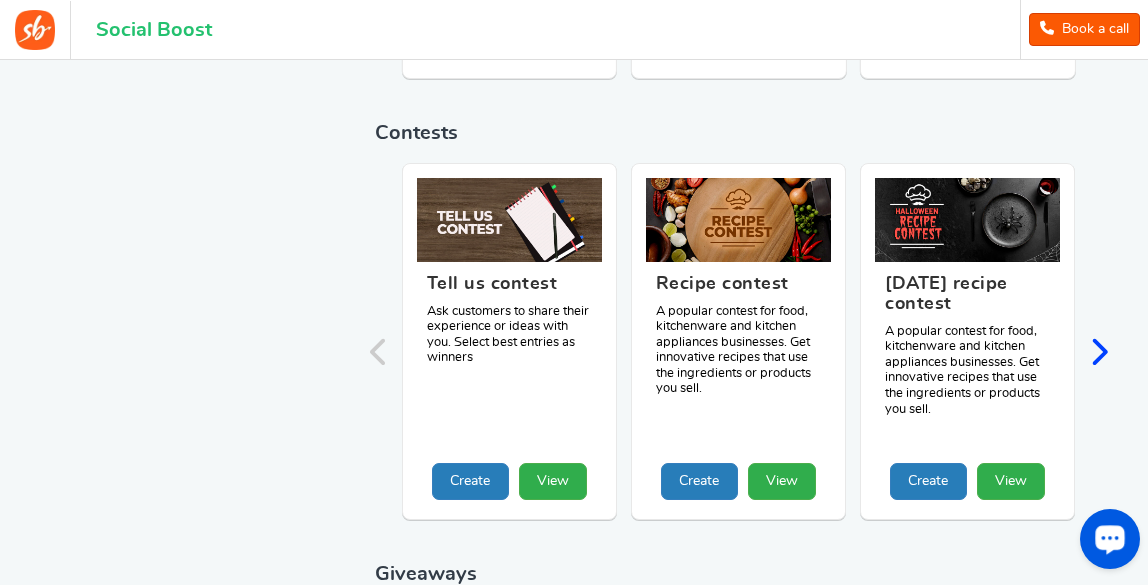 click at bounding box center [1098, 352] 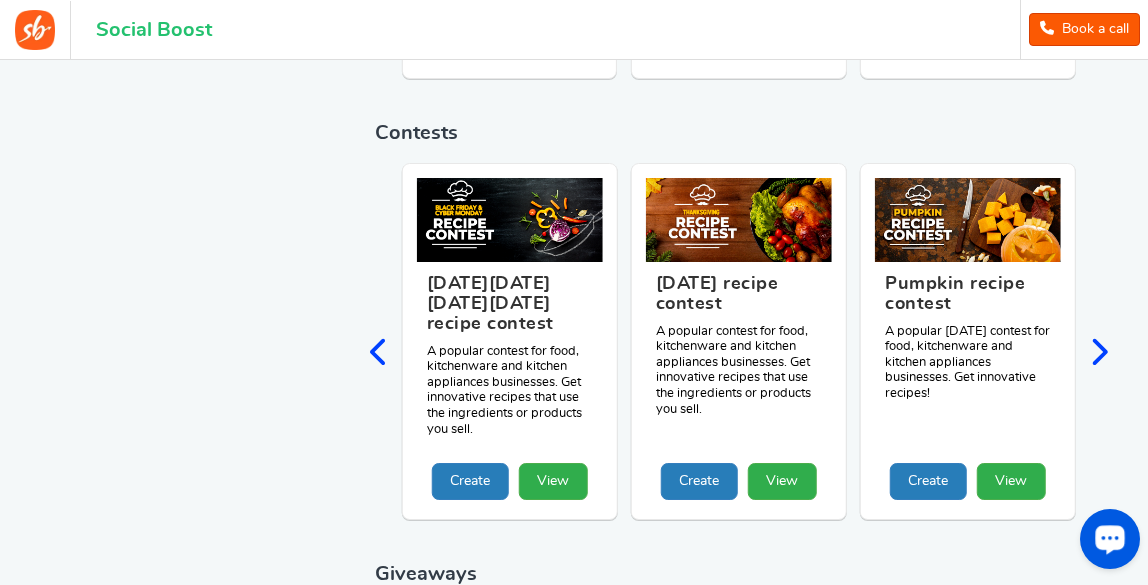 click at bounding box center [1098, 352] 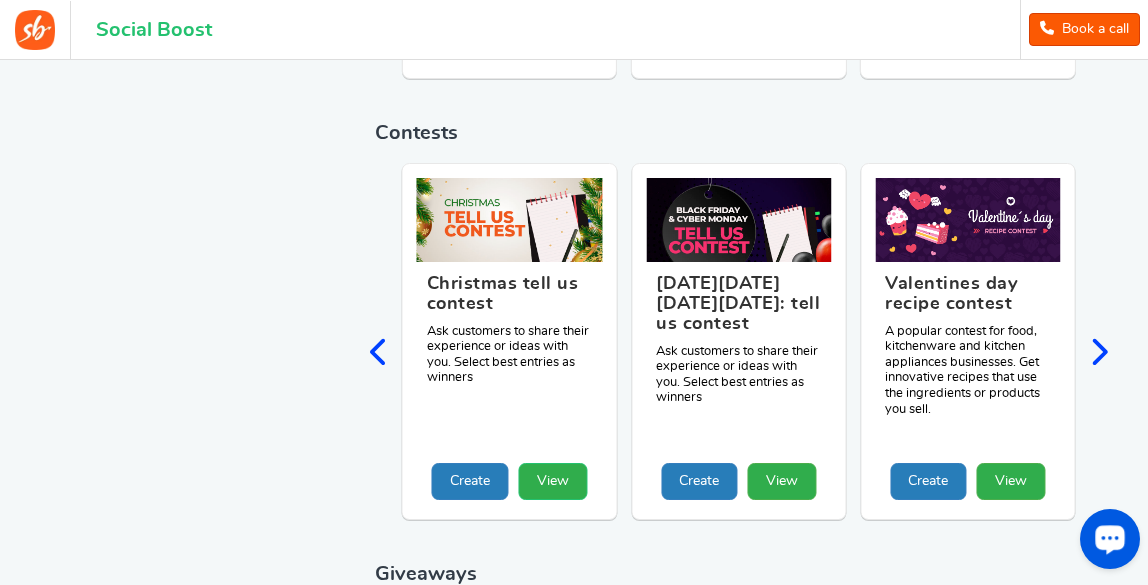 click on "View" at bounding box center (553, 481) 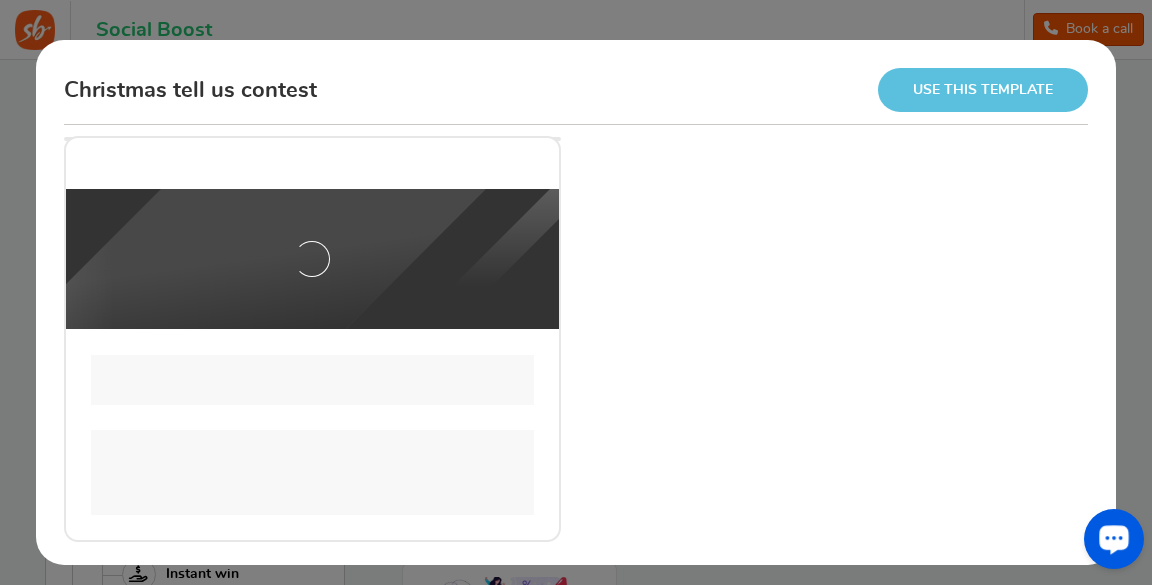 scroll, scrollTop: 0, scrollLeft: 0, axis: both 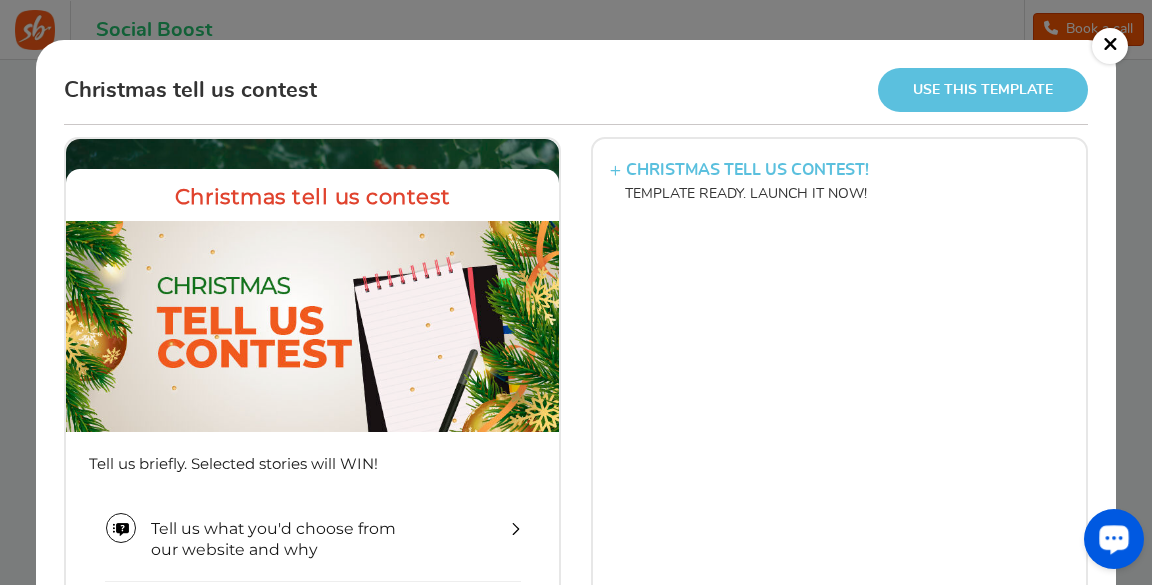 click on "Use this template" at bounding box center [983, 89] 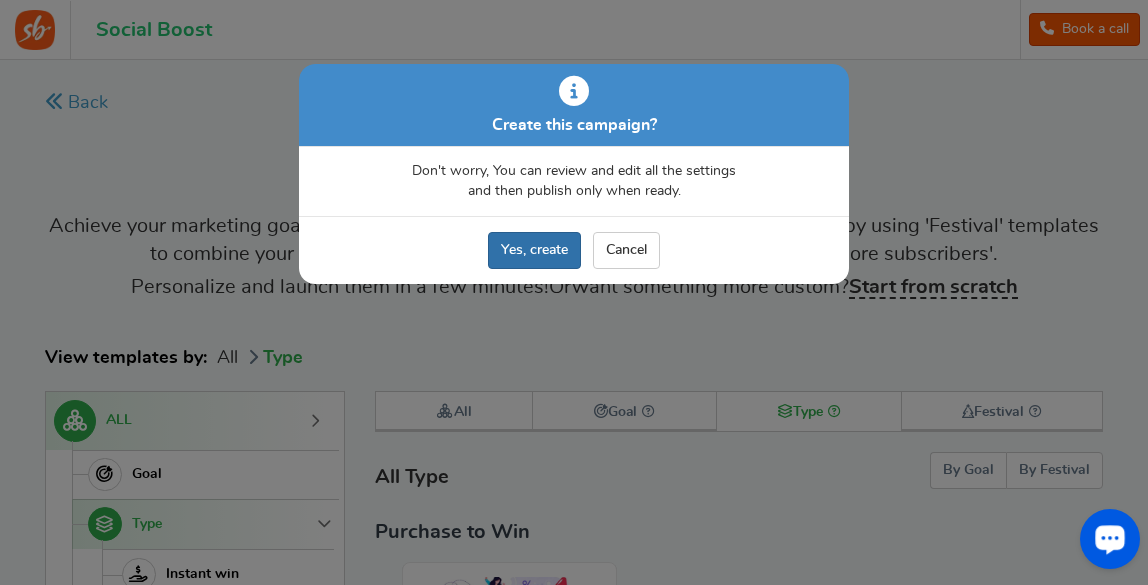 click on "Yes, create" at bounding box center [534, 250] 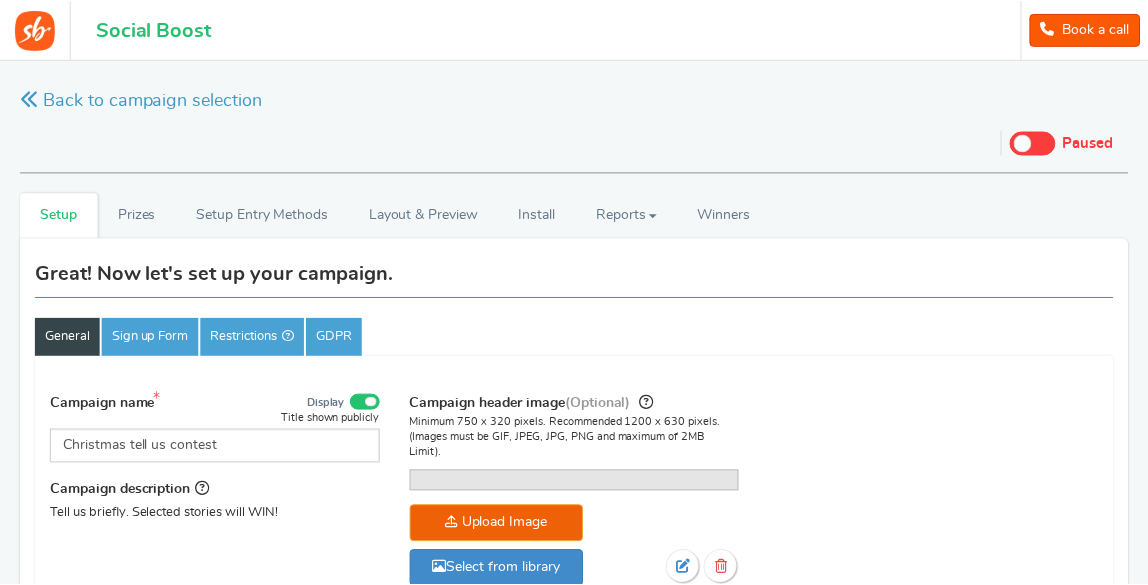 scroll, scrollTop: 0, scrollLeft: 0, axis: both 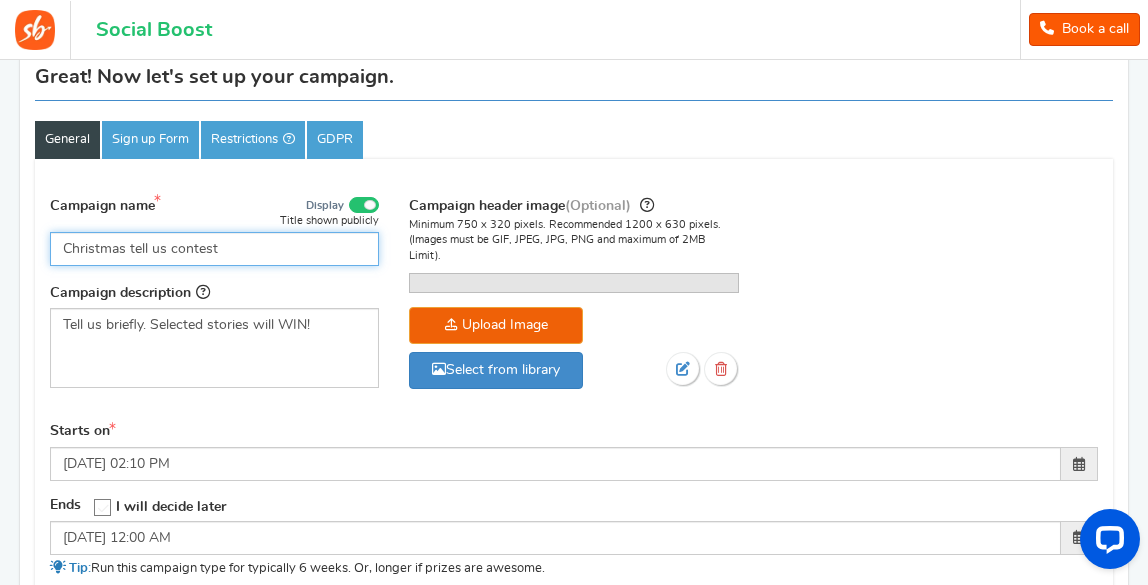 drag, startPoint x: 242, startPoint y: 253, endPoint x: -31, endPoint y: 252, distance: 273.00183 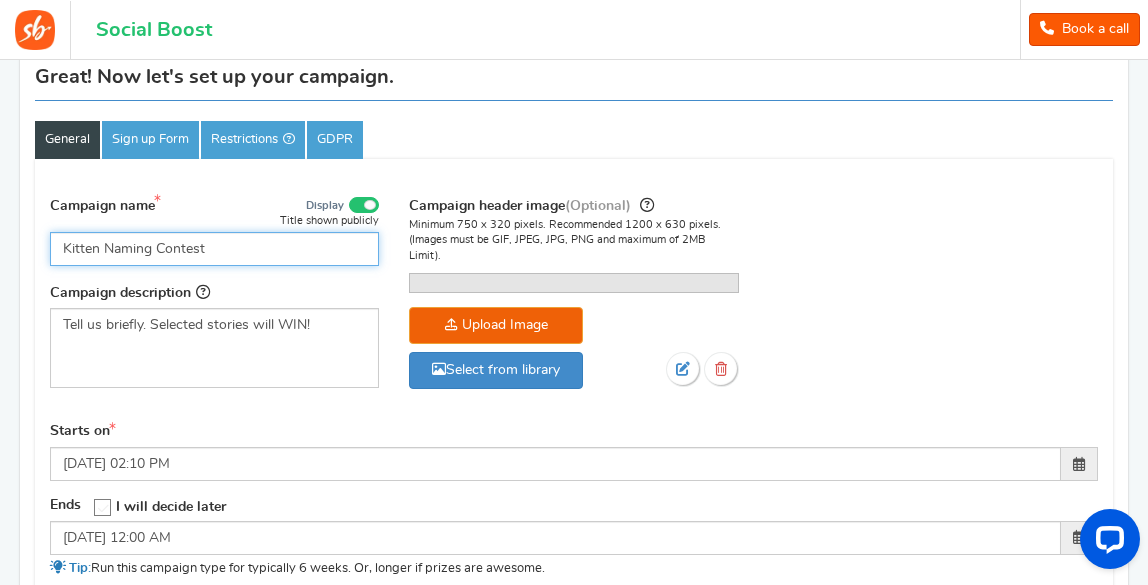 type on "Kitten Naming Contest" 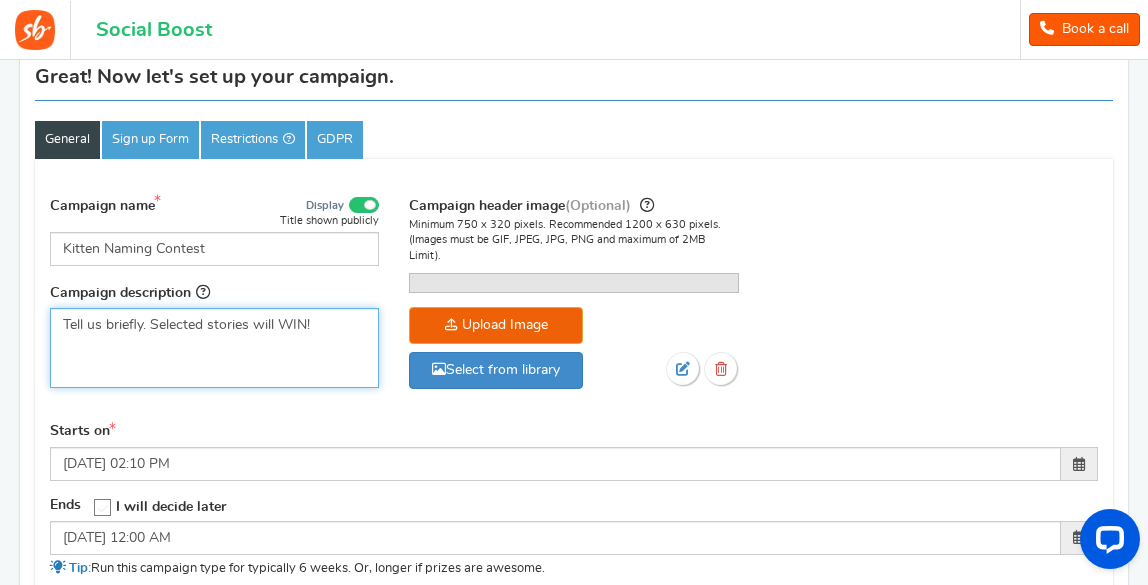 click on "Tell us briefly. Selected stories will WIN!" at bounding box center [214, 325] 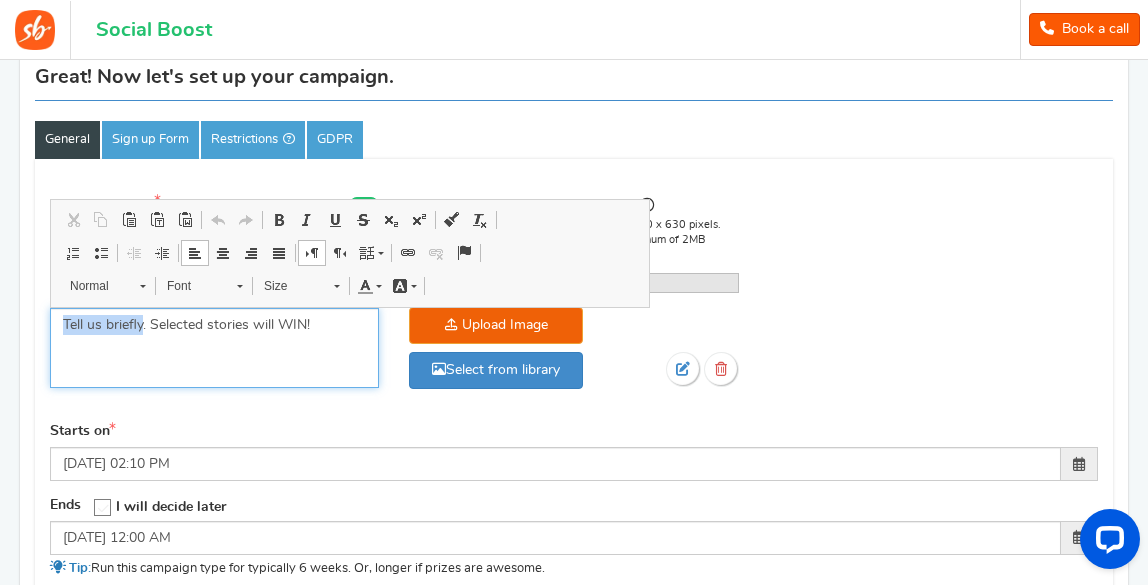 drag, startPoint x: 143, startPoint y: 320, endPoint x: 39, endPoint y: 332, distance: 104.69002 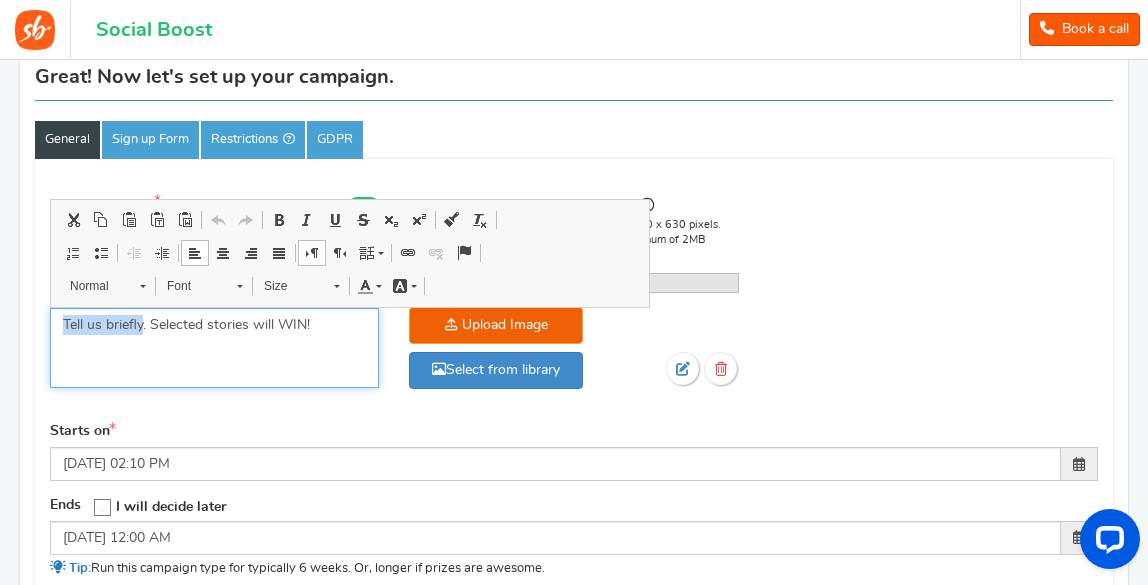 type 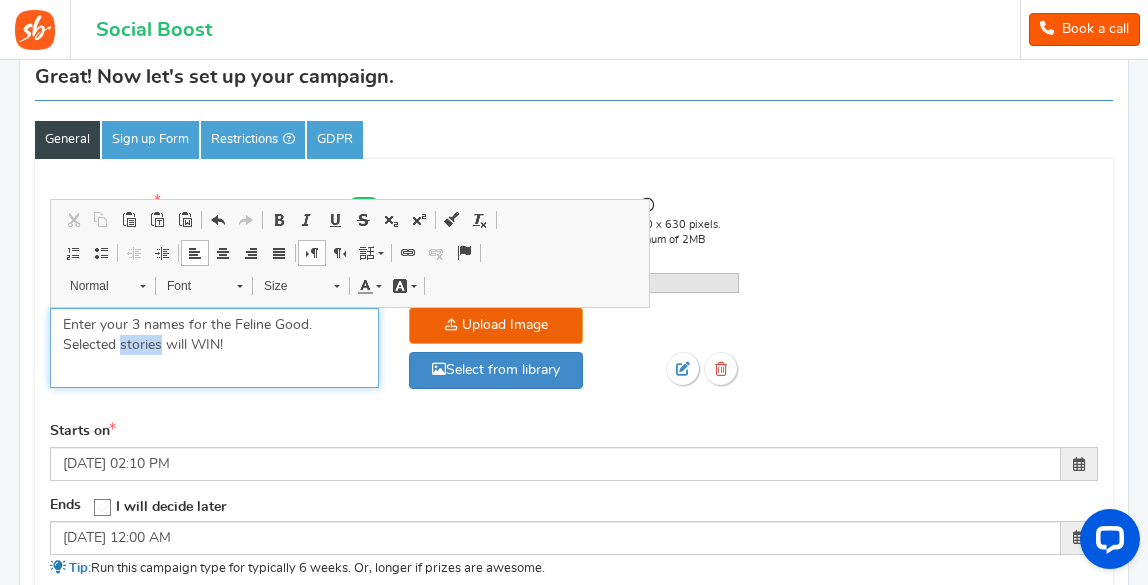 drag, startPoint x: 161, startPoint y: 340, endPoint x: 120, endPoint y: 340, distance: 41 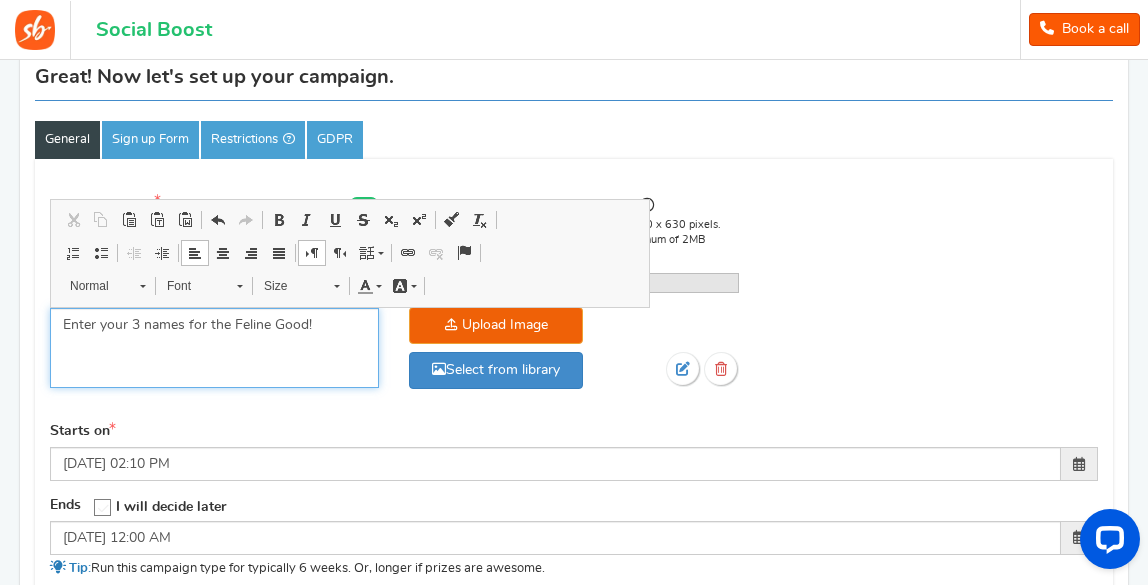 click on "Enter your 3 names for the Feline Good!" at bounding box center (214, 325) 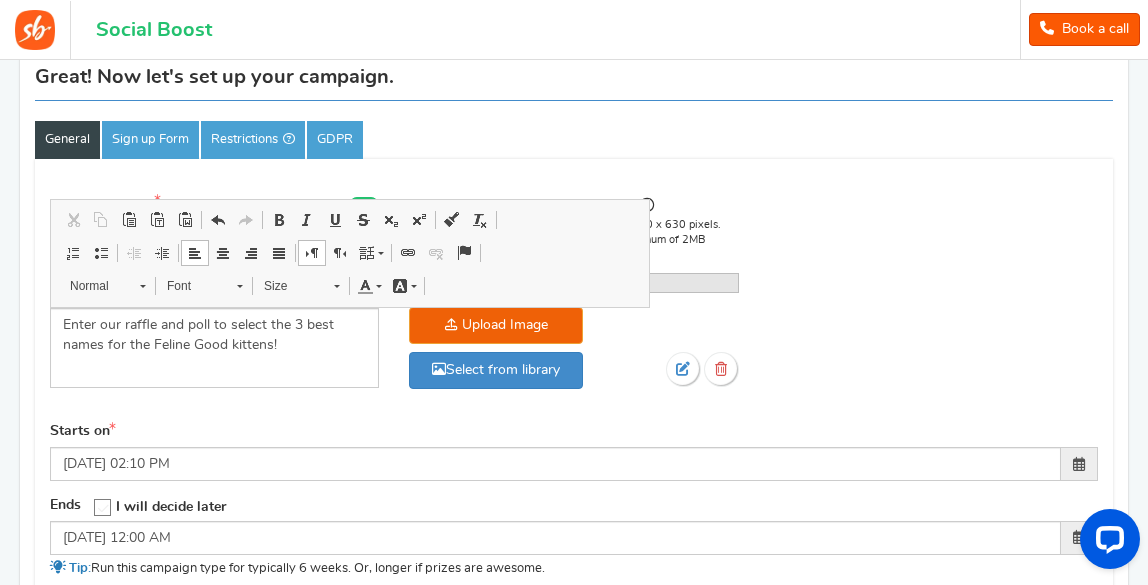 click on "Campaign name
Display
Title shown publicly
Kitten Naming Contest
This will be shown to the public and to eligible customers in the 'cart -thanks' page
Campaign description
Hide total entry count" at bounding box center [574, 303] 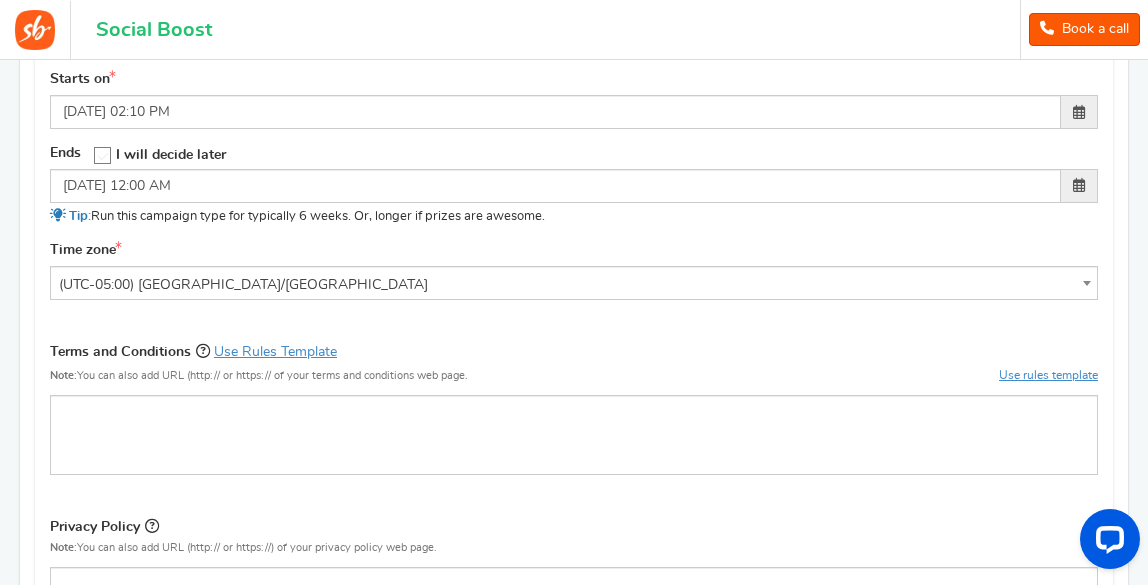 scroll, scrollTop: 574, scrollLeft: 0, axis: vertical 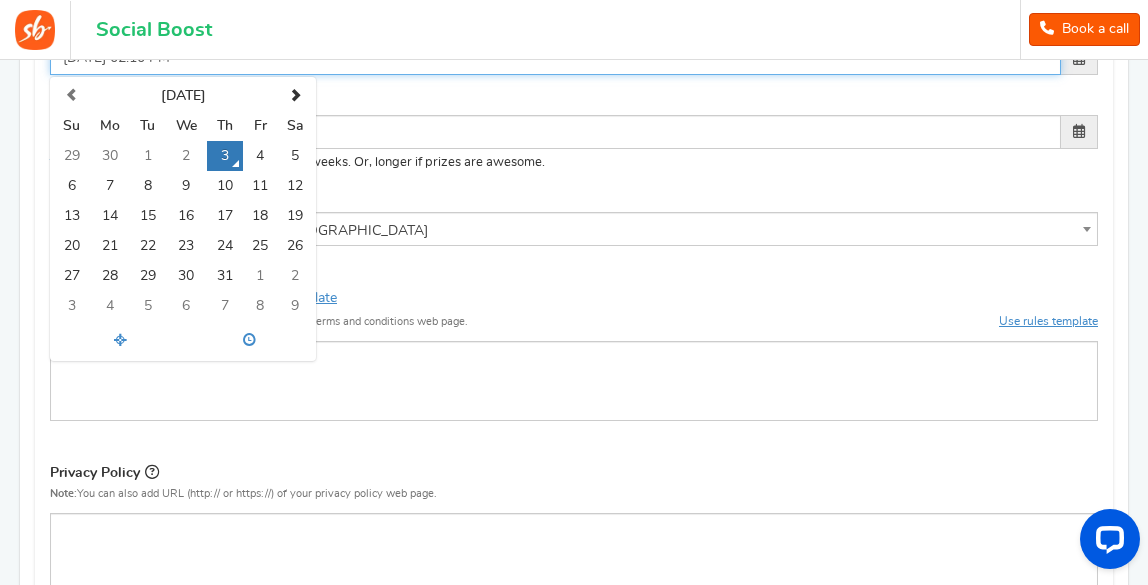 click on "[DATE] 02:10 PM" at bounding box center (555, 58) 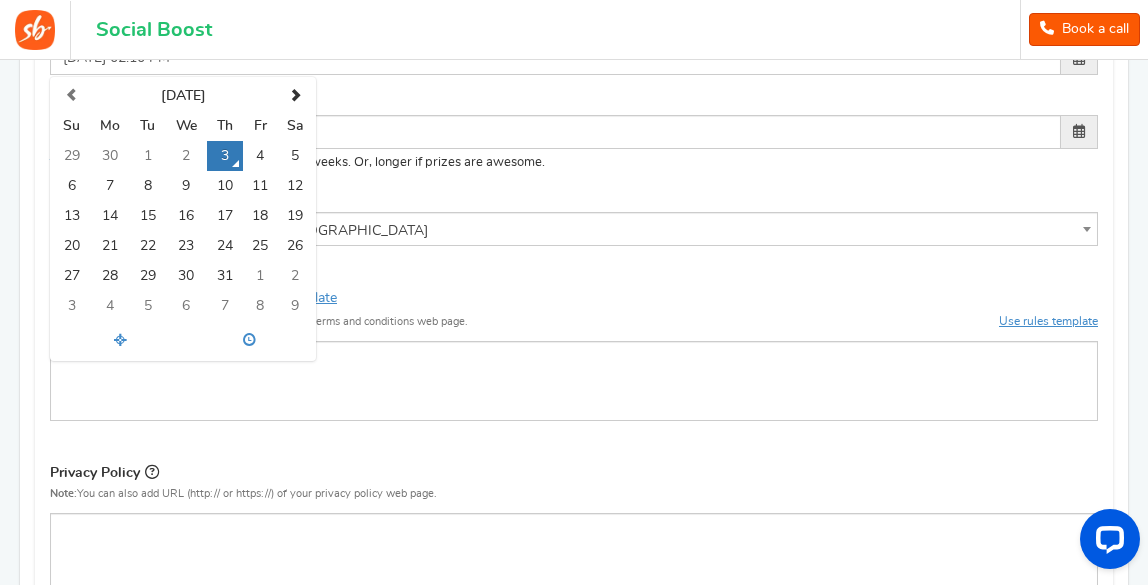 click on "Ends
Open
On
I will decide later" at bounding box center [574, 102] 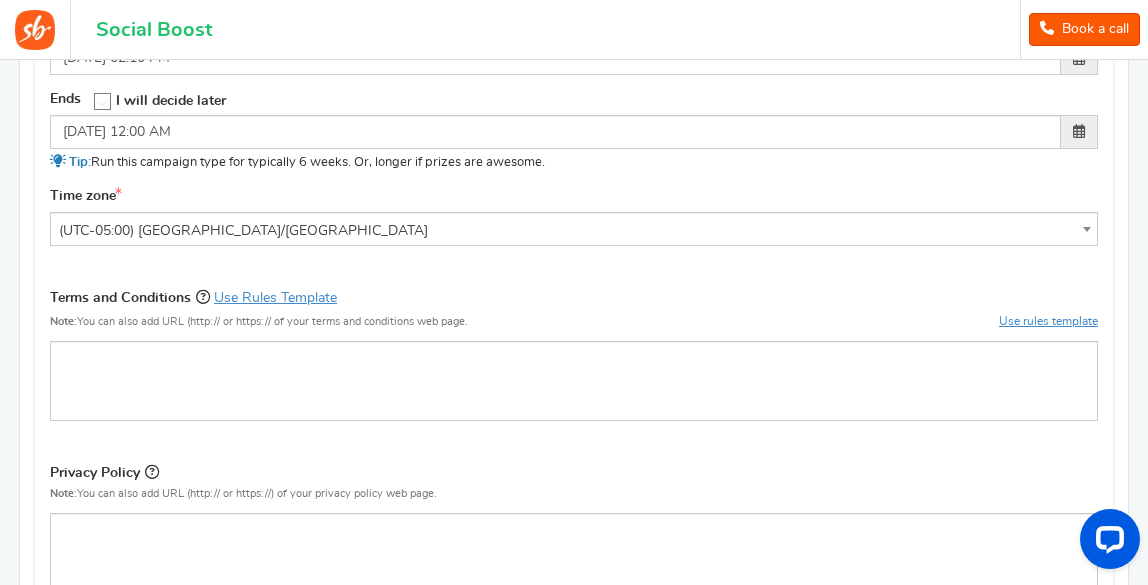click at bounding box center (103, 102) 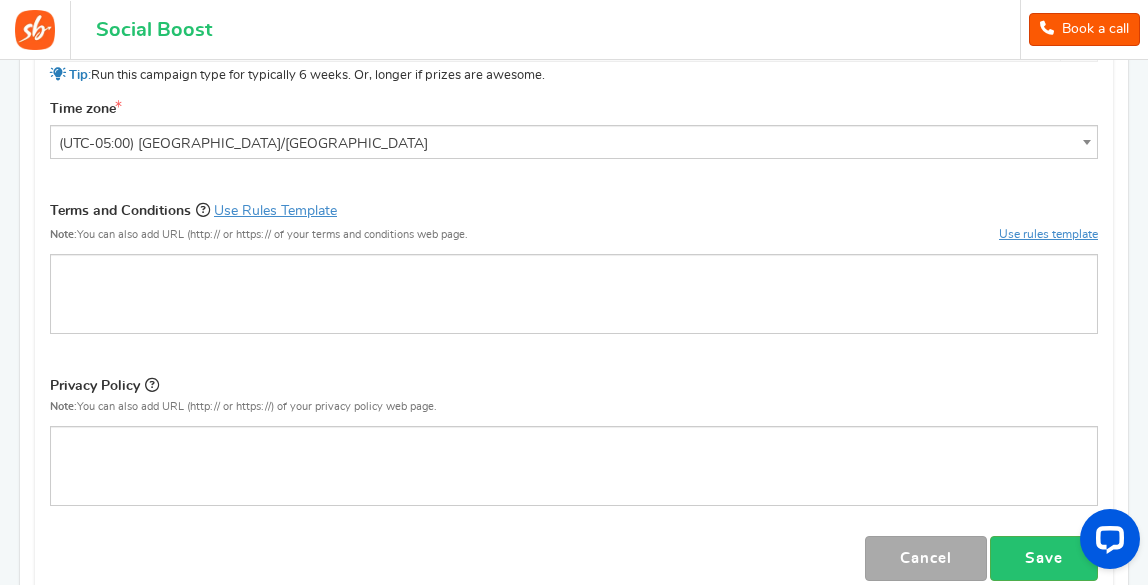 scroll, scrollTop: 676, scrollLeft: 0, axis: vertical 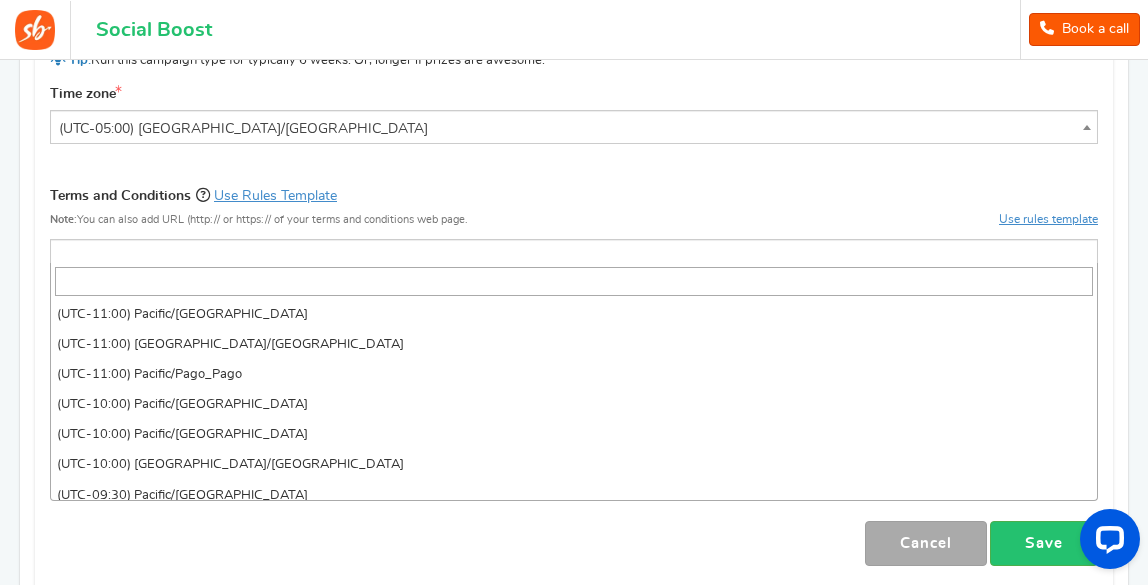 click on "(UTC-05:00) [GEOGRAPHIC_DATA]/[GEOGRAPHIC_DATA]" at bounding box center (574, 129) 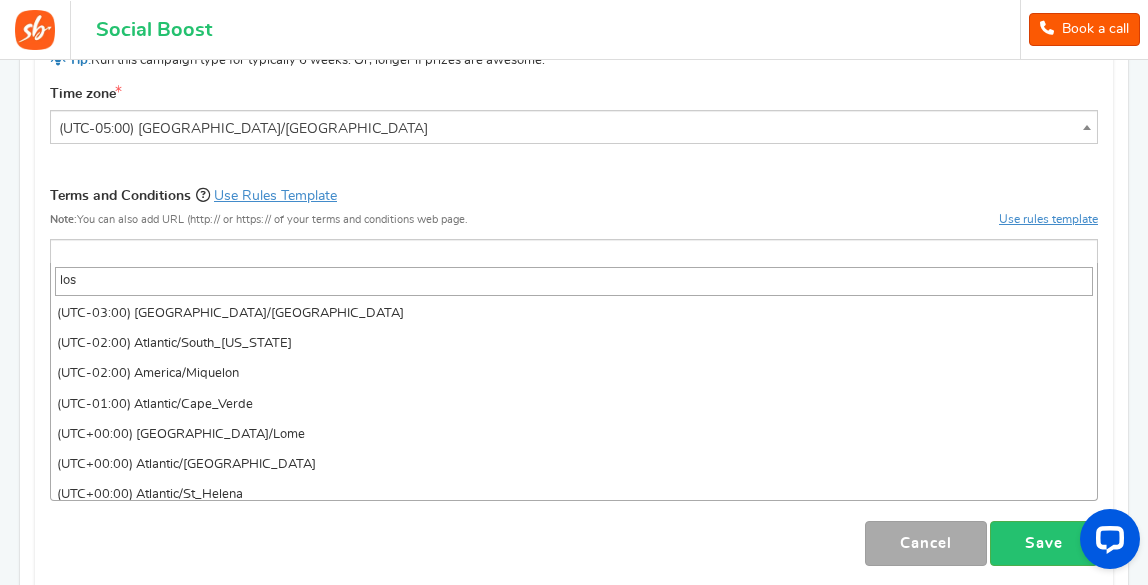 scroll, scrollTop: 0, scrollLeft: 0, axis: both 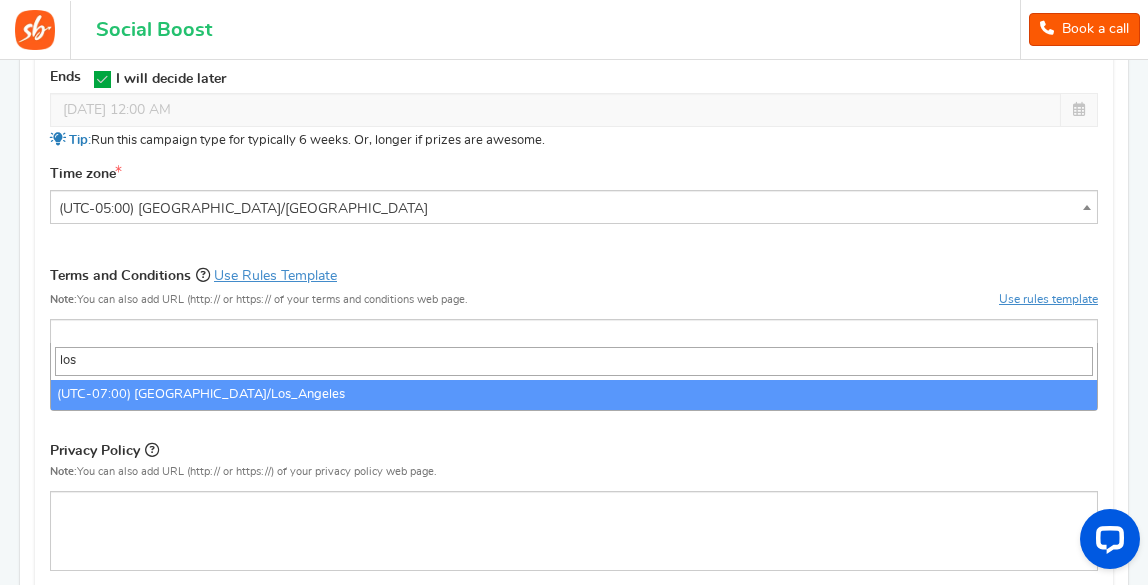 type on "los" 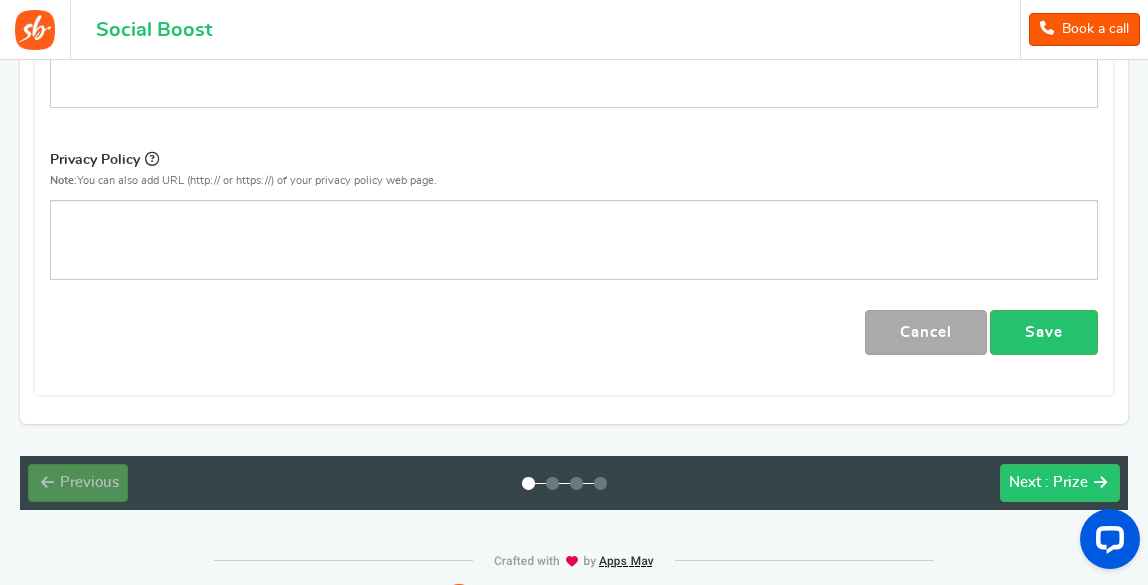 scroll, scrollTop: 28, scrollLeft: 0, axis: vertical 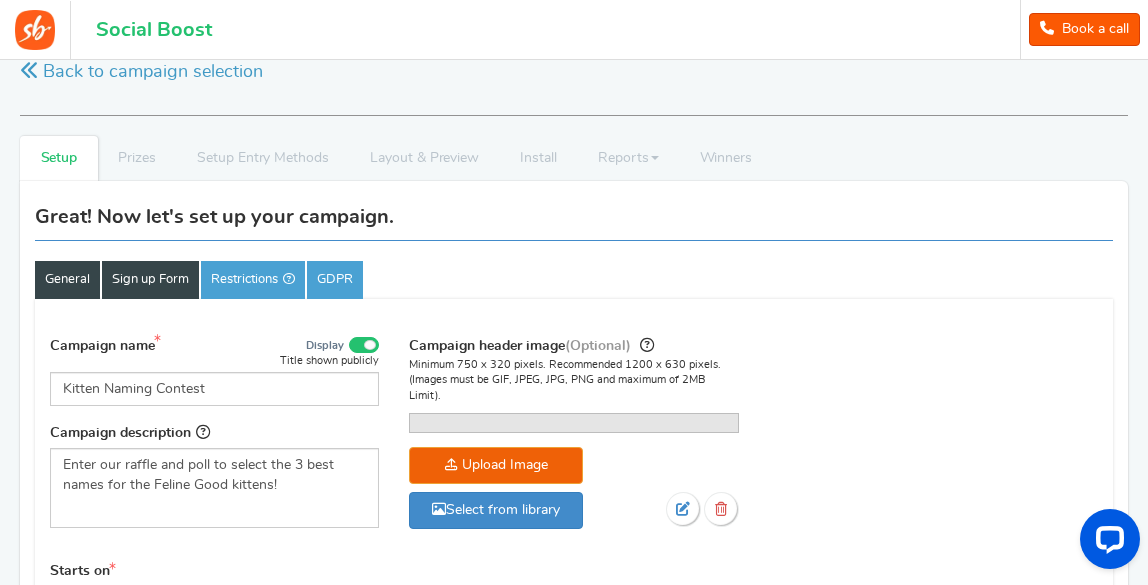 click on "Sign up Form" at bounding box center (150, 280) 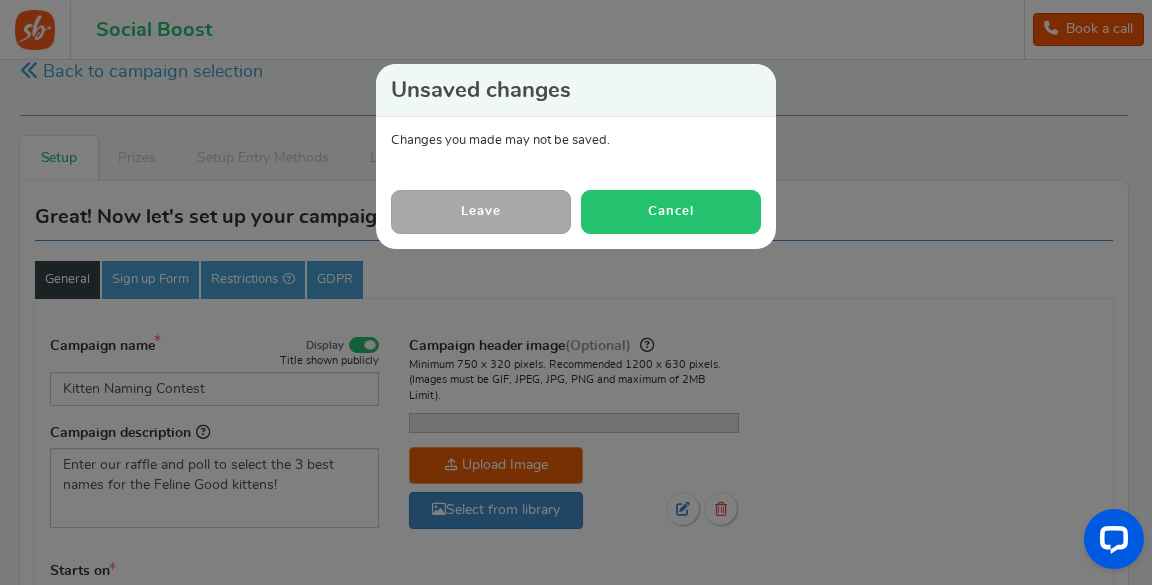 click on "Cancel" at bounding box center [671, 211] 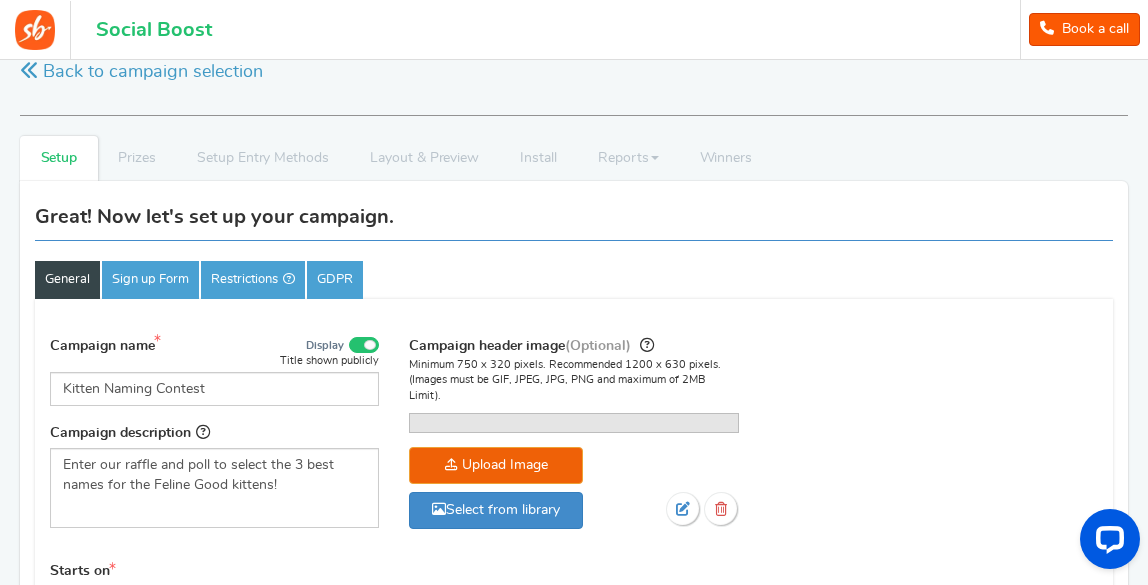 scroll, scrollTop: 540, scrollLeft: 0, axis: vertical 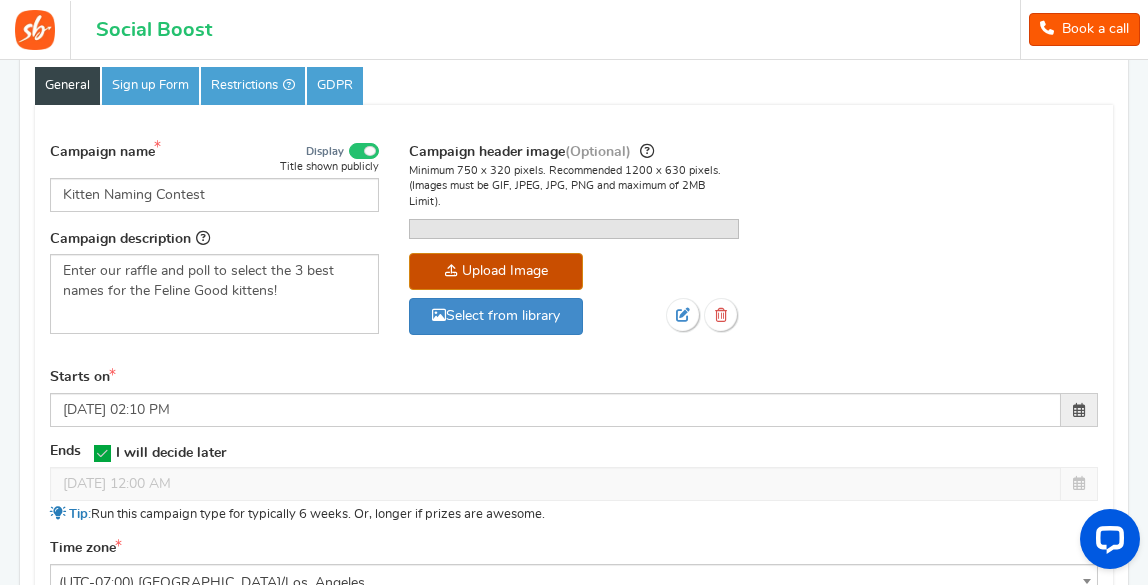 click at bounding box center (-1458, 397) 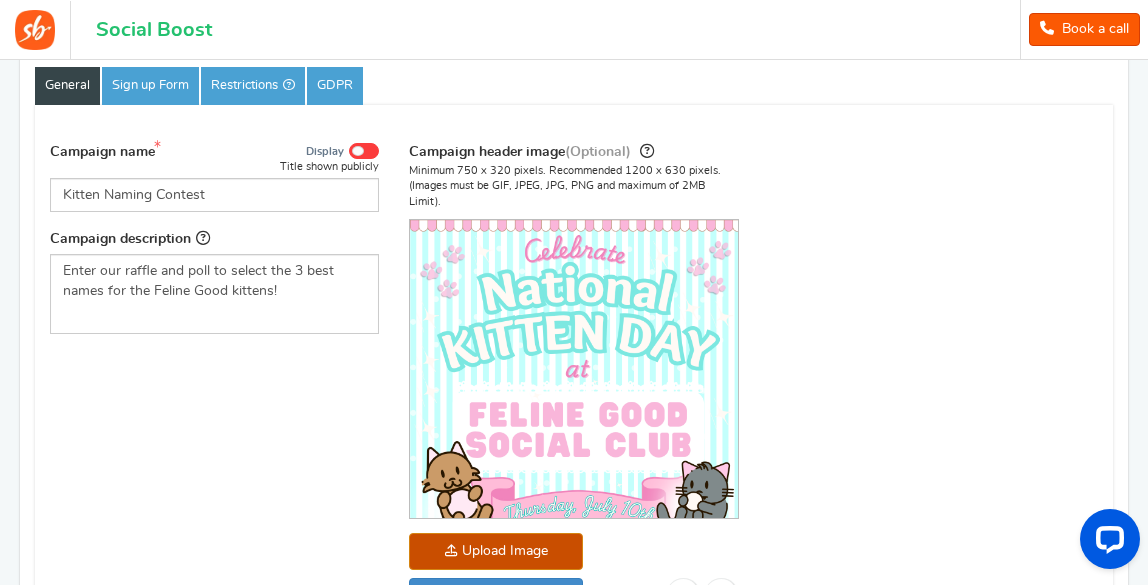 drag, startPoint x: 548, startPoint y: 420, endPoint x: 556, endPoint y: 411, distance: 12.0415945 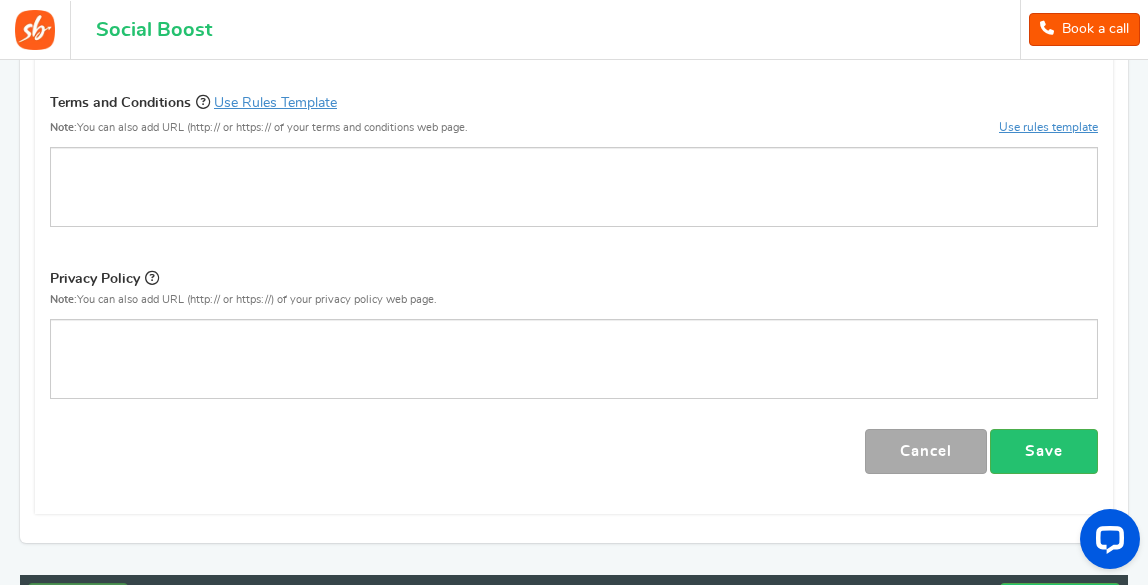 scroll, scrollTop: 1196, scrollLeft: 0, axis: vertical 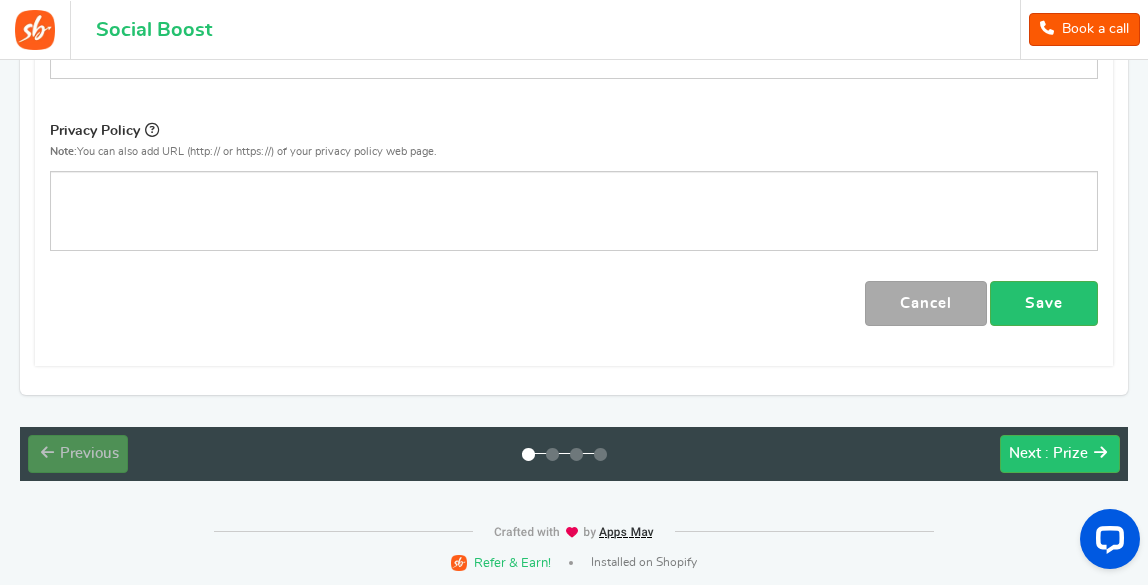 drag, startPoint x: 1151, startPoint y: 175, endPoint x: 68, endPoint y: 23, distance: 1093.6146 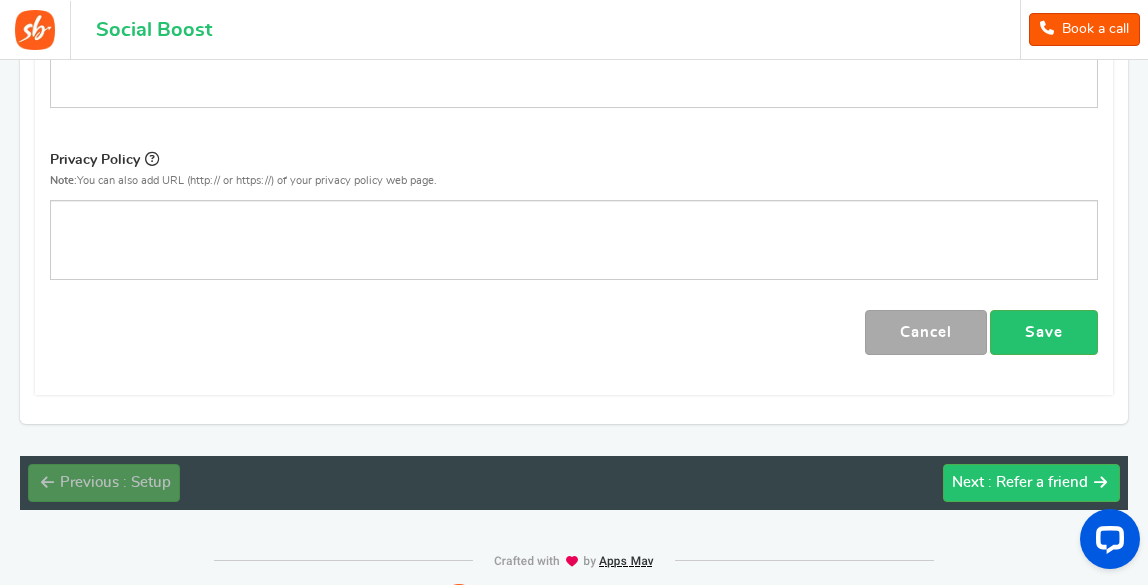 scroll, scrollTop: 0, scrollLeft: 0, axis: both 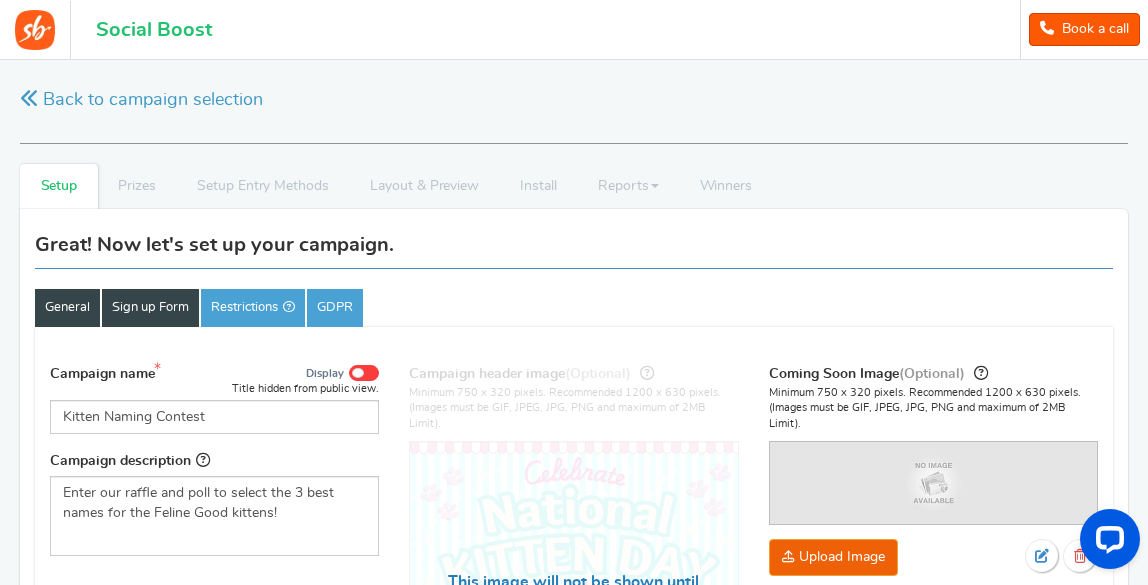click on "Sign up Form" at bounding box center [150, 308] 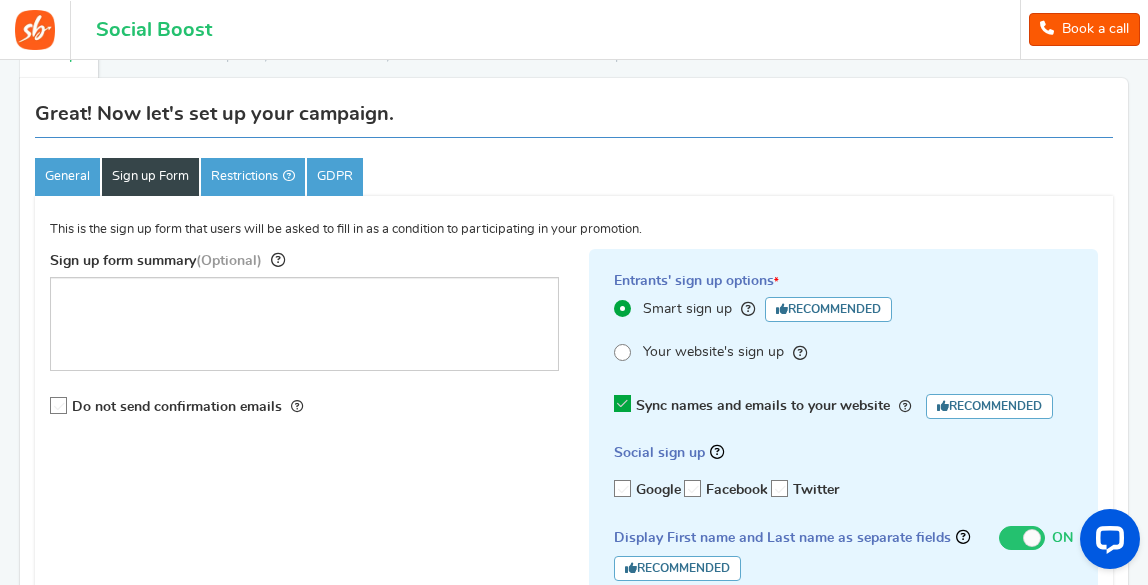 scroll, scrollTop: 145, scrollLeft: 0, axis: vertical 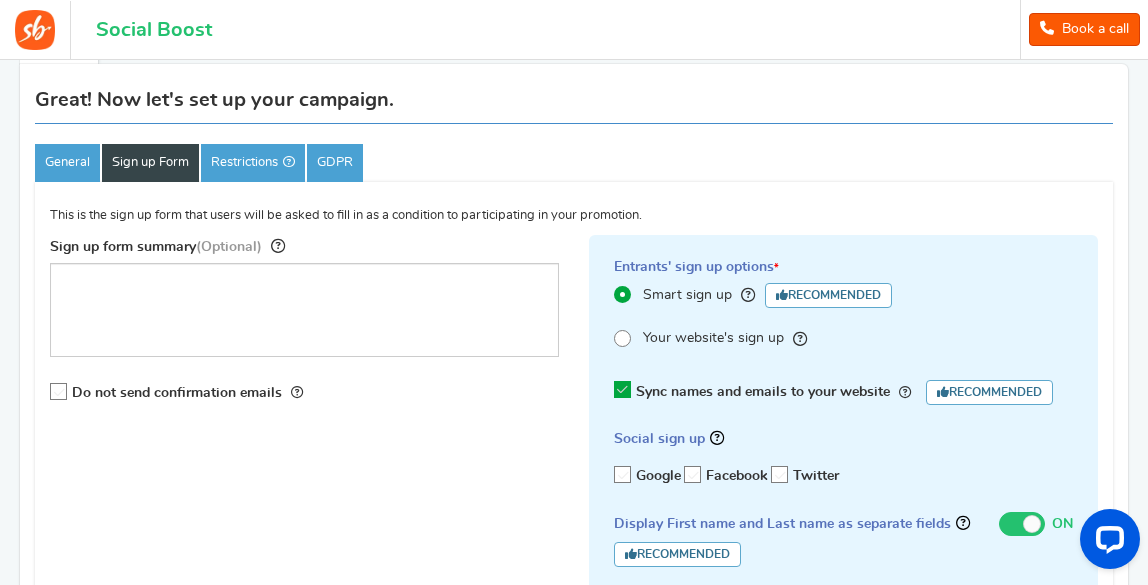 drag, startPoint x: 1145, startPoint y: 252, endPoint x: 1134, endPoint y: 317, distance: 65.9242 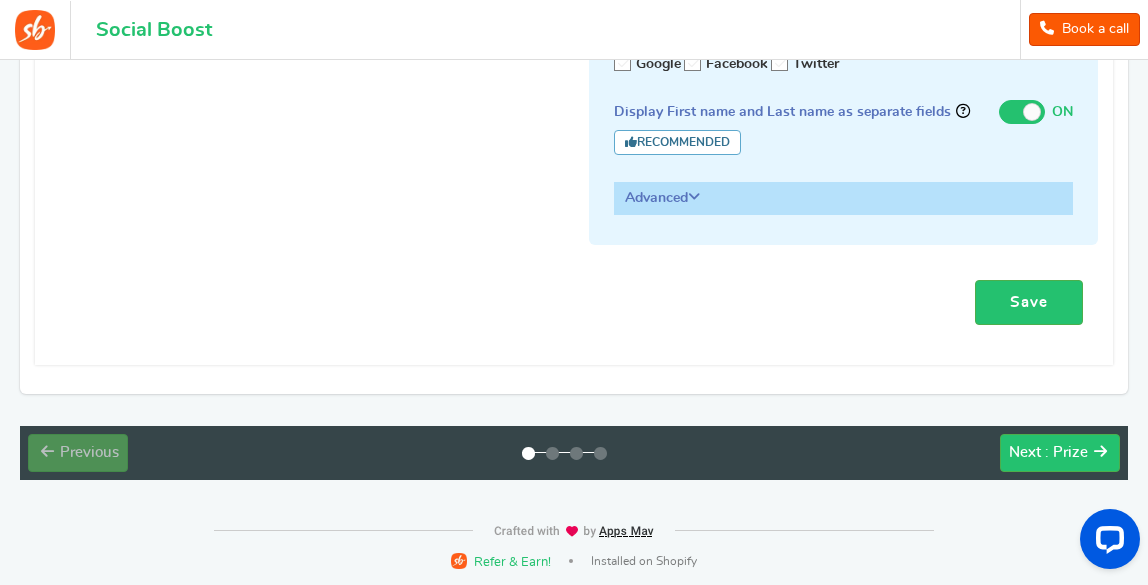 scroll, scrollTop: 0, scrollLeft: 0, axis: both 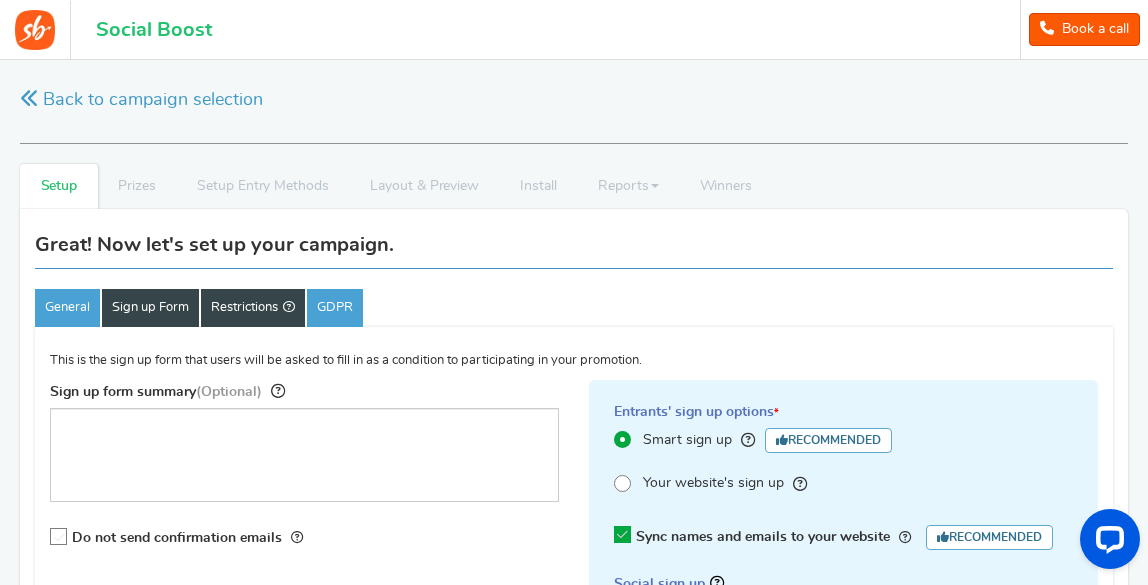 click on "Restrictions" at bounding box center [253, 308] 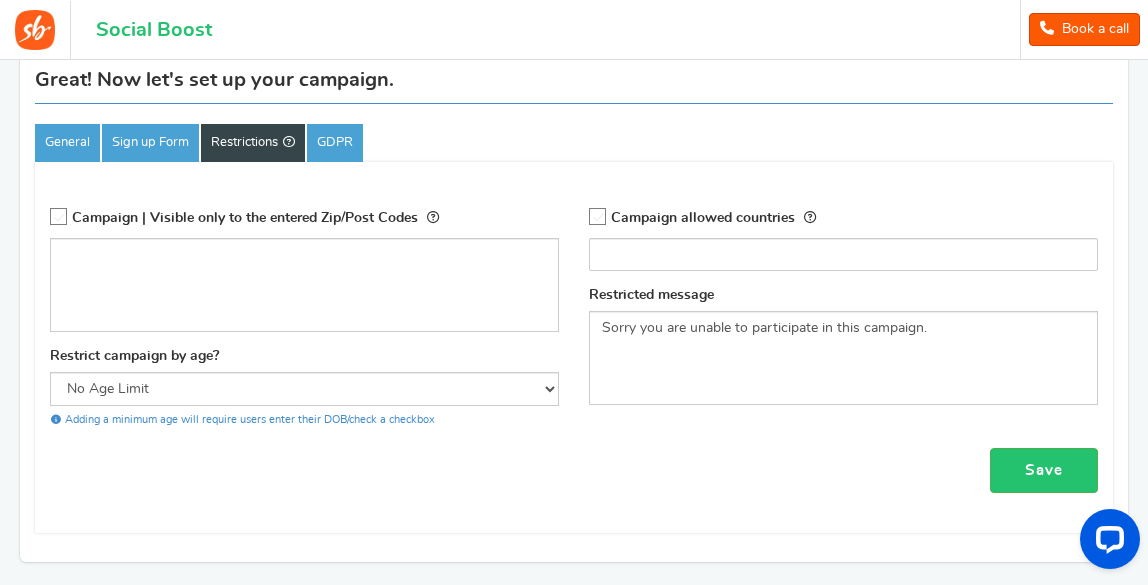 scroll, scrollTop: 167, scrollLeft: 0, axis: vertical 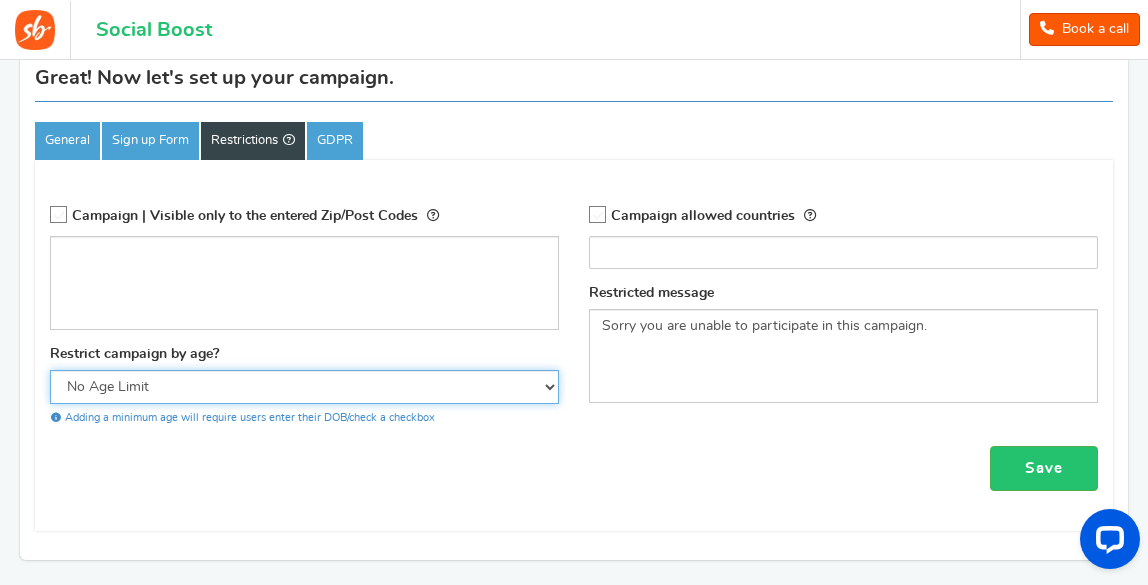 drag, startPoint x: 552, startPoint y: 385, endPoint x: 522, endPoint y: 368, distance: 34.48188 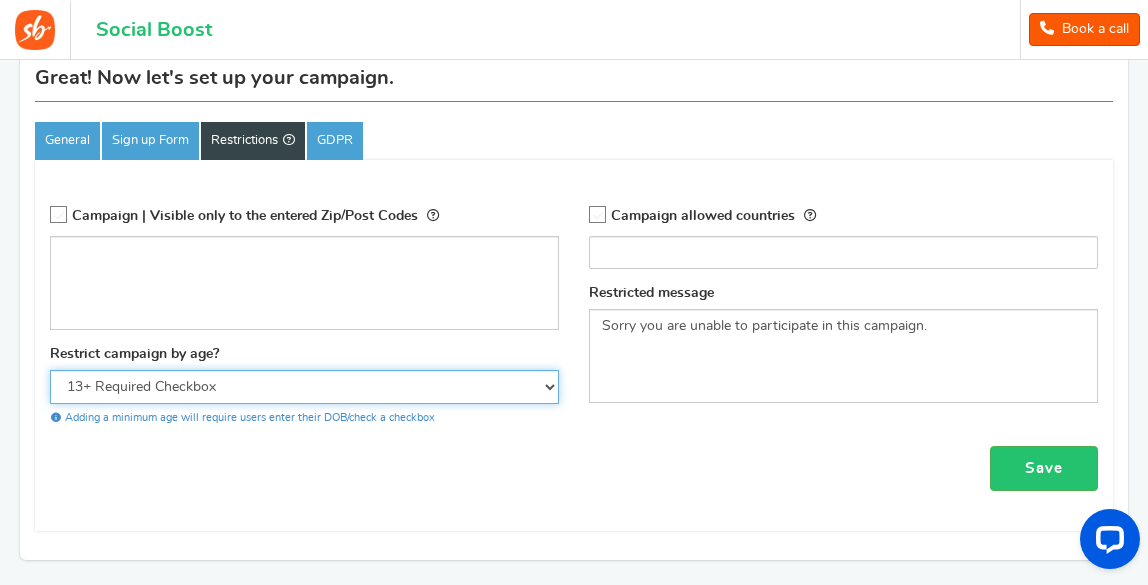 click on "No Age Limit
13+ Required Checkbox
18+ Required Checkbox
21+ Required Checkbox" at bounding box center (304, 387) 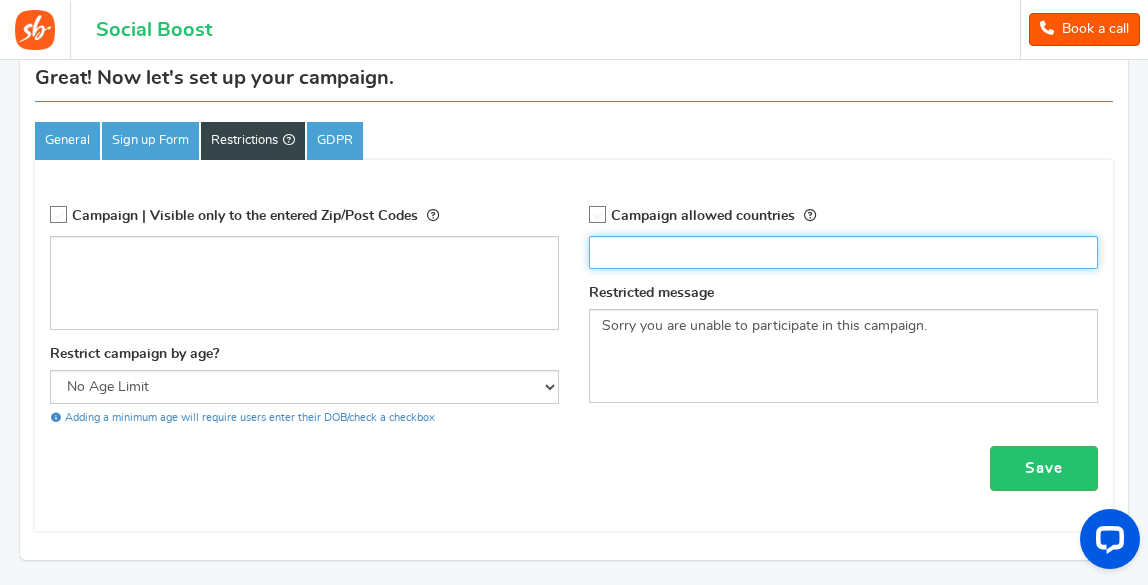 click at bounding box center (843, 252) 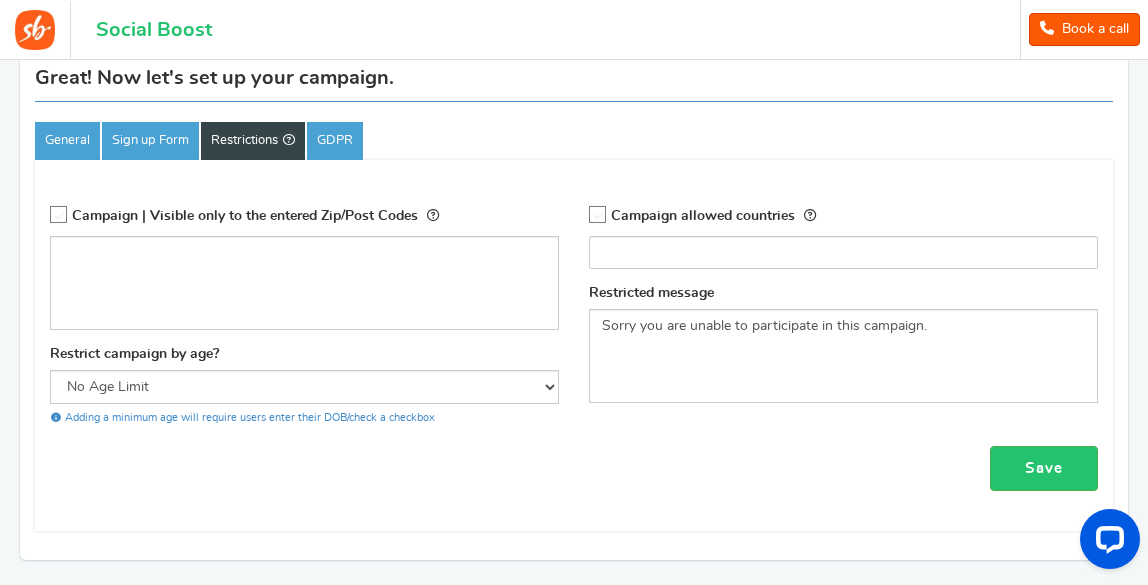 click at bounding box center [598, 215] 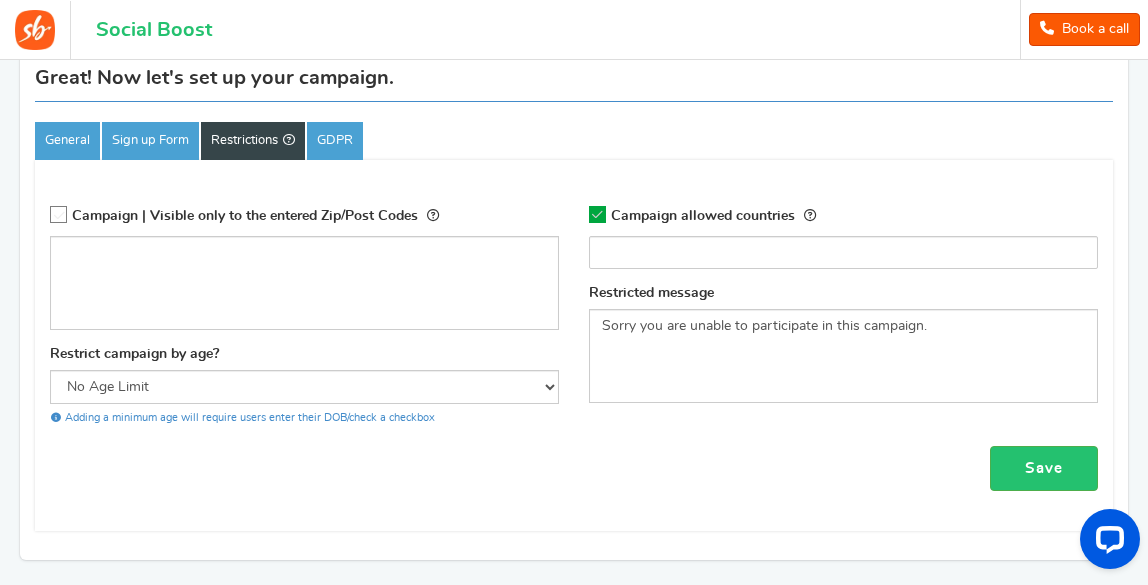 click at bounding box center [843, 252] 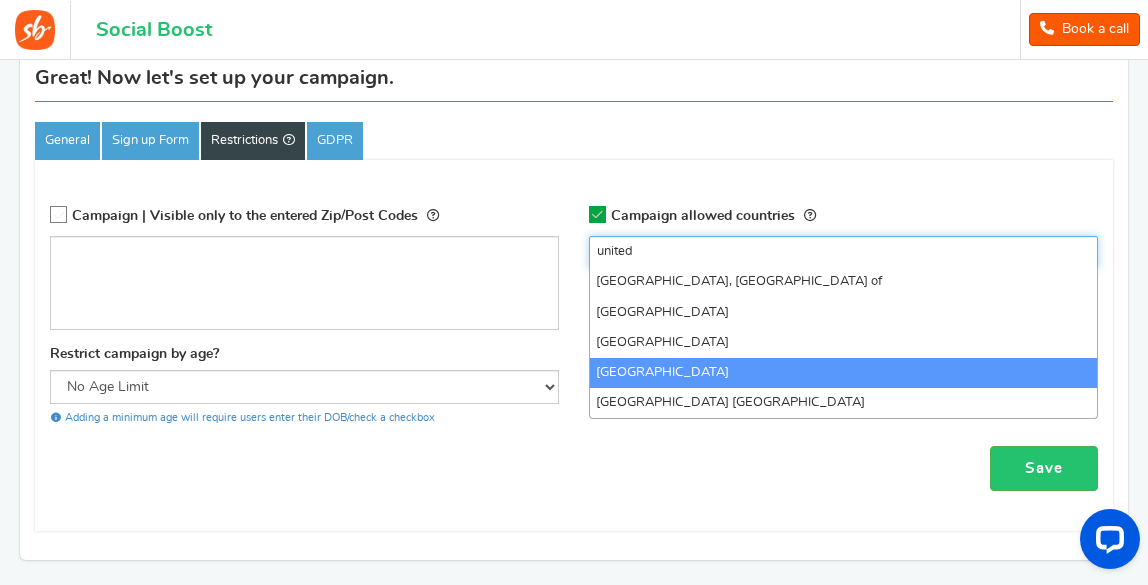 type on "united" 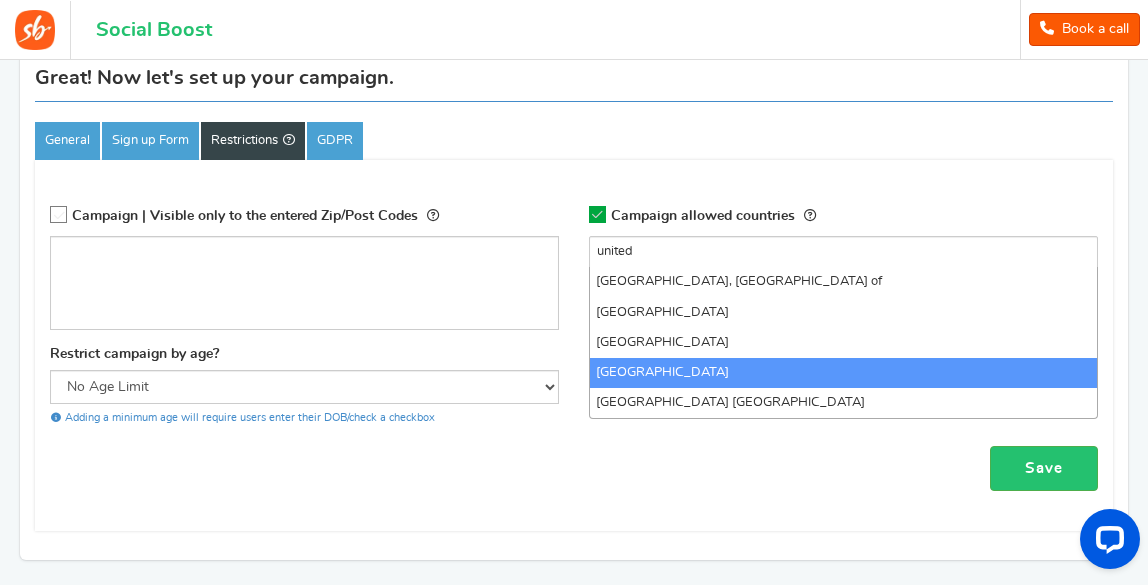 select on "US" 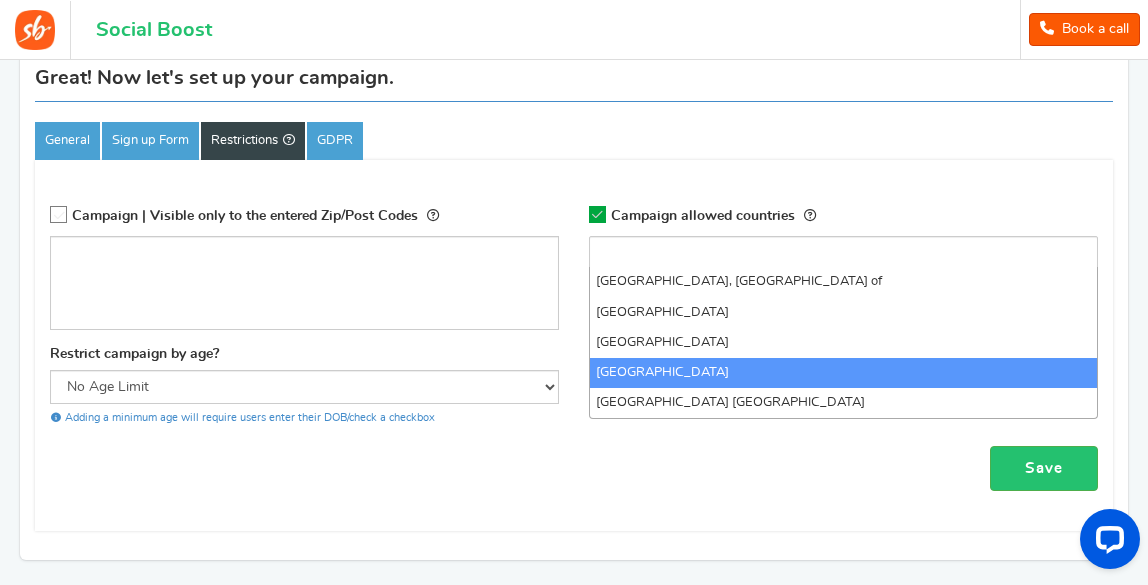 scroll, scrollTop: 3780, scrollLeft: 0, axis: vertical 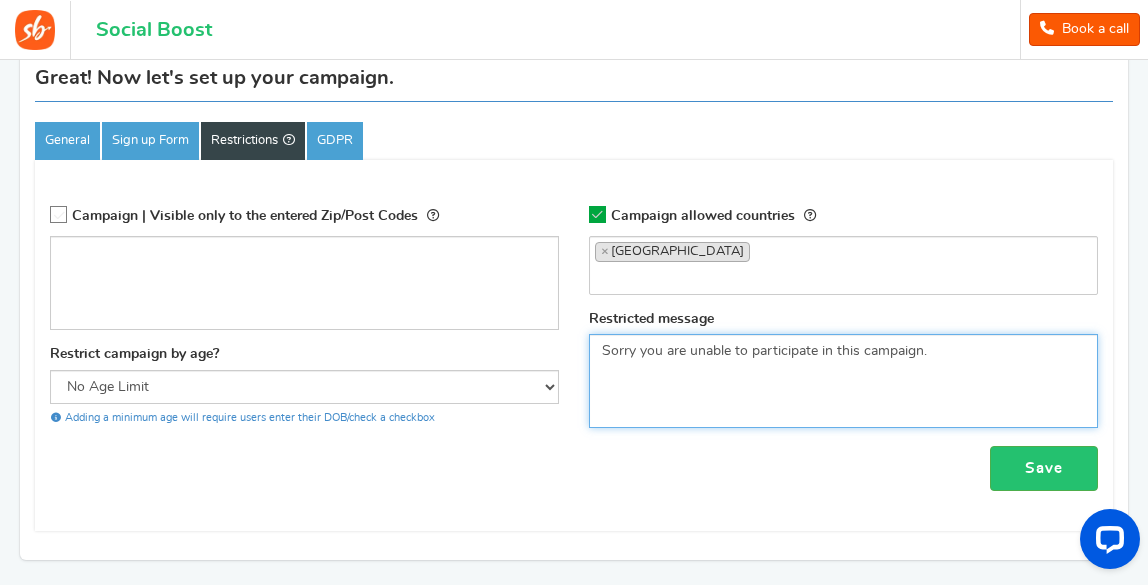 click on "Sorry you are unable to participate in this campaign." at bounding box center (843, 381) 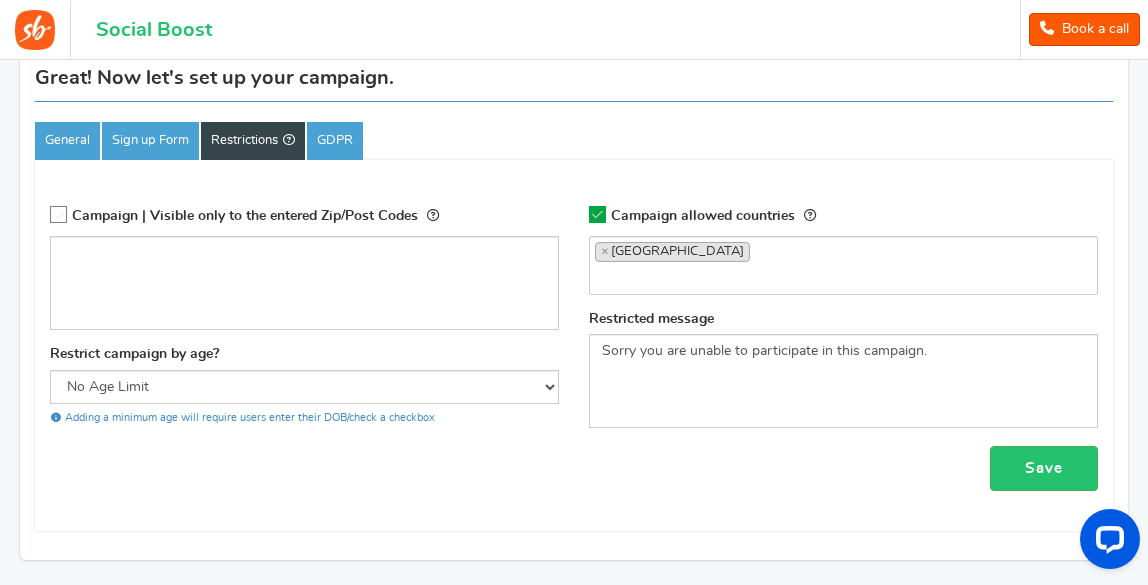 click on "Save" at bounding box center (1044, 468) 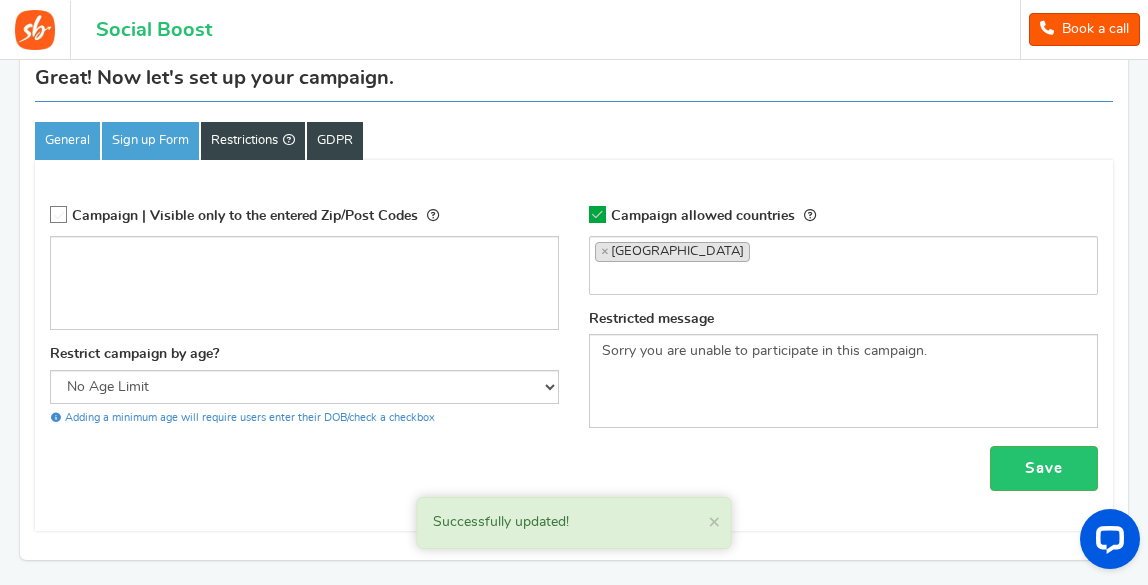 click on "GDPR" at bounding box center [335, 141] 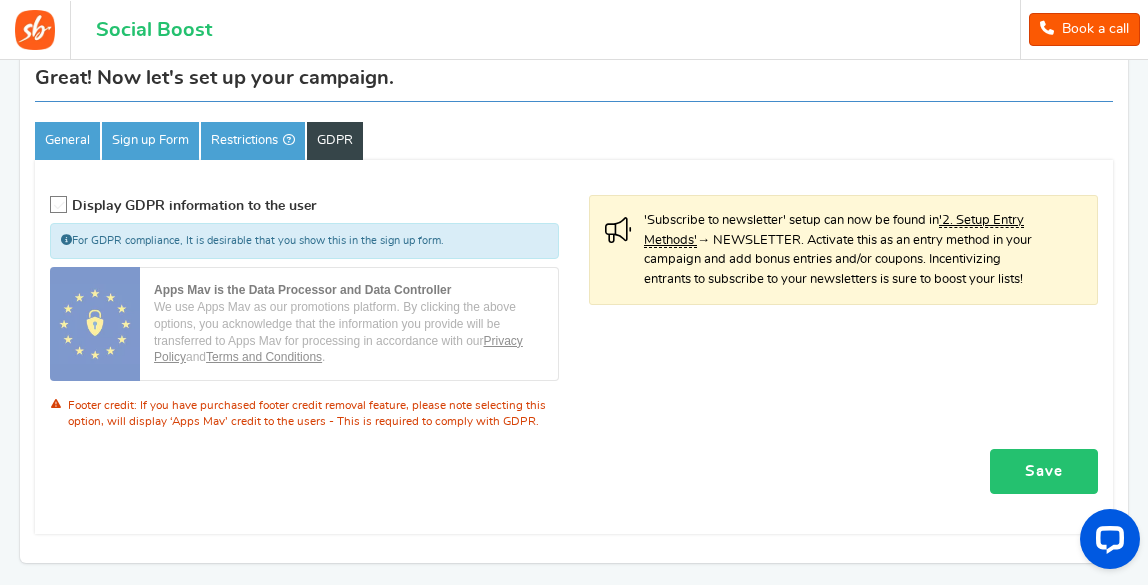 click on "Save" at bounding box center [1044, 471] 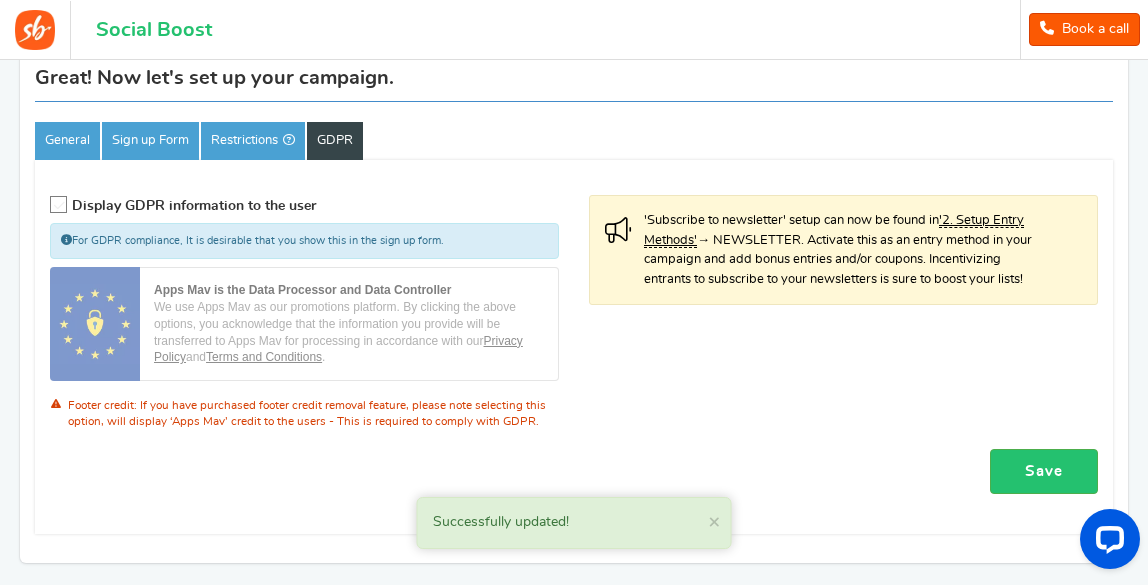 drag, startPoint x: 1144, startPoint y: 160, endPoint x: 1151, endPoint y: 50, distance: 110.2225 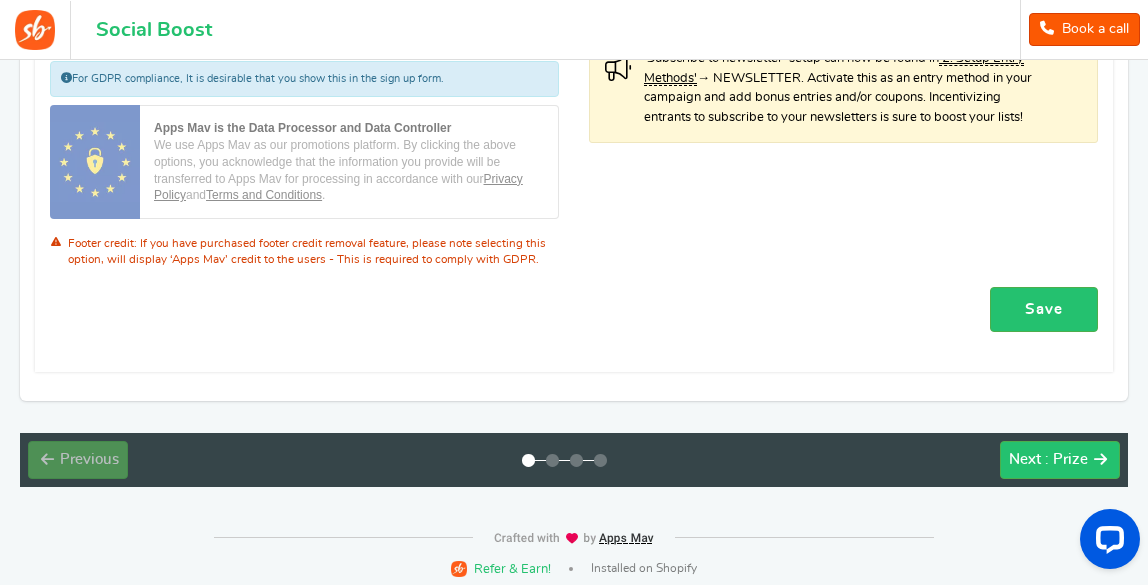 scroll, scrollTop: 332, scrollLeft: 0, axis: vertical 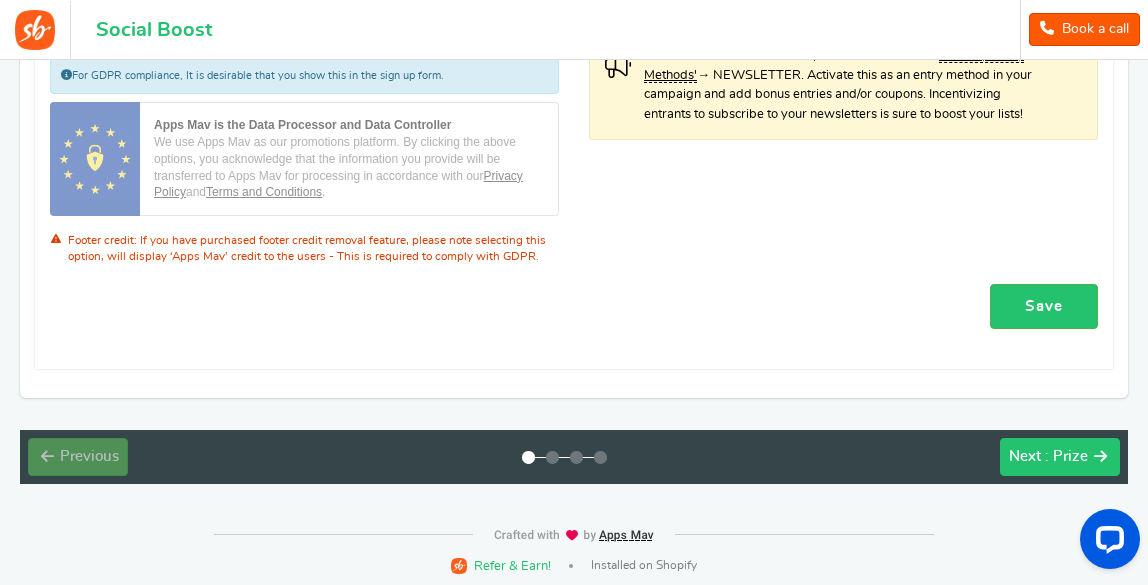 drag, startPoint x: 1080, startPoint y: 459, endPoint x: 1068, endPoint y: 448, distance: 16.27882 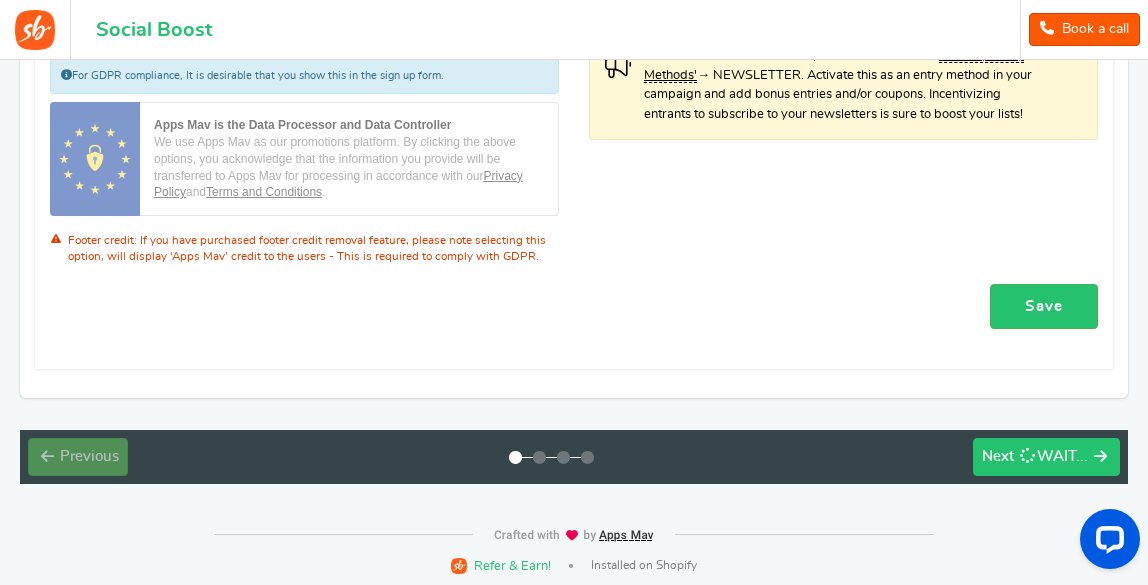 scroll, scrollTop: 176, scrollLeft: 0, axis: vertical 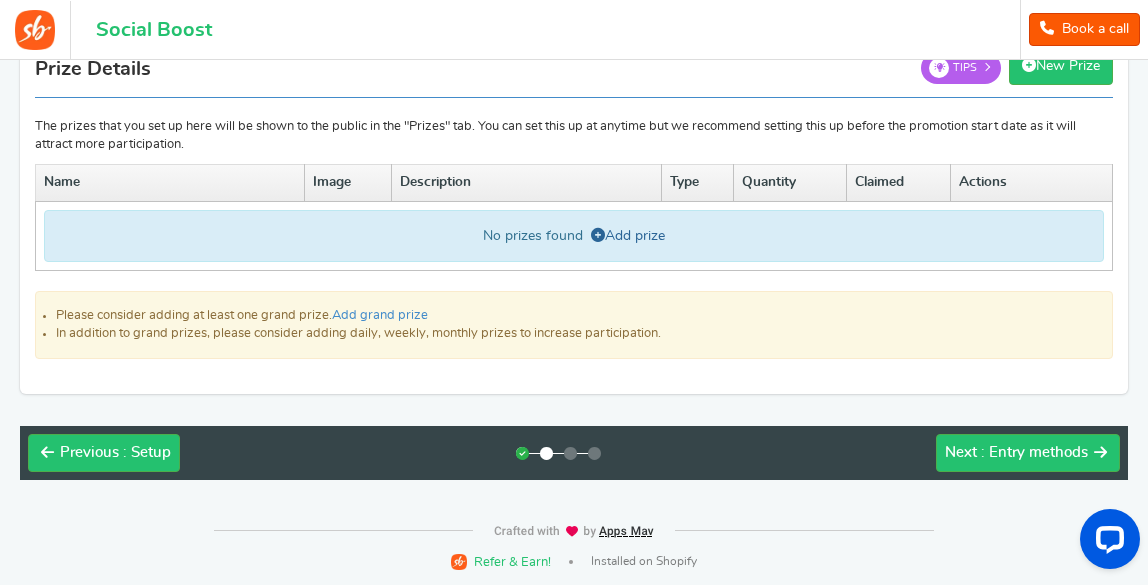 click on "No prizes found
Add prize" at bounding box center [574, 236] 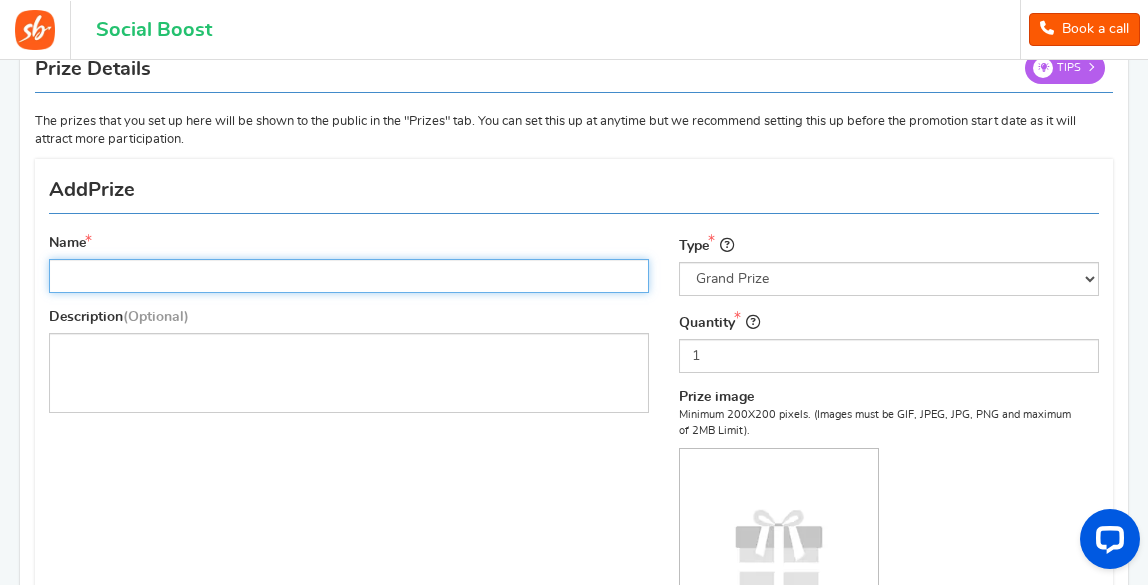 click on "Name" at bounding box center [349, 276] 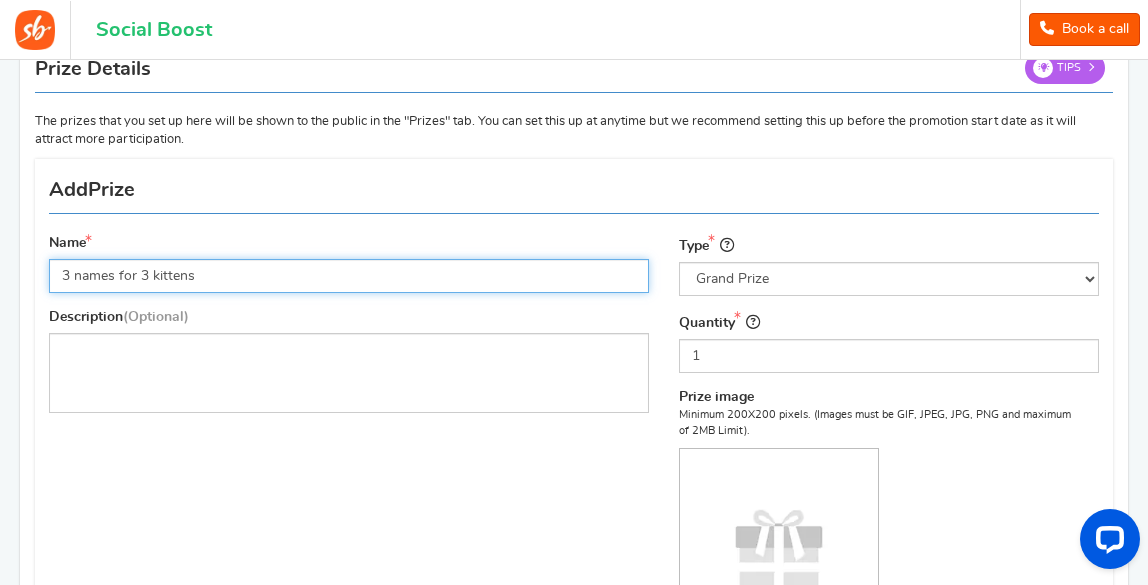 type on "3 names for 3 kittens" 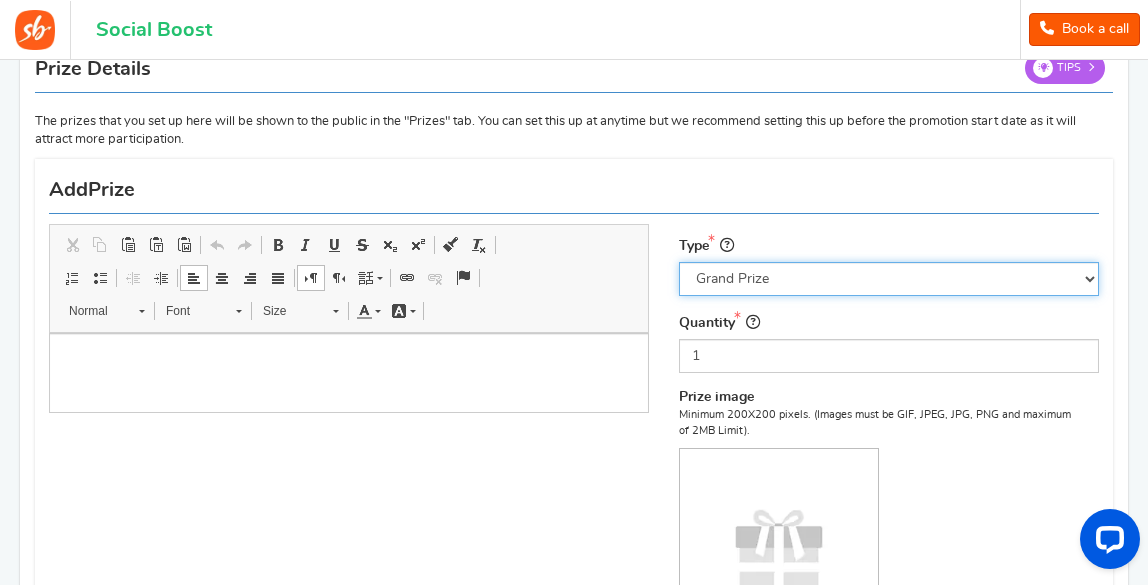 drag, startPoint x: 823, startPoint y: 261, endPoint x: 823, endPoint y: 272, distance: 11 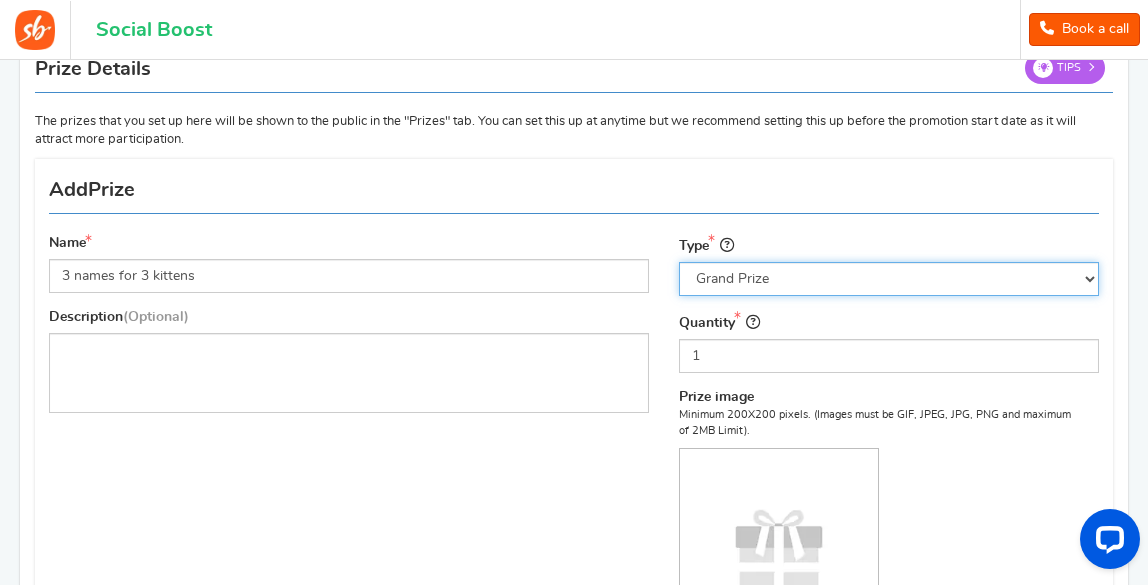 click on "Select the prize type
Grand Prize
Daily Prize
Weekly Prize
Monthly Prize" at bounding box center [889, 279] 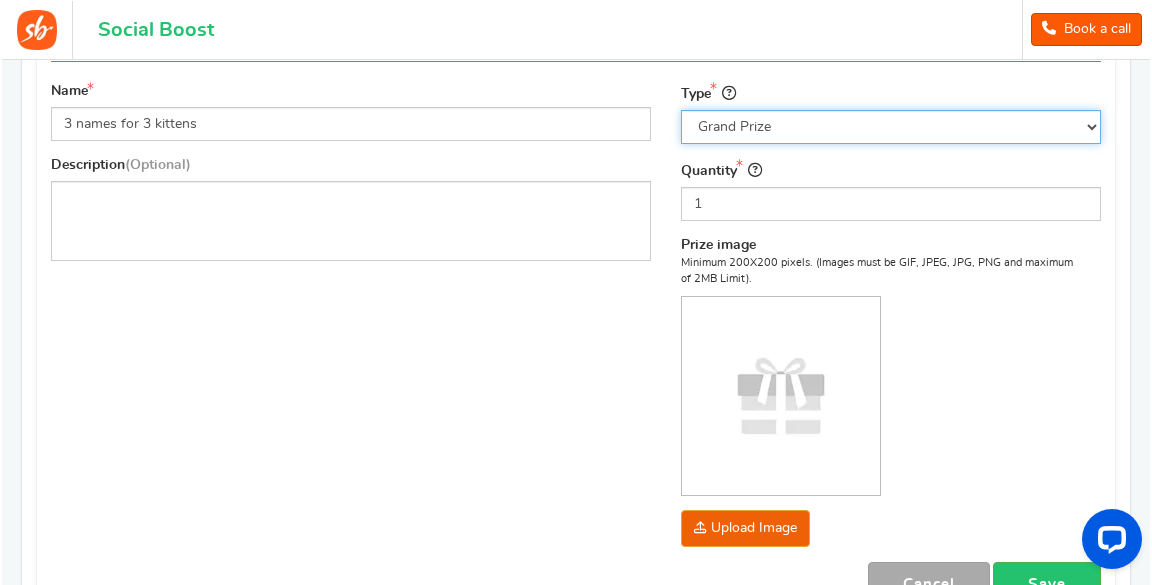 scroll, scrollTop: 332, scrollLeft: 0, axis: vertical 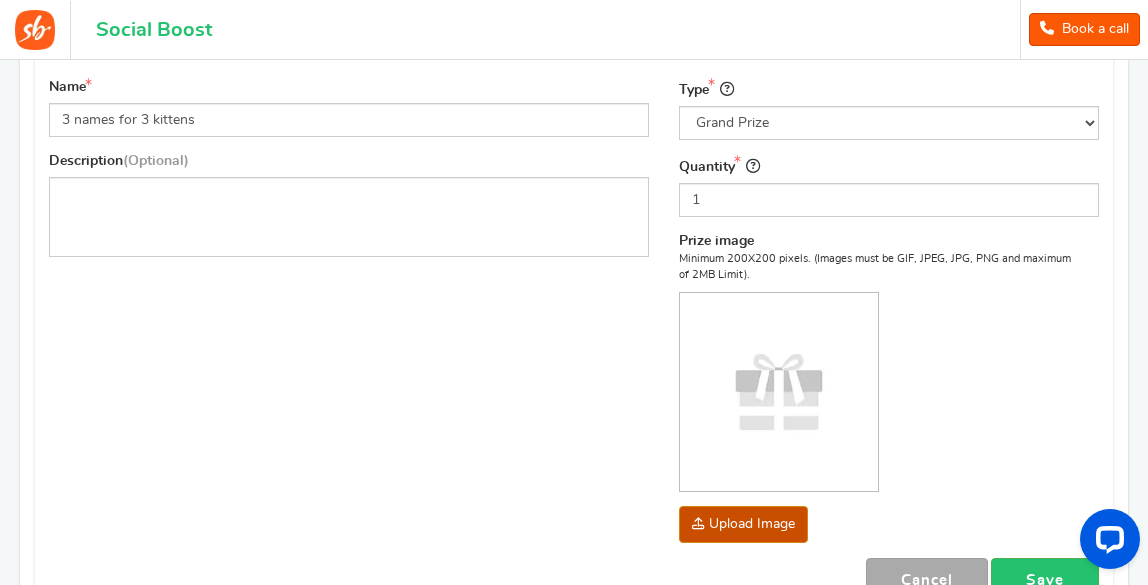 click at bounding box center (-1233, 650) 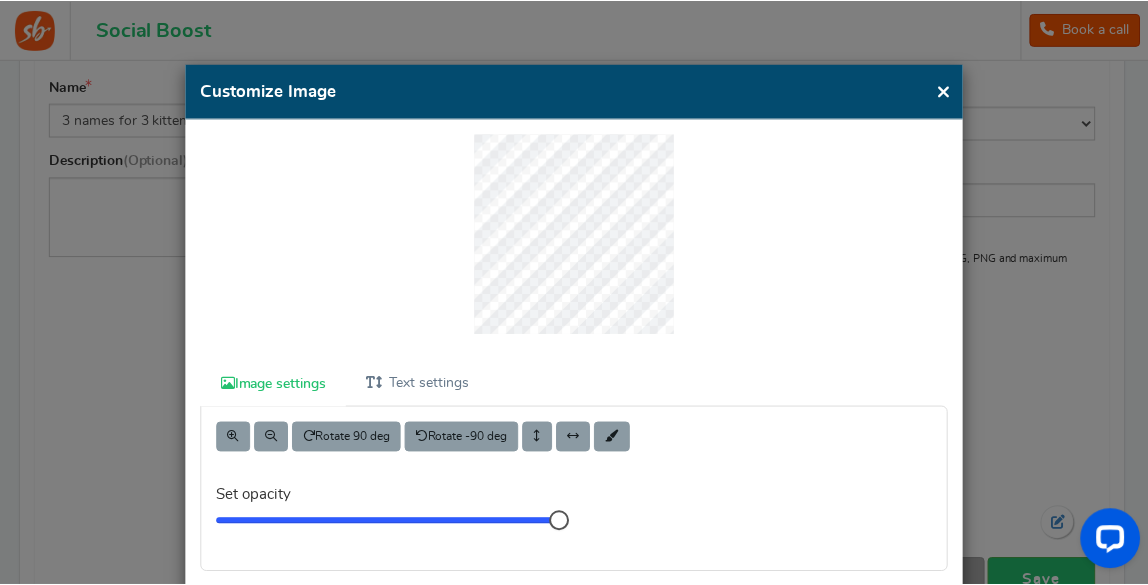 scroll, scrollTop: 110, scrollLeft: 0, axis: vertical 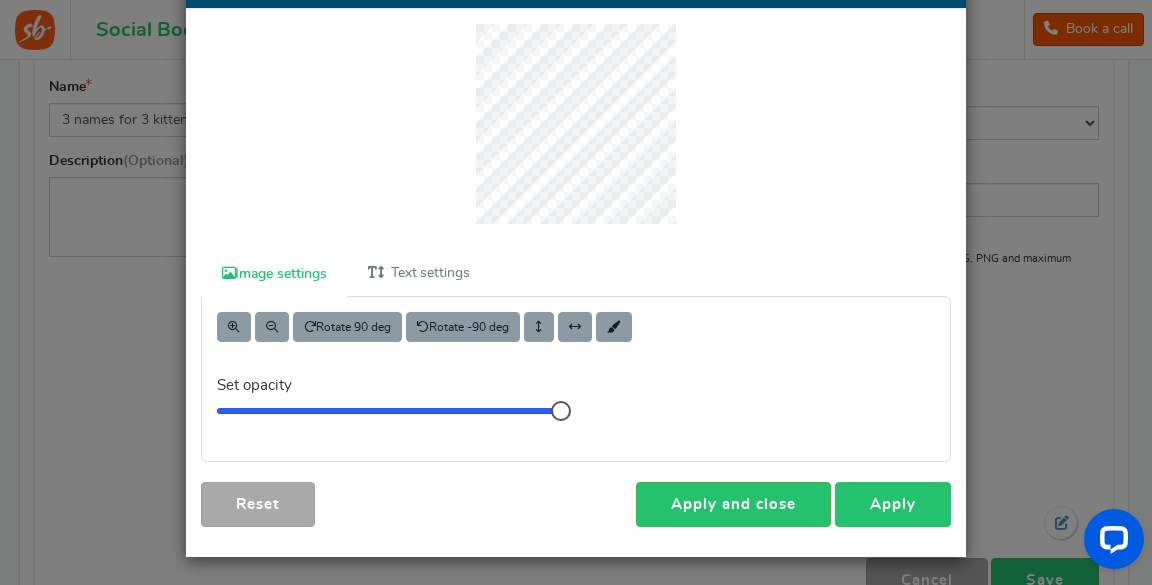 click on "Apply" at bounding box center [893, 504] 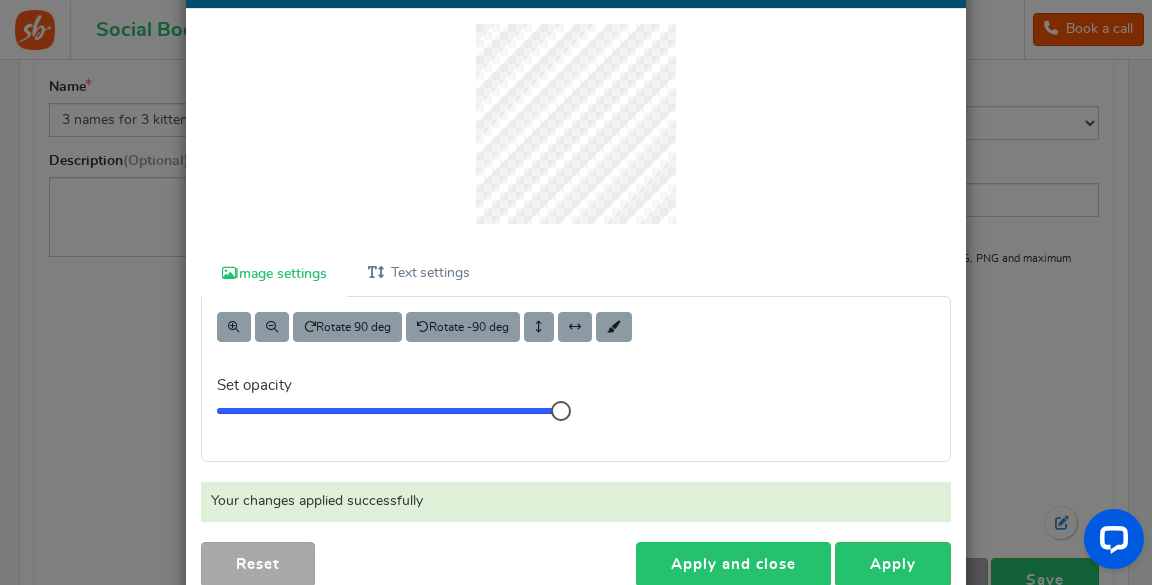 click on "Apply and close" at bounding box center (733, 564) 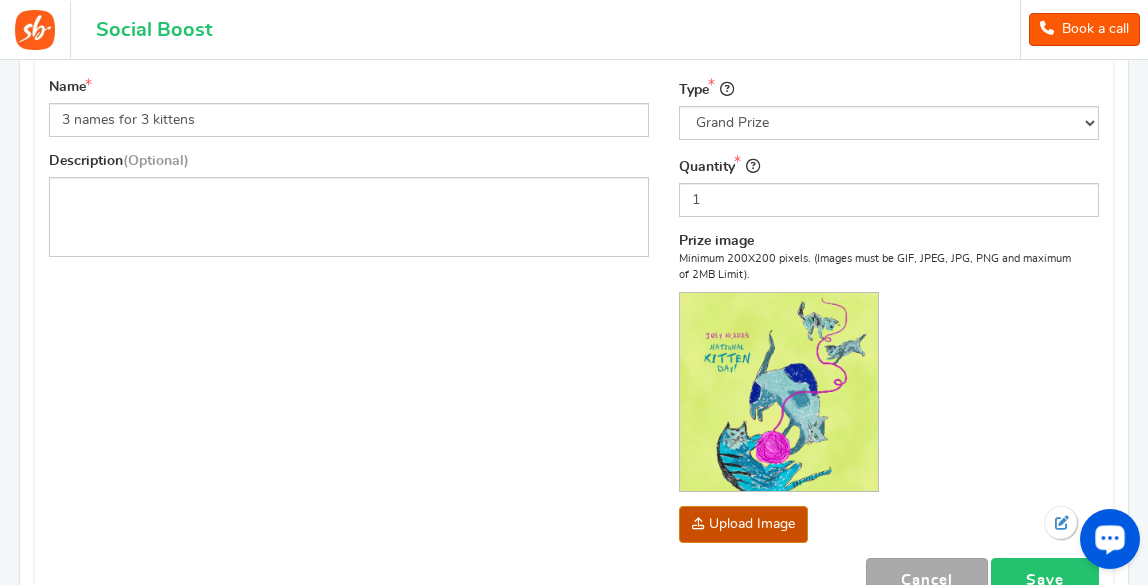 click on "Save" at bounding box center [1045, 580] 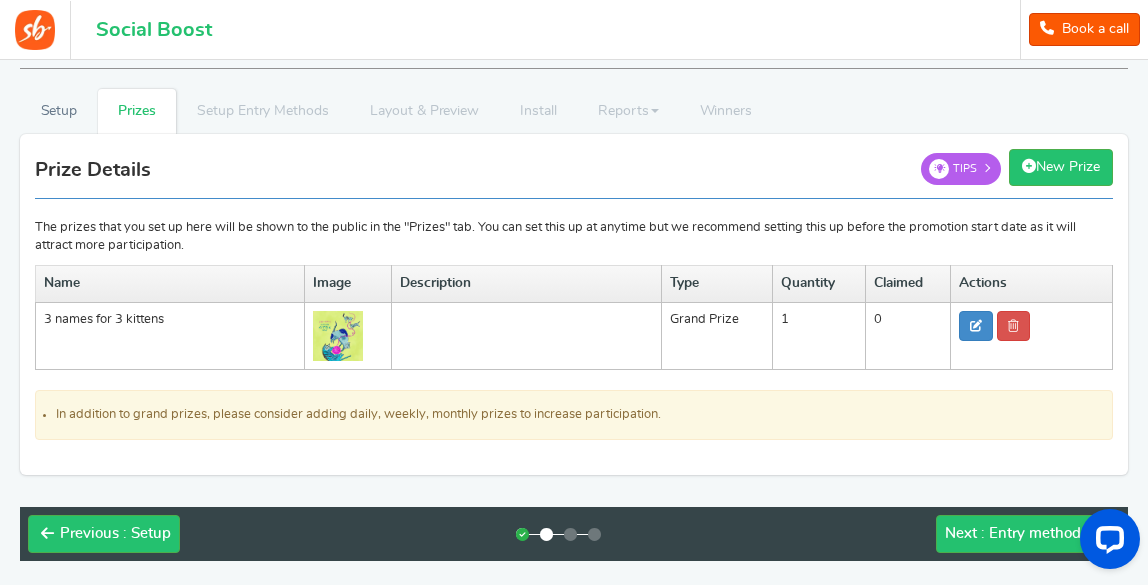 scroll, scrollTop: 156, scrollLeft: 0, axis: vertical 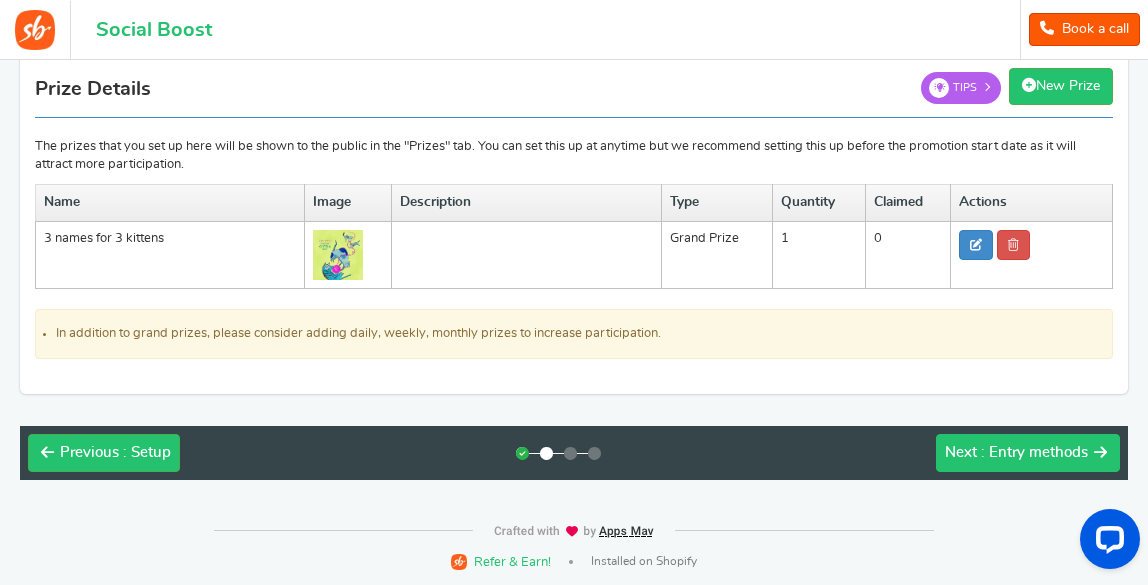 drag, startPoint x: 1020, startPoint y: 452, endPoint x: 1042, endPoint y: 436, distance: 27.202942 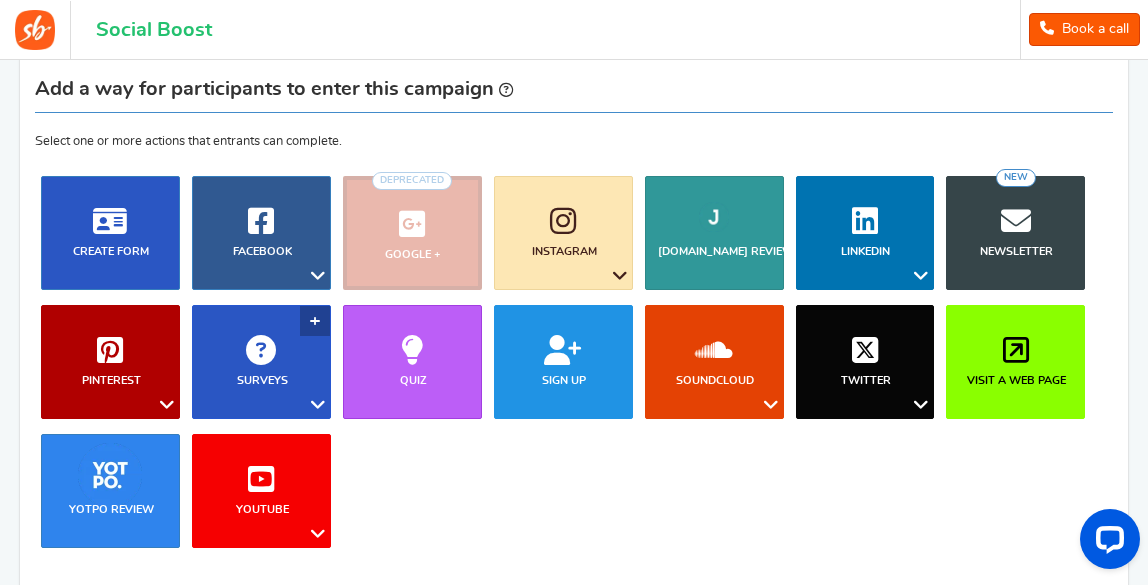 click at bounding box center [318, 405] 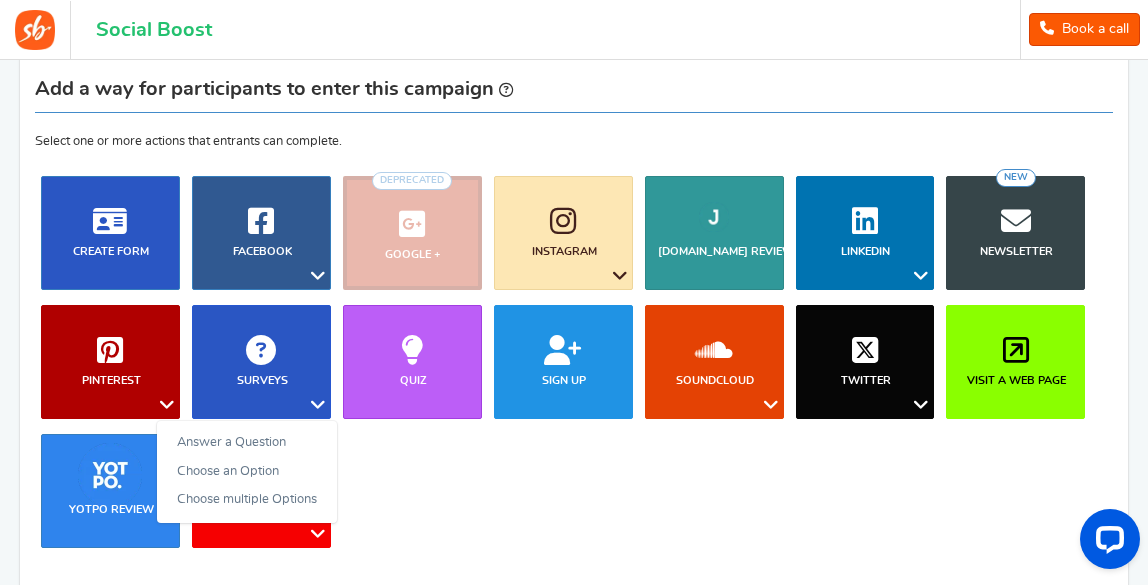 click on "Blog Comments
Create Form
Facebook
Visit a Facebook Page
Includes Like
Share on Facebook" at bounding box center [574, 369] 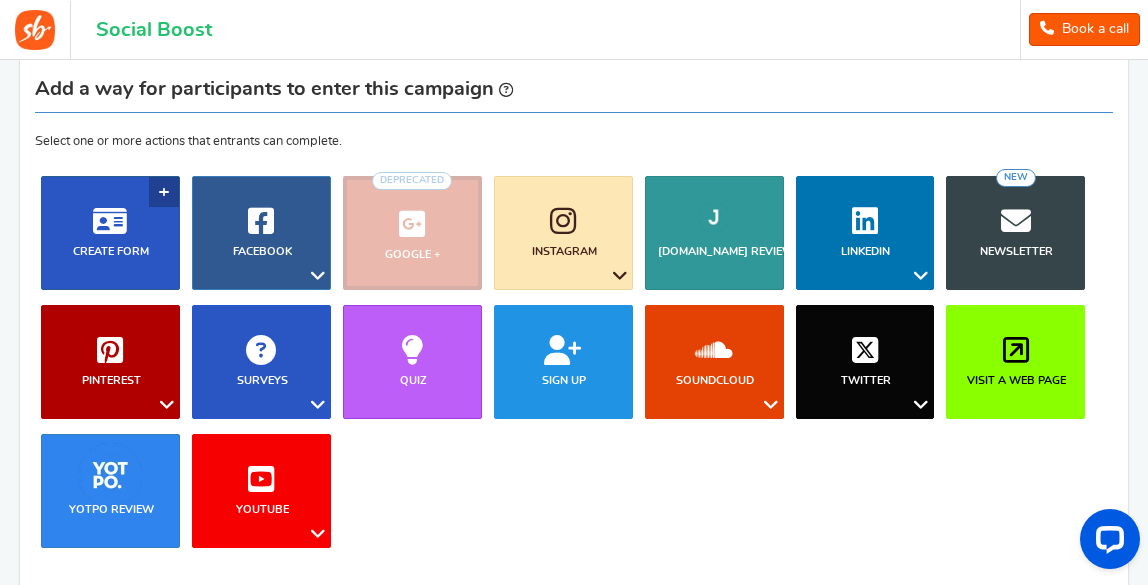 click on "Create Form" at bounding box center [110, 233] 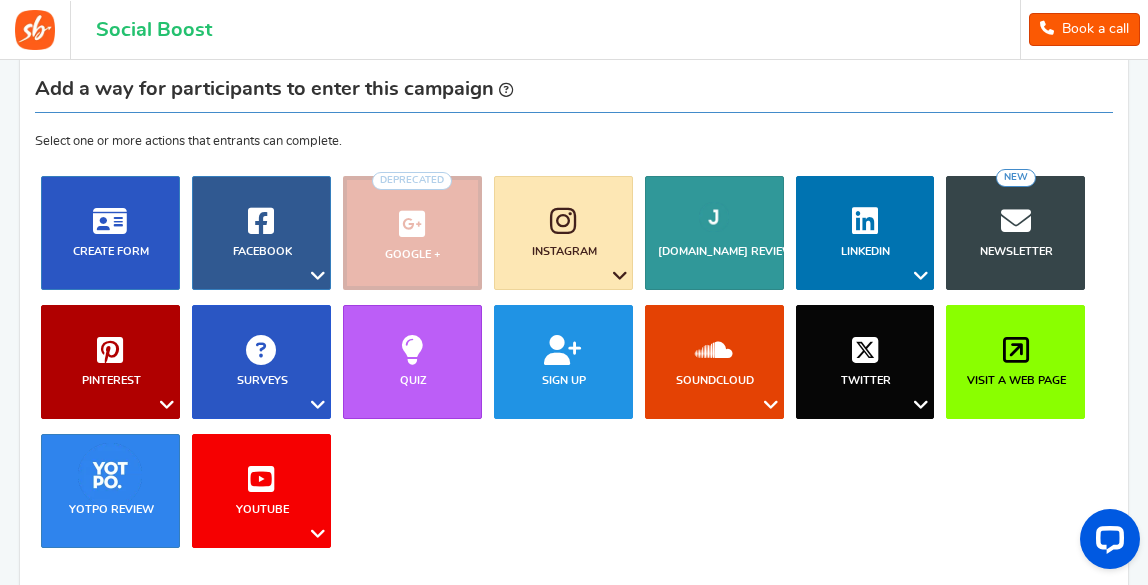 scroll, scrollTop: 775, scrollLeft: 0, axis: vertical 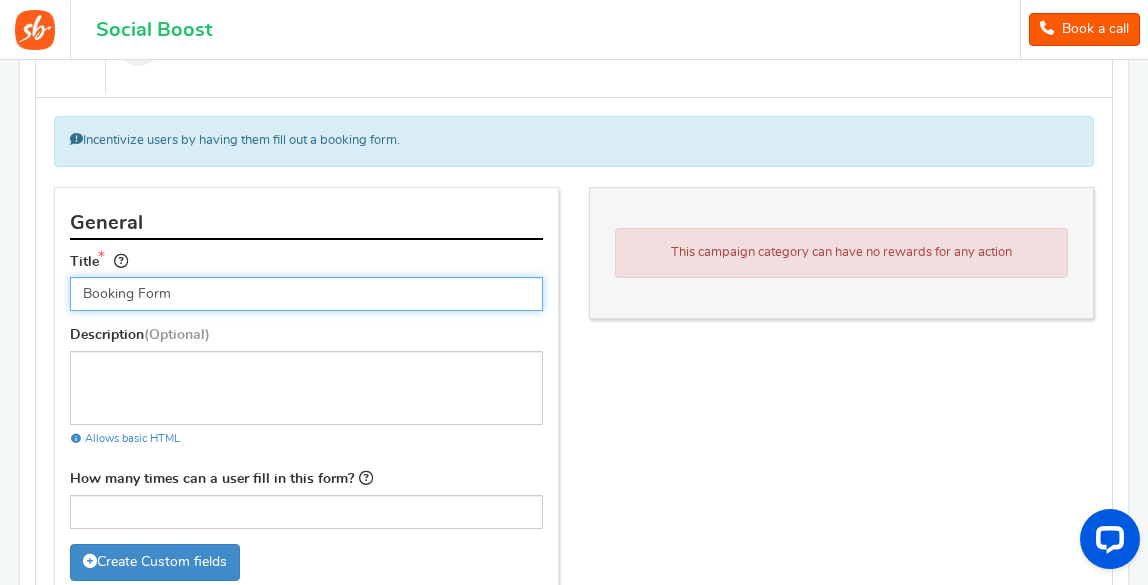 drag, startPoint x: 187, startPoint y: 288, endPoint x: -188, endPoint y: 287, distance: 375.00134 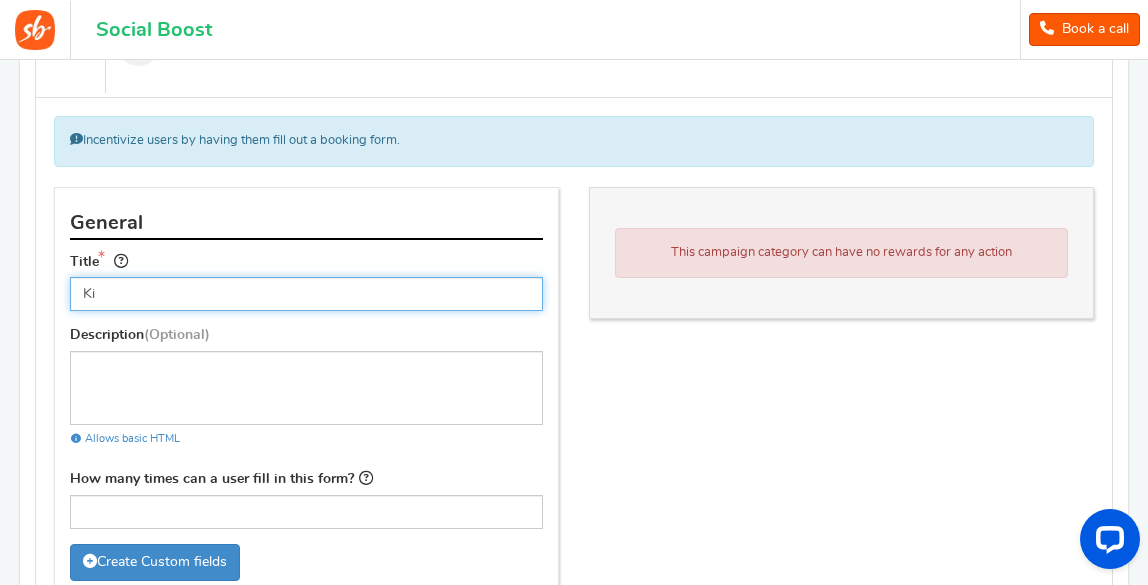type on "Kitten Naming Form" 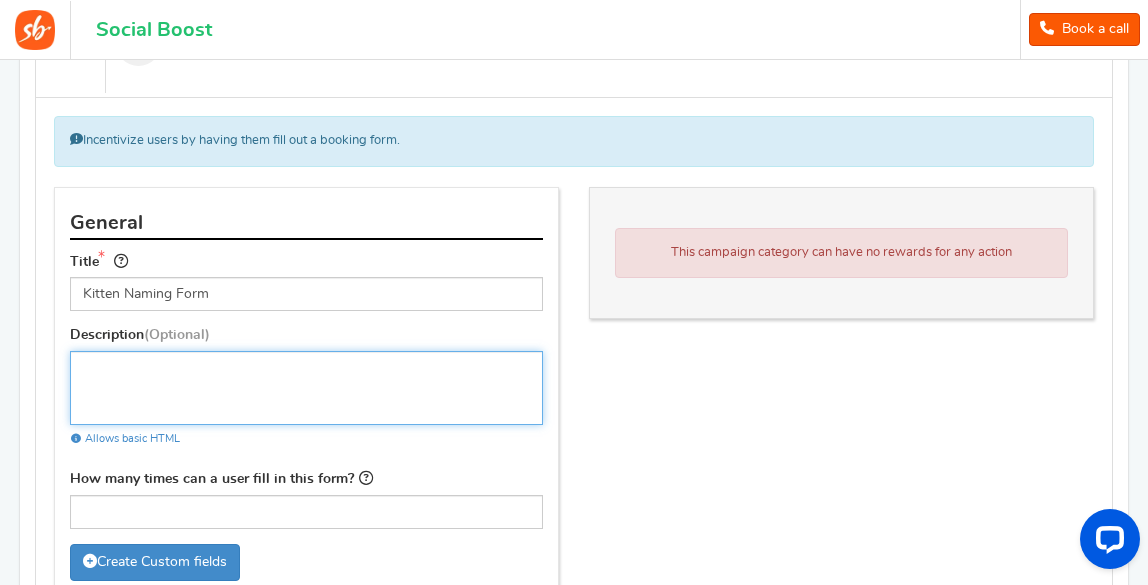 click at bounding box center (306, 388) 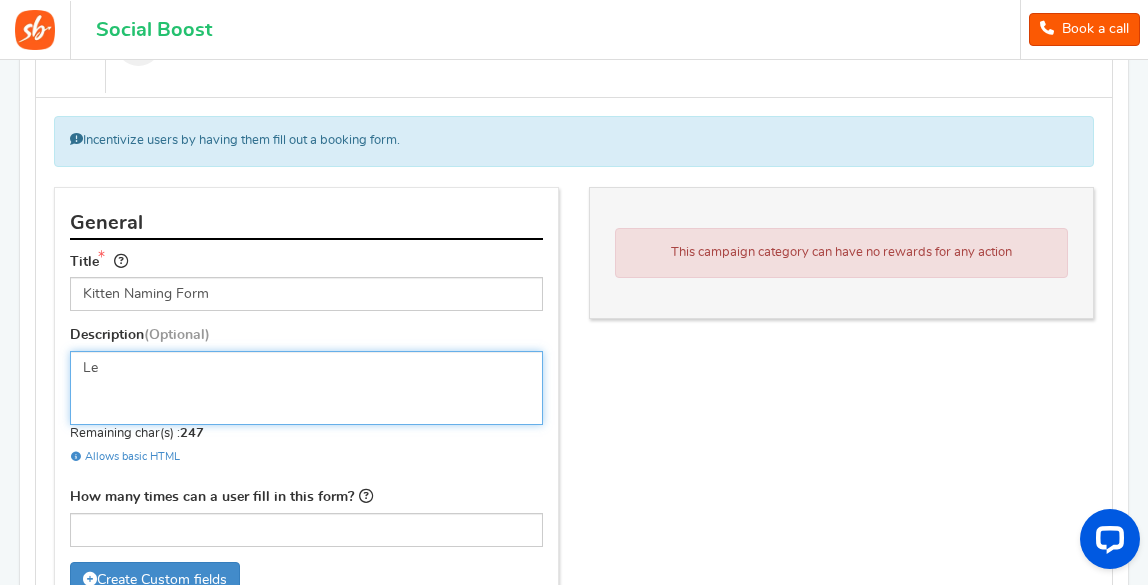type on "L" 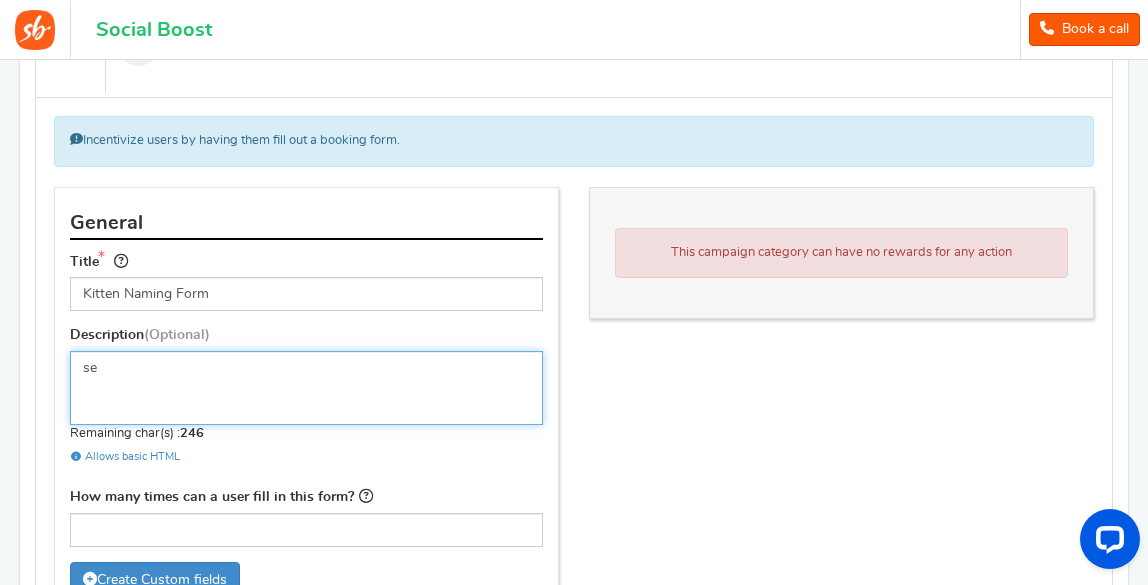 type on "s" 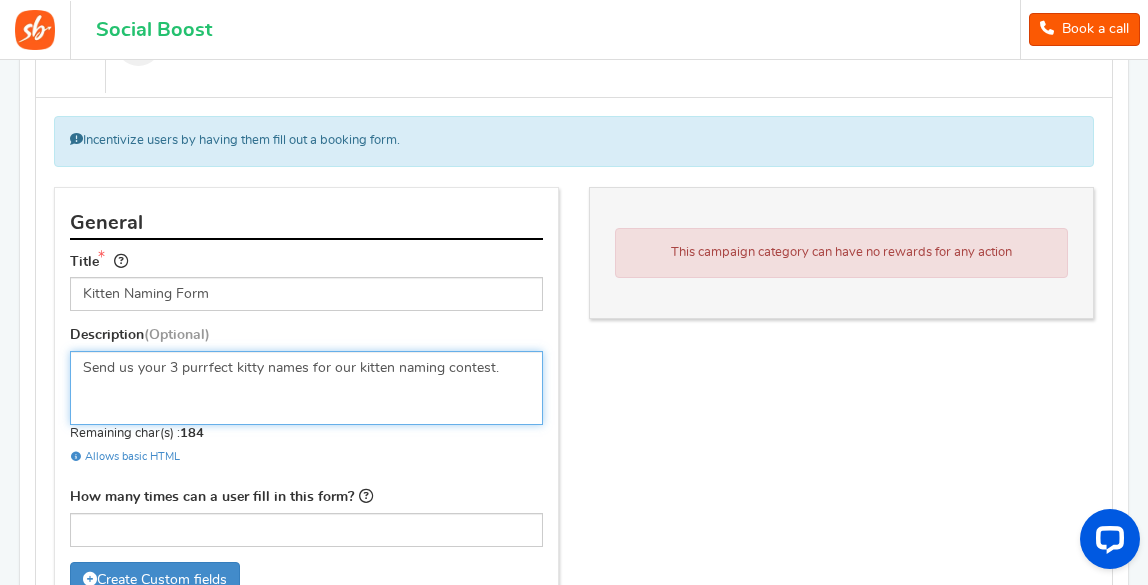 type on "Send us your 3 purrfect kitty names for our kitten naming contest." 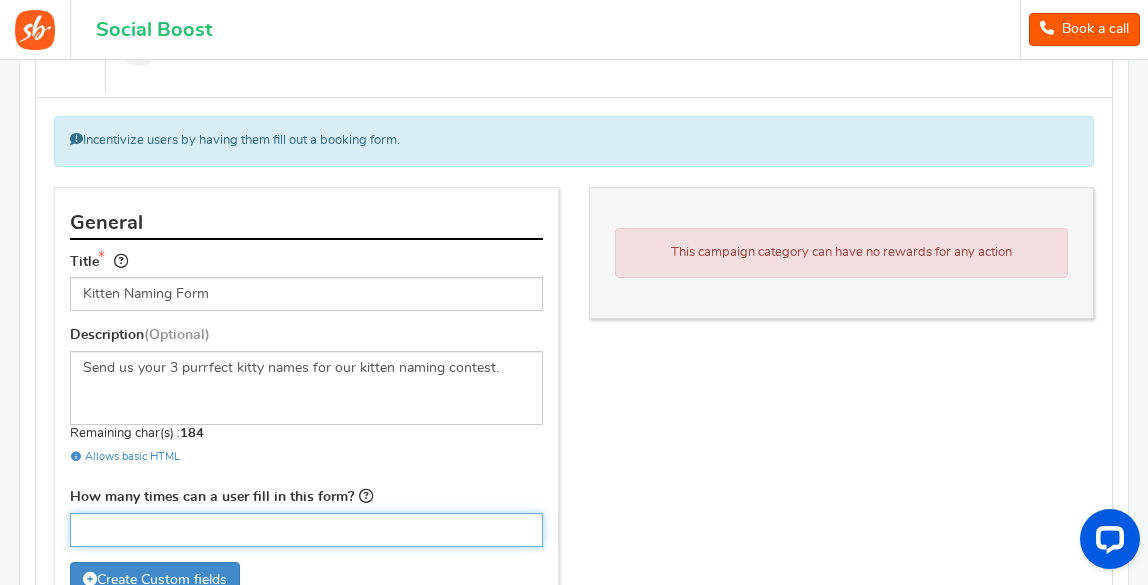 click on "How many times can a user fill in this form?" at bounding box center (306, 530) 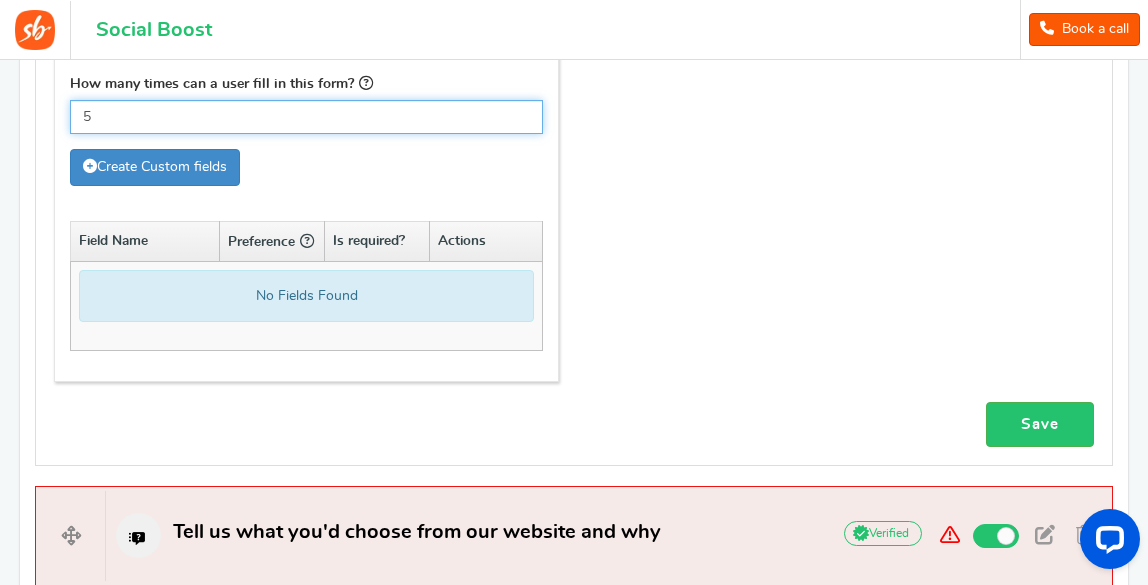scroll, scrollTop: 1080, scrollLeft: 0, axis: vertical 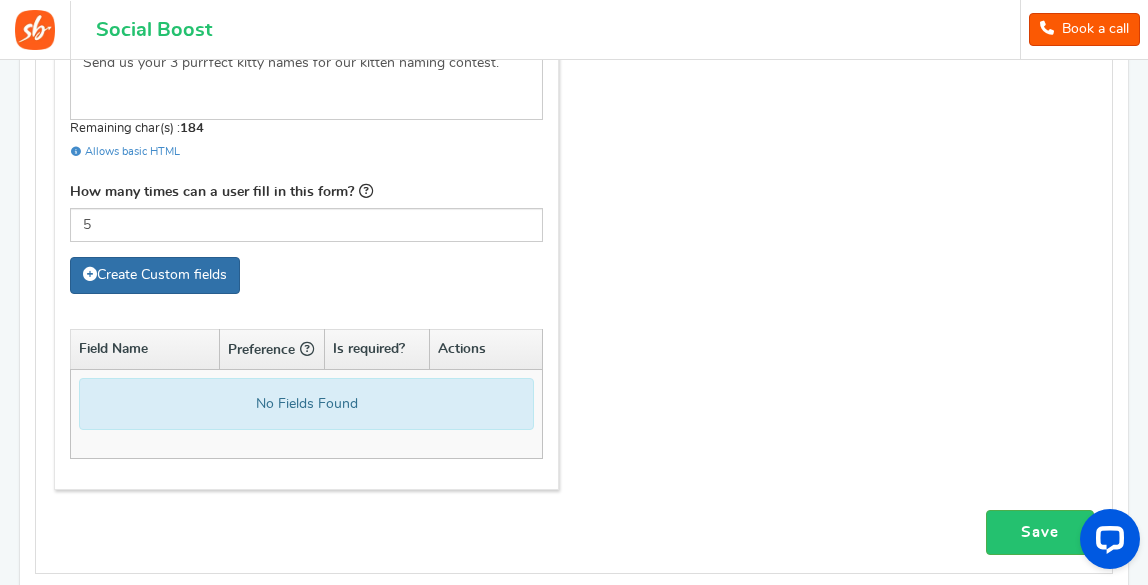 click on "Create Custom fields" at bounding box center (155, 275) 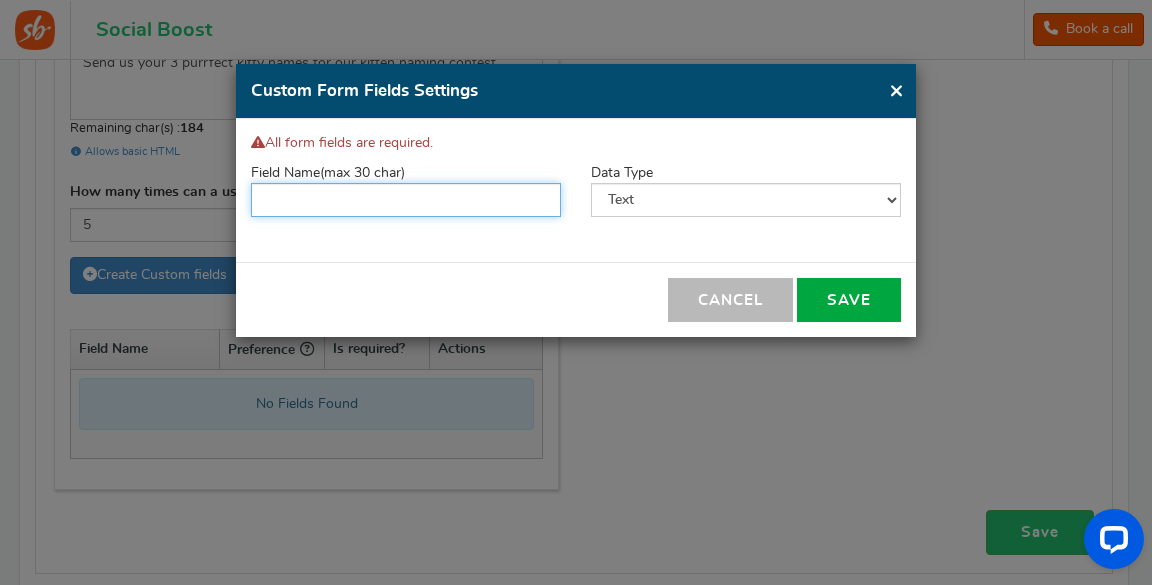 click at bounding box center [406, 200] 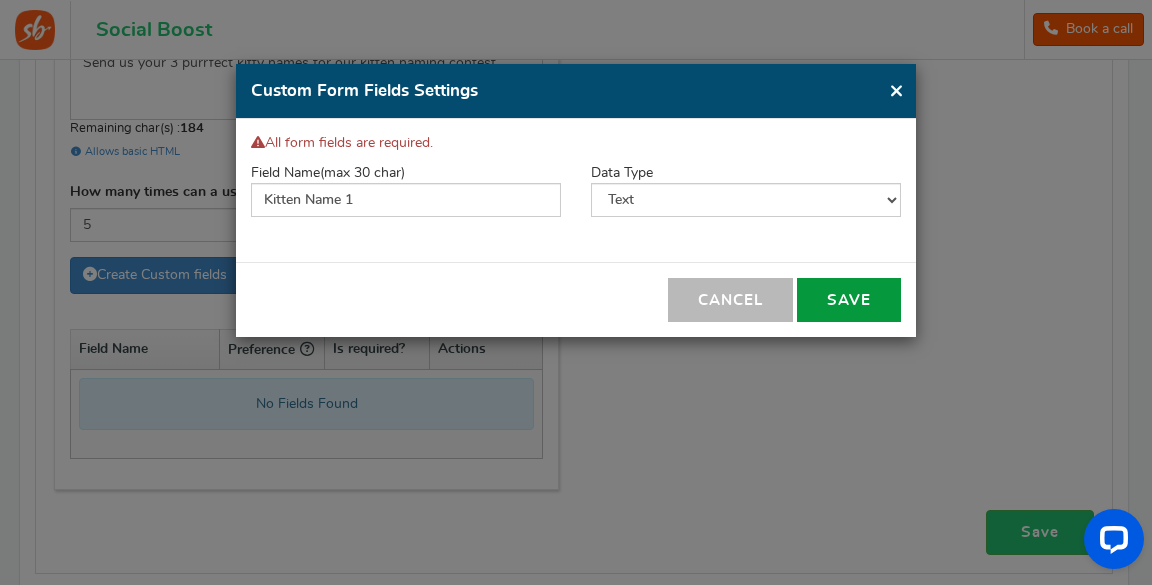 click on "Save" at bounding box center [849, 300] 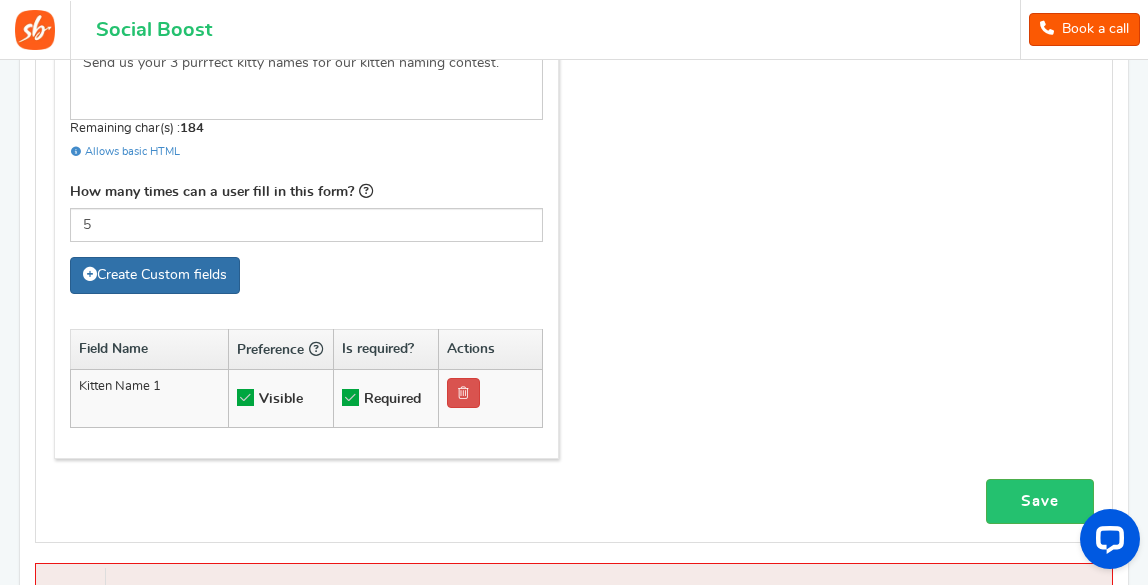 click on "Create Custom fields" at bounding box center [155, 275] 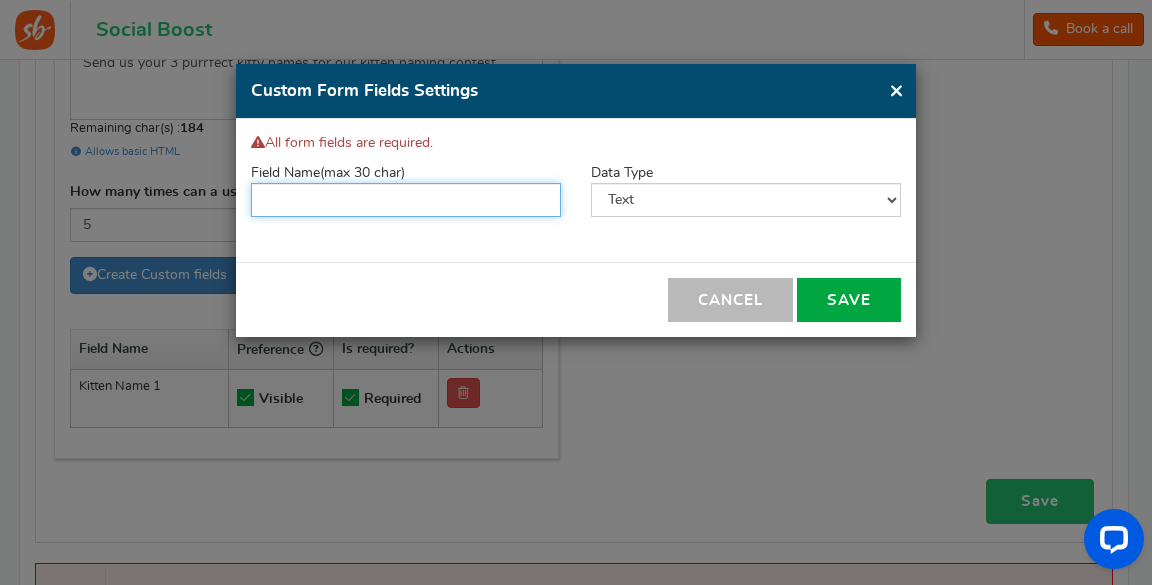 click at bounding box center [406, 200] 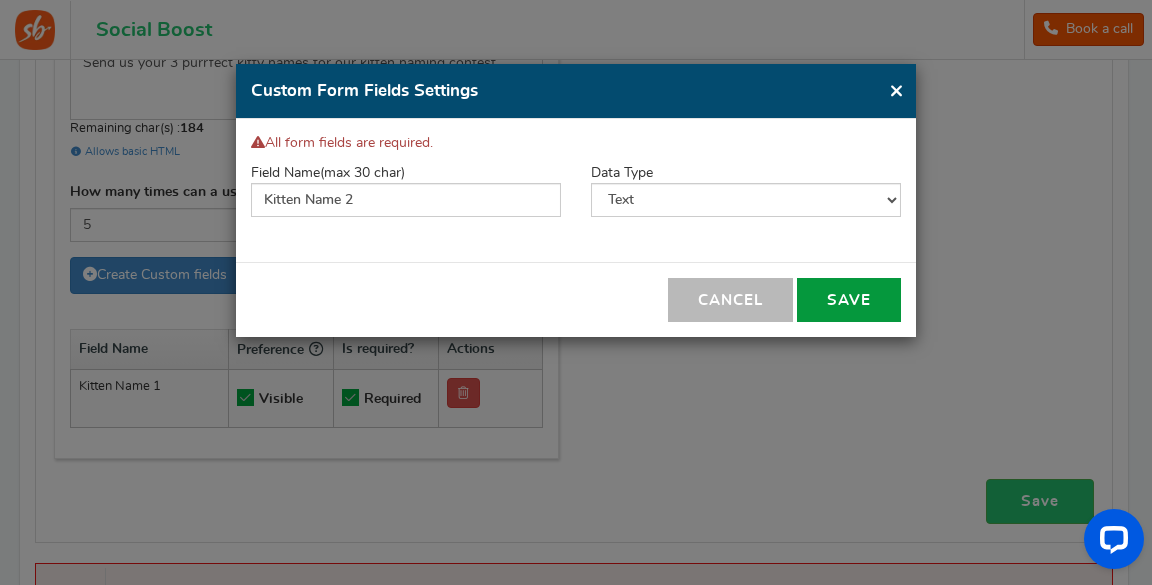 click on "Save" at bounding box center (849, 300) 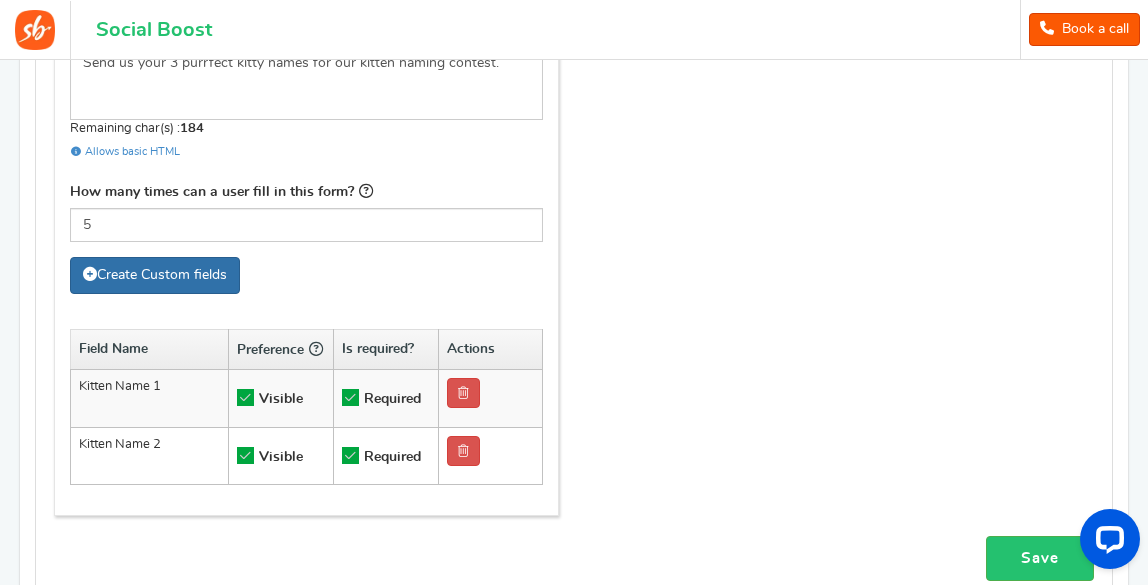 click on "Create Custom fields" at bounding box center (155, 275) 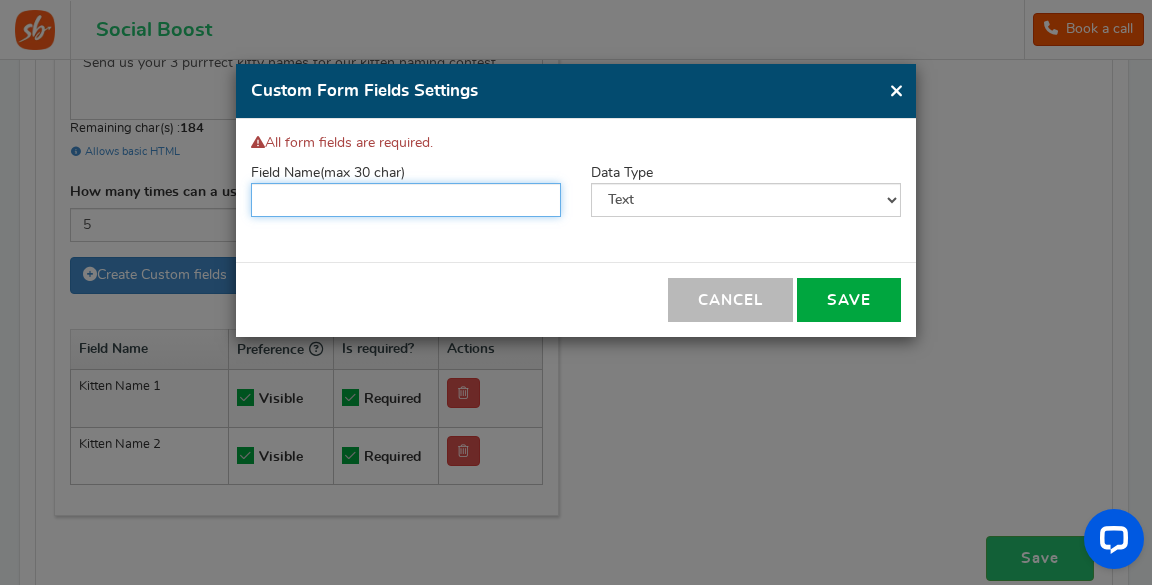 click at bounding box center (406, 200) 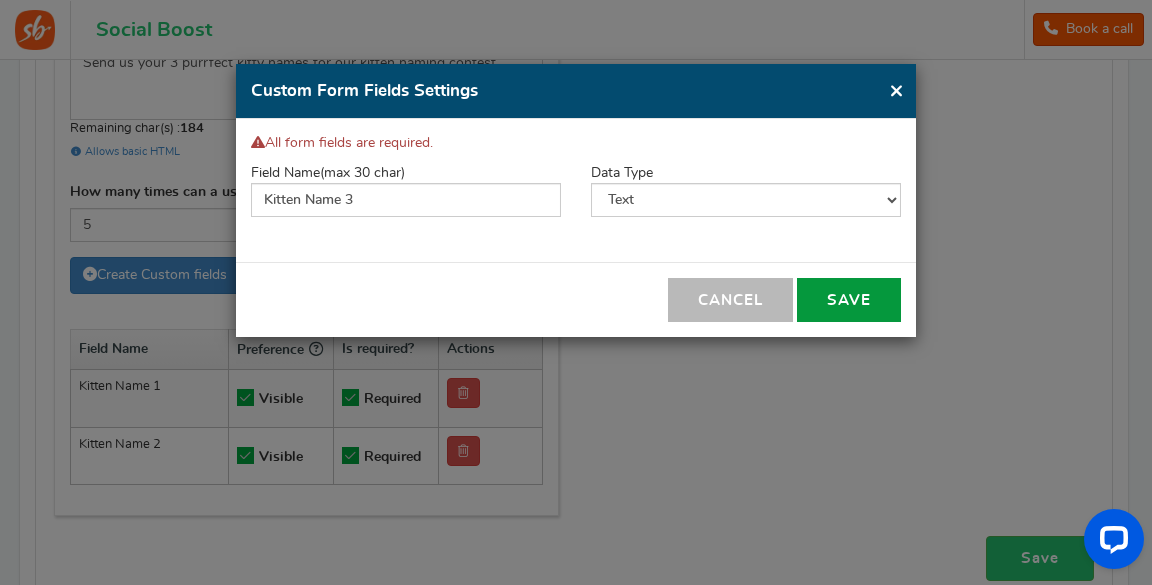 click on "Save" at bounding box center [849, 300] 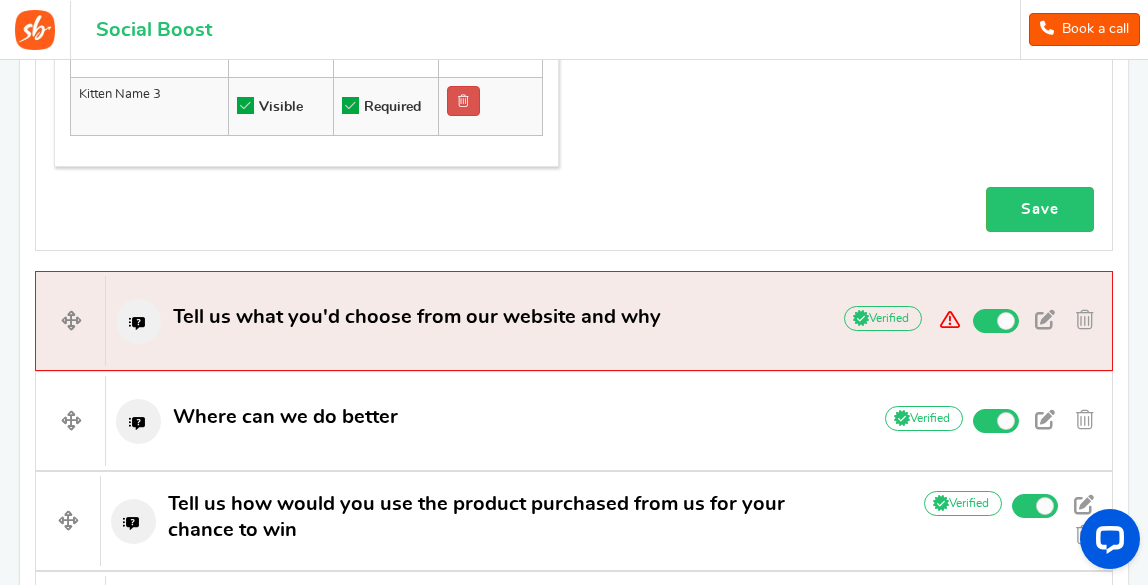 scroll, scrollTop: 1606, scrollLeft: 0, axis: vertical 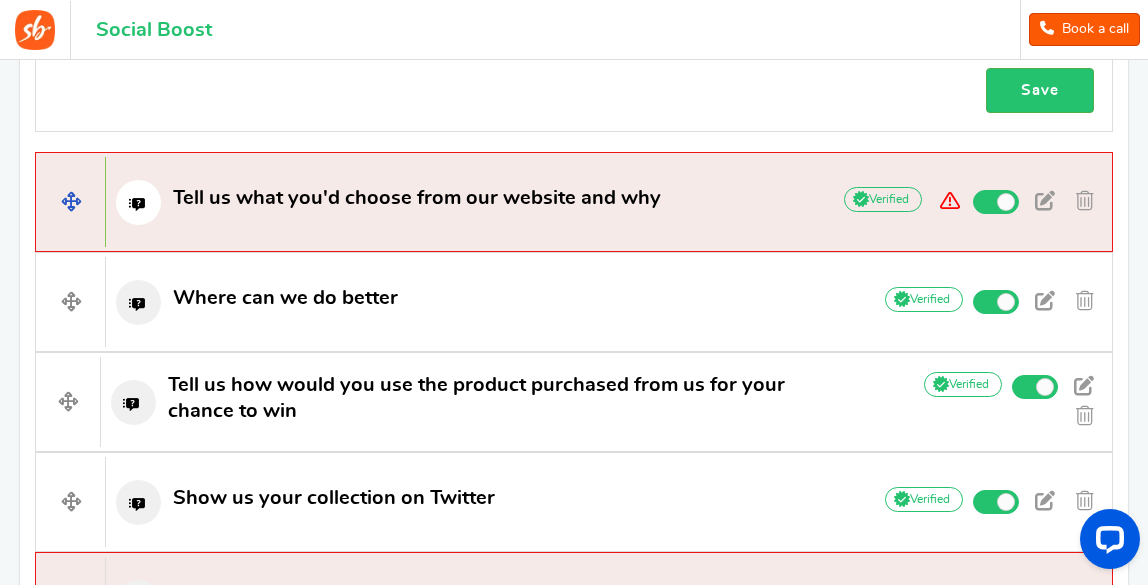 click at bounding box center [138, 202] 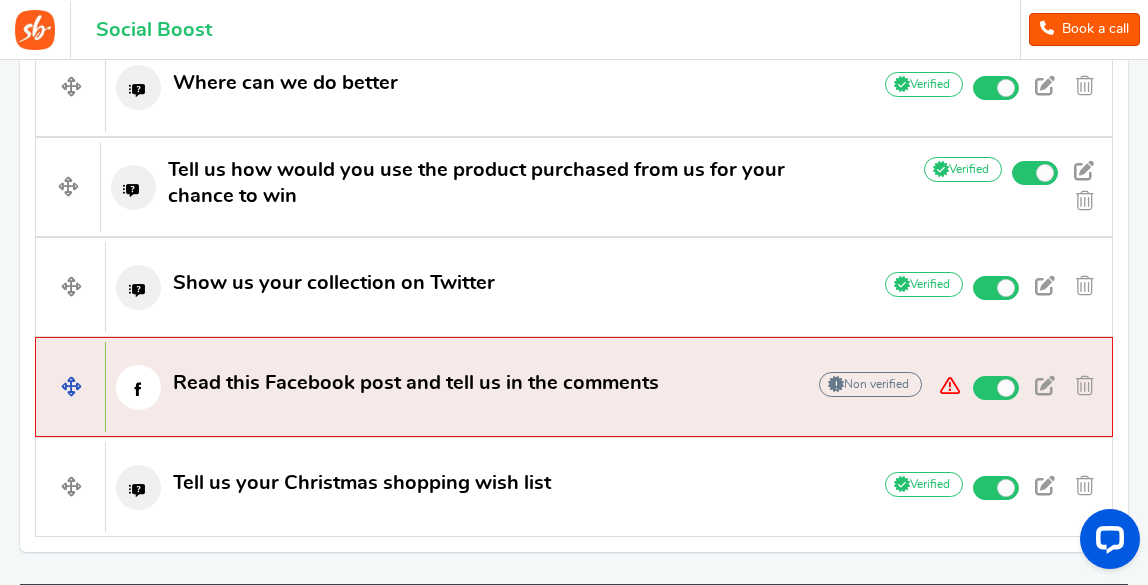 scroll, scrollTop: 894, scrollLeft: 0, axis: vertical 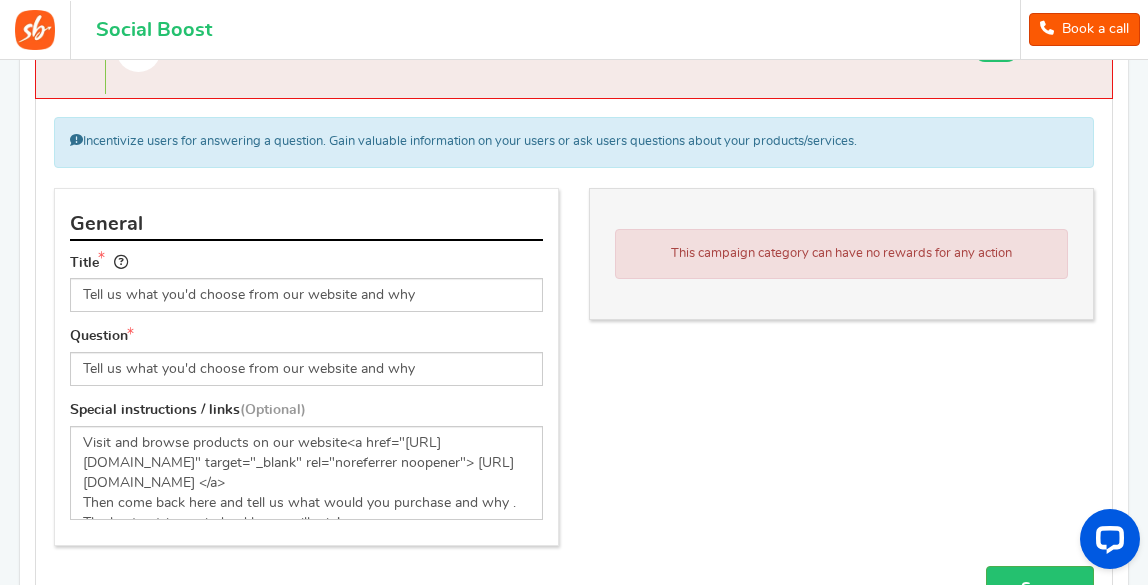 drag, startPoint x: 1143, startPoint y: 267, endPoint x: 1151, endPoint y: 377, distance: 110.29053 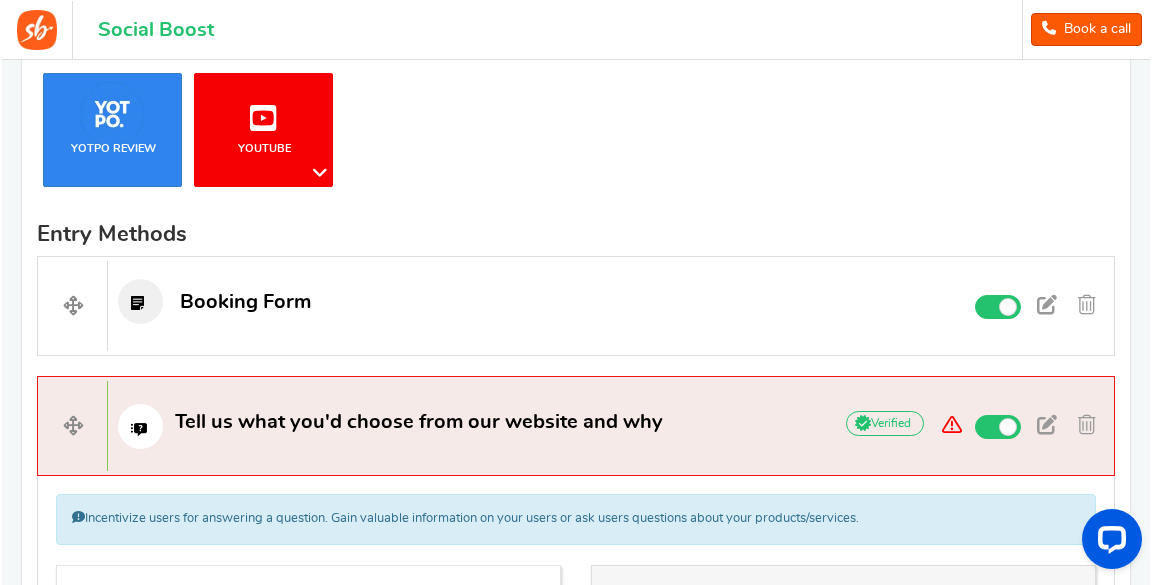 scroll, scrollTop: 508, scrollLeft: 0, axis: vertical 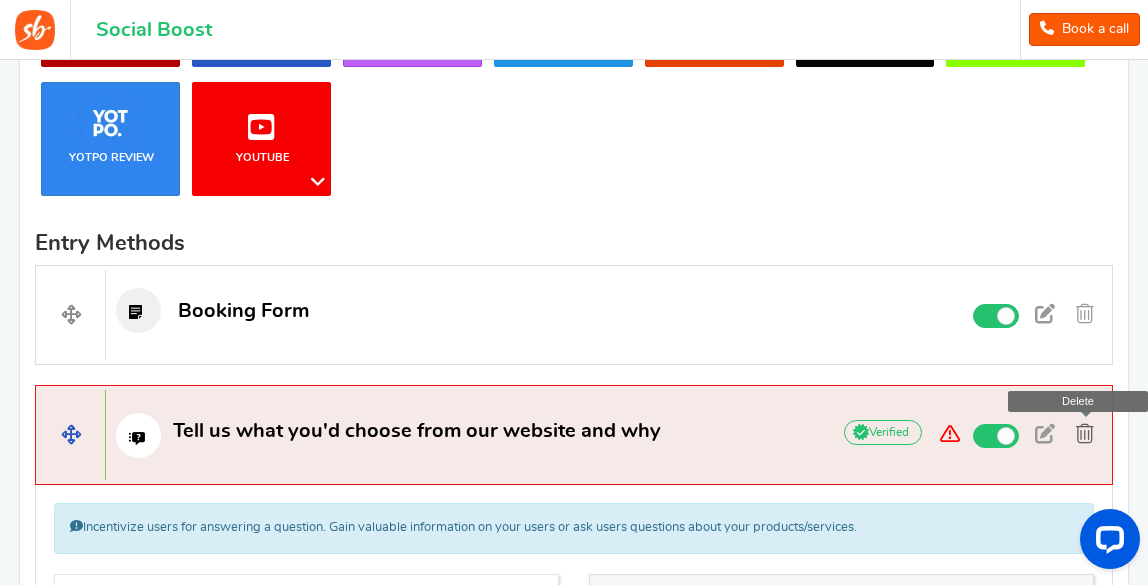click at bounding box center (1085, 434) 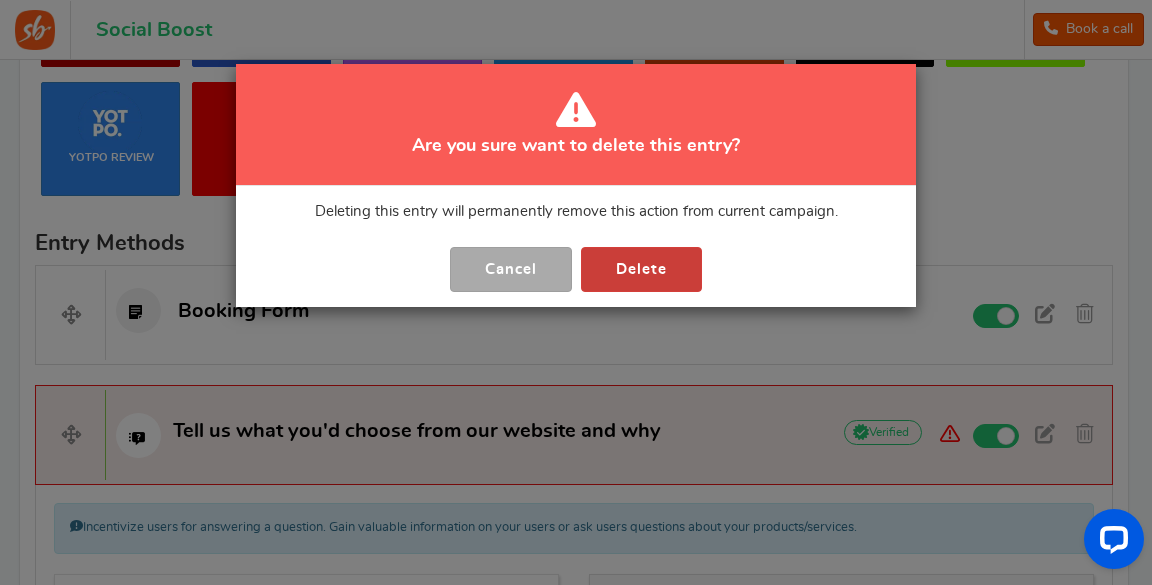 click on "Delete" at bounding box center (641, 269) 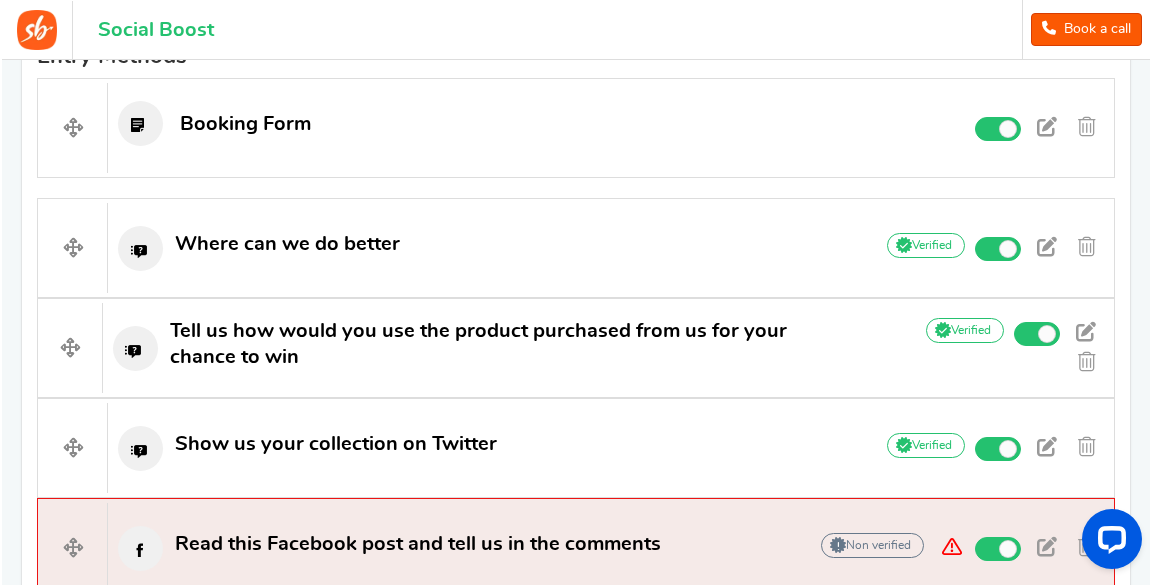 scroll, scrollTop: 697, scrollLeft: 0, axis: vertical 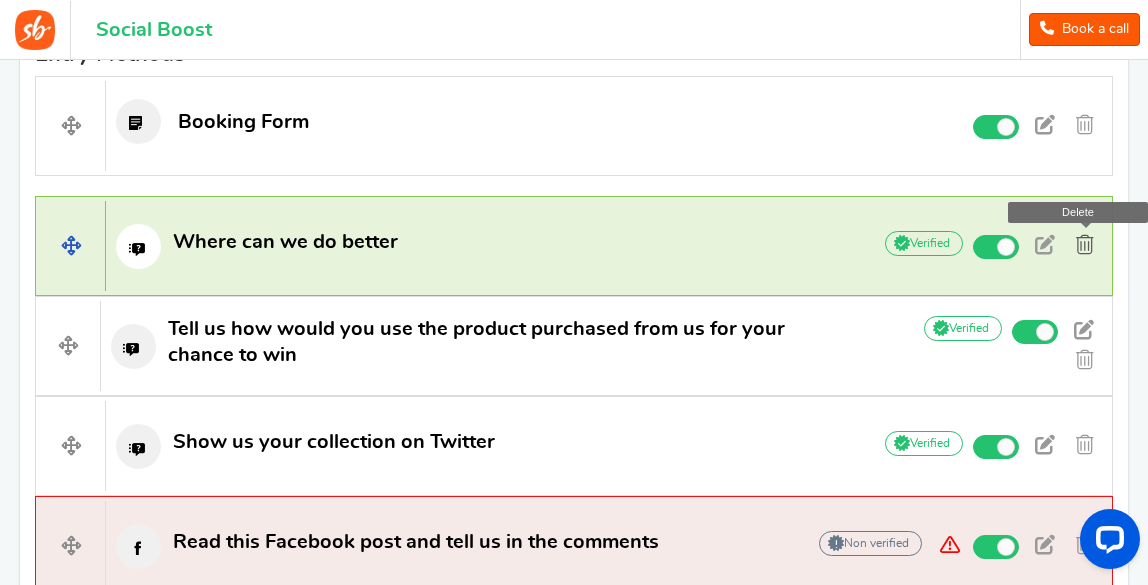 click at bounding box center (1085, 245) 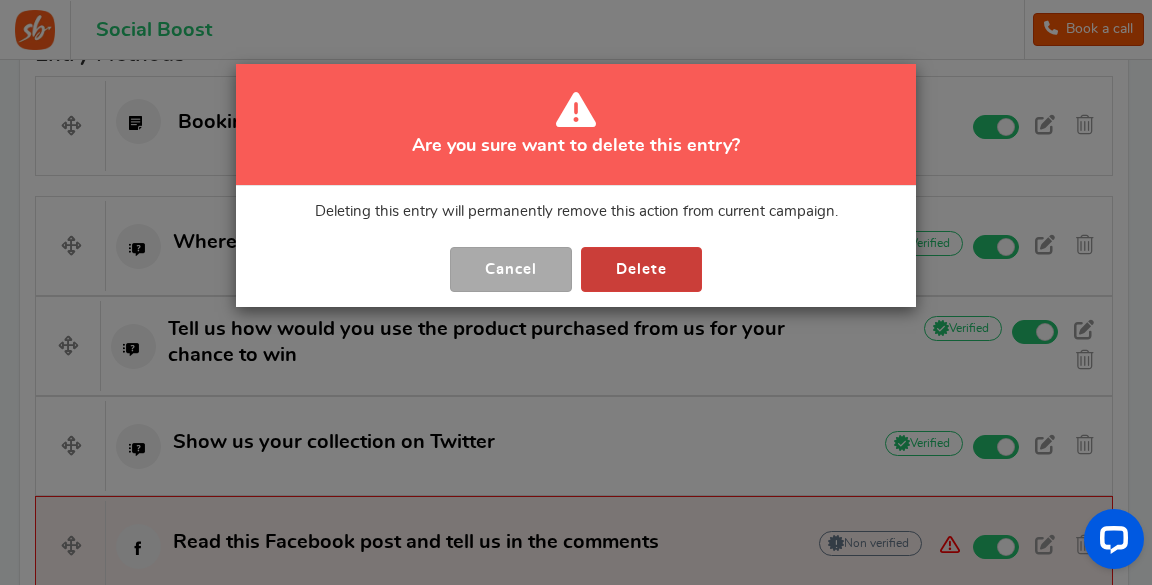 click on "Delete" at bounding box center (641, 269) 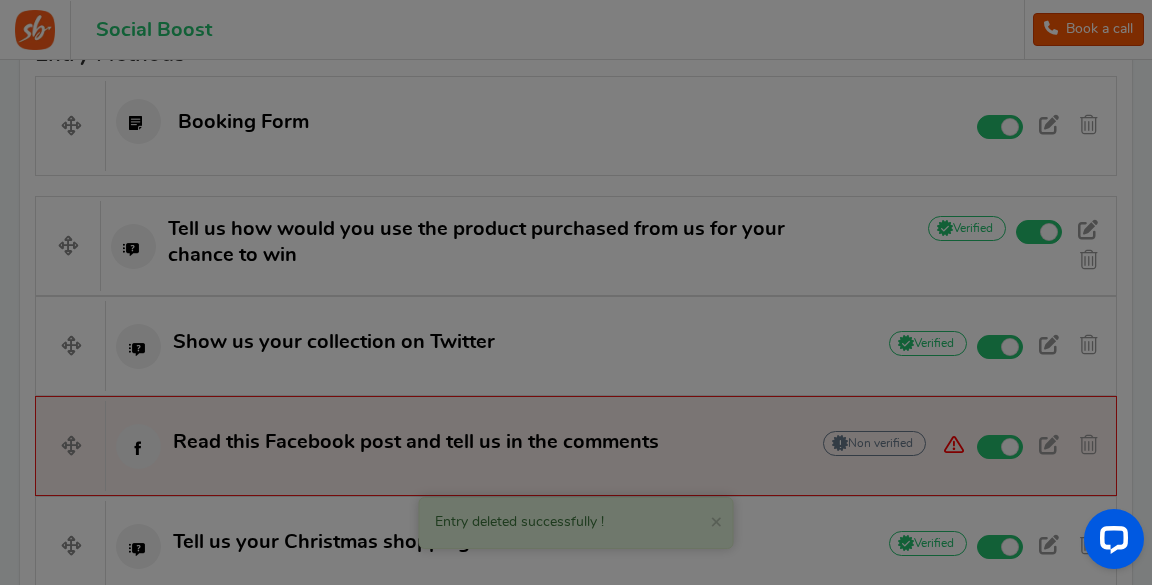 scroll, scrollTop: 914, scrollLeft: 0, axis: vertical 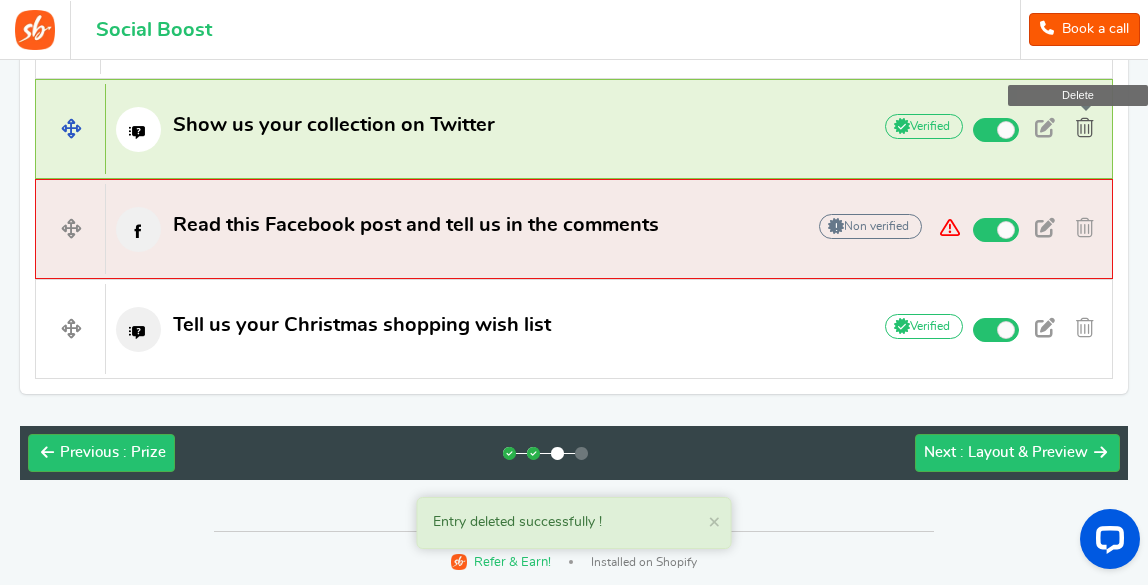 click at bounding box center (1085, 128) 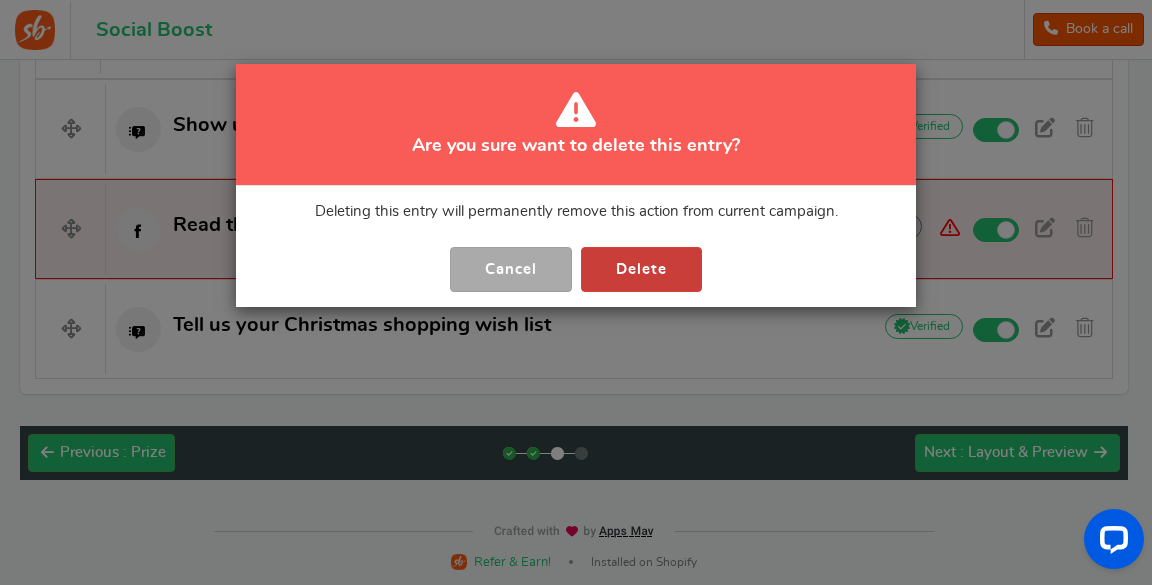 click on "Delete" at bounding box center [641, 269] 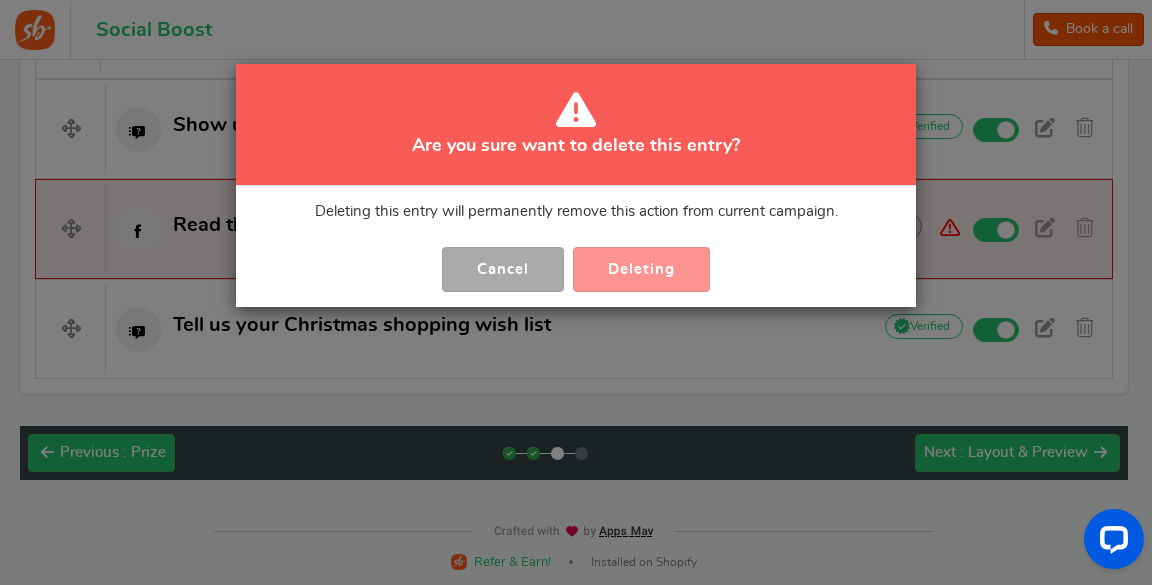 scroll, scrollTop: 815, scrollLeft: 0, axis: vertical 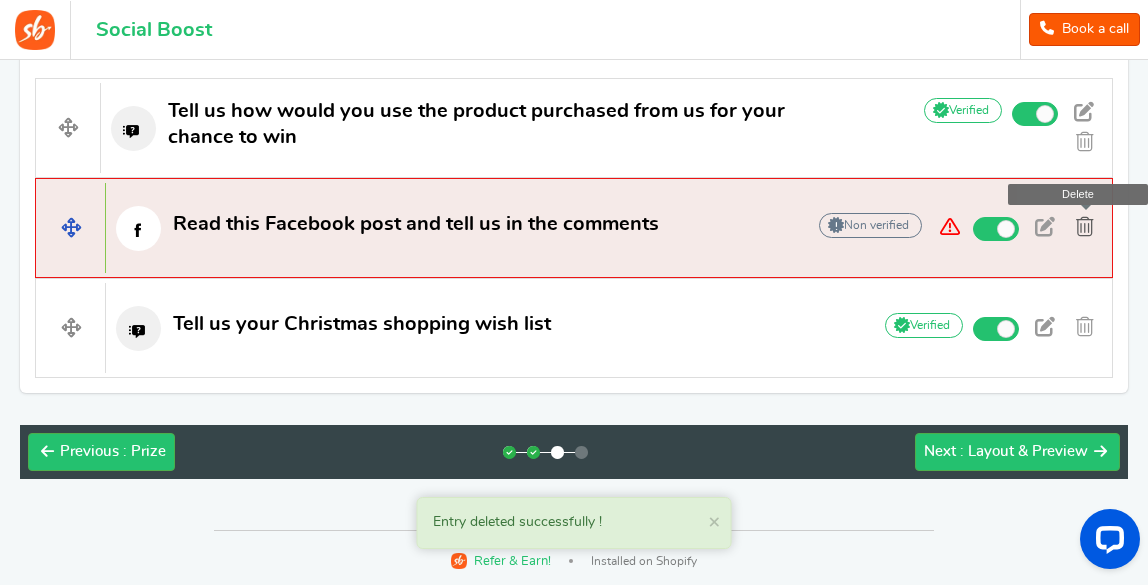 click at bounding box center (1085, 227) 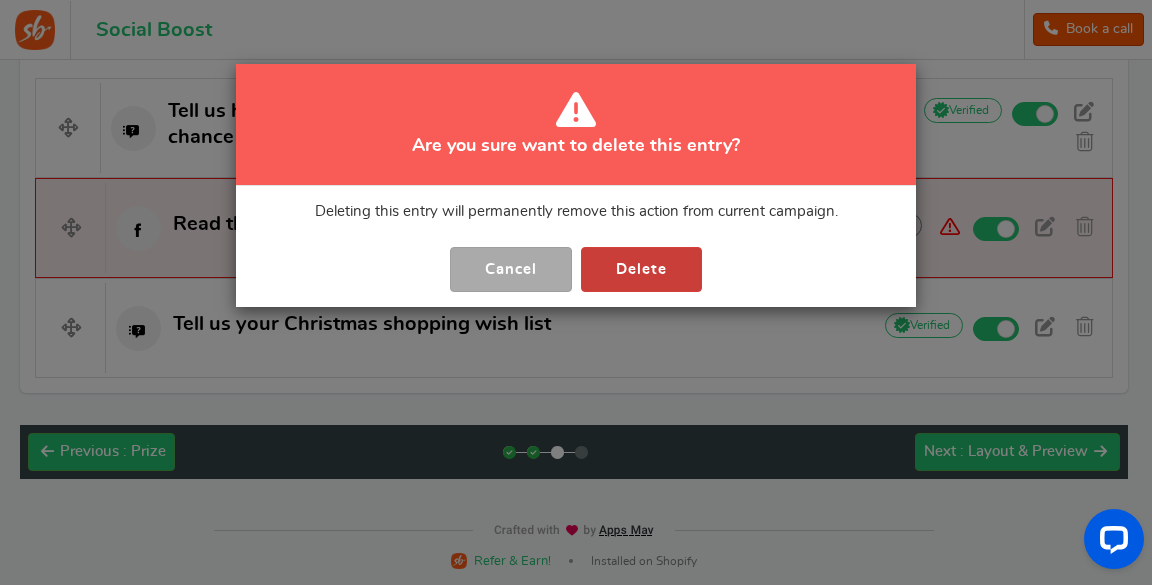 click on "Delete" at bounding box center [641, 269] 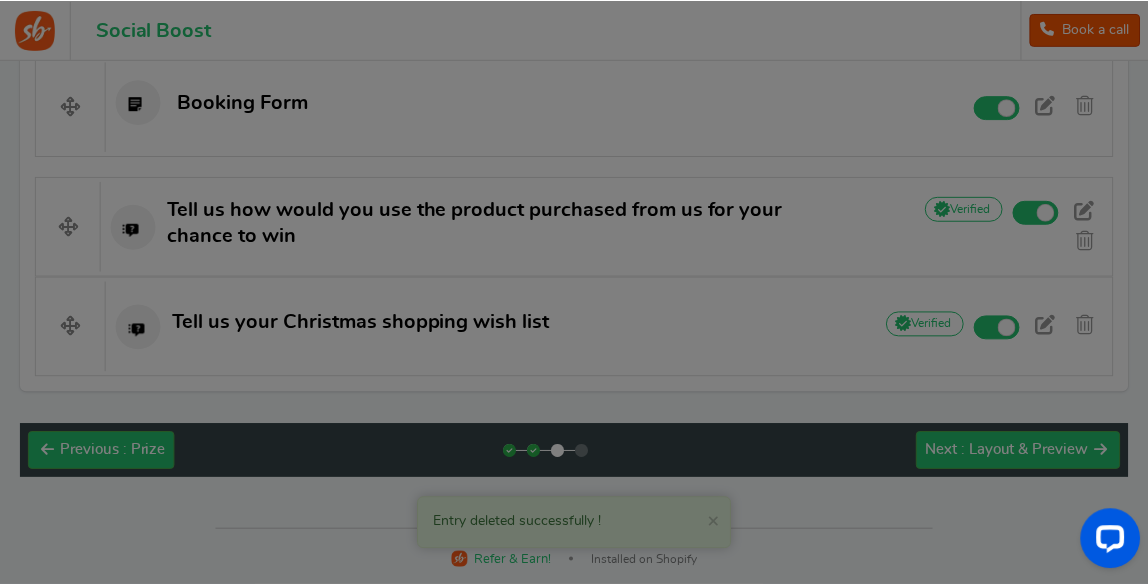 scroll, scrollTop: 715, scrollLeft: 0, axis: vertical 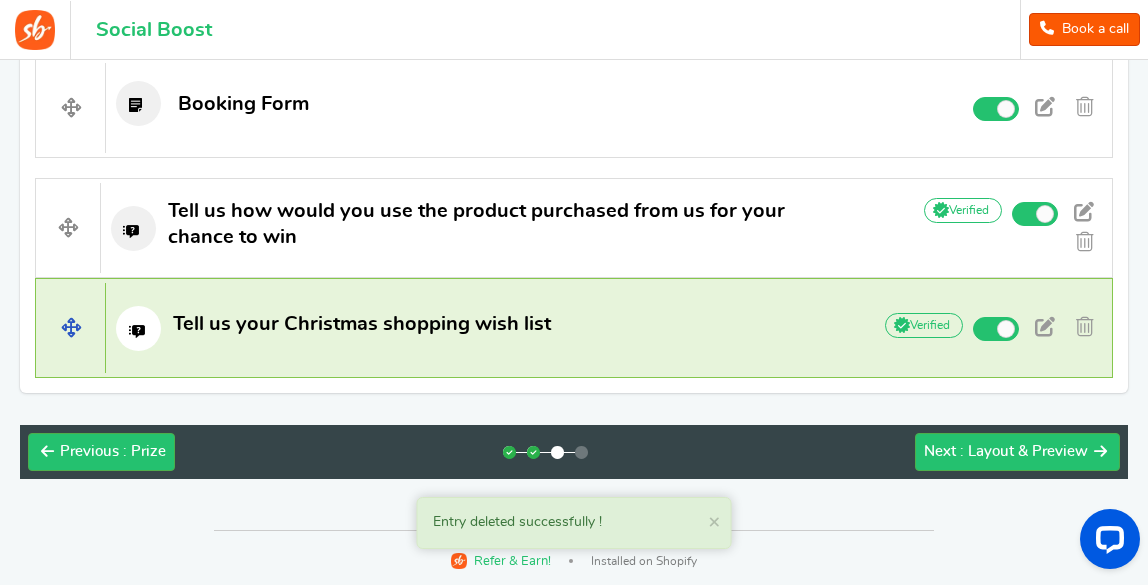 click at bounding box center [138, 328] 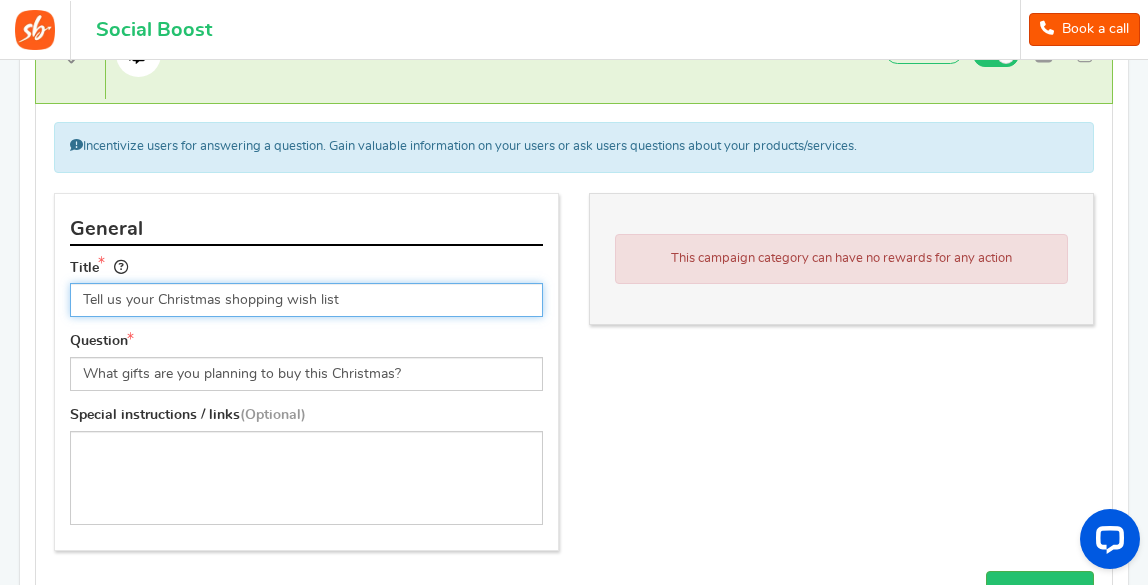 scroll, scrollTop: 1009, scrollLeft: 0, axis: vertical 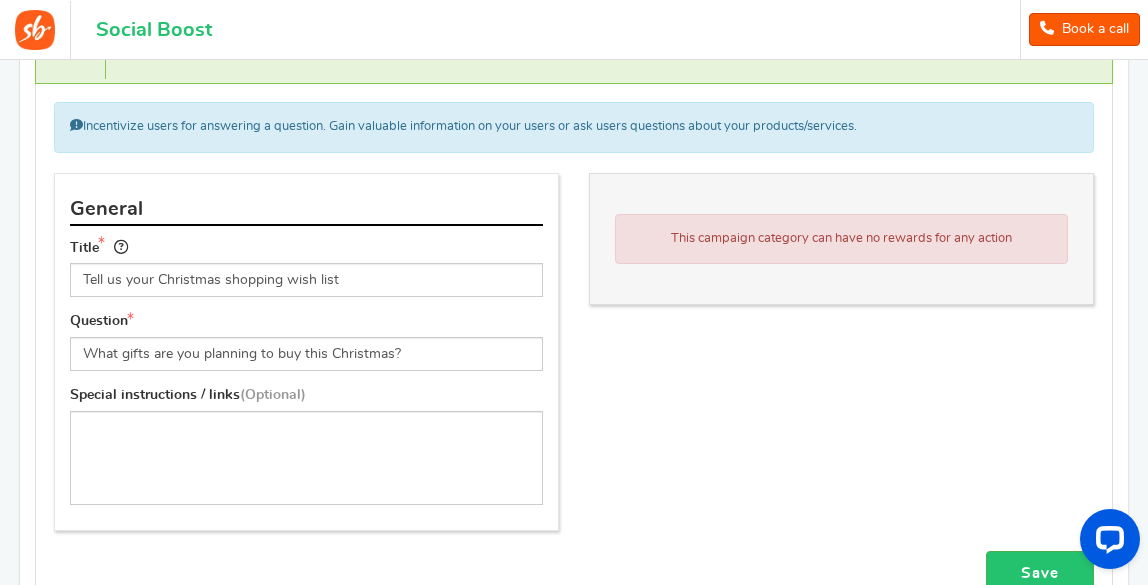 drag, startPoint x: 152, startPoint y: 200, endPoint x: 135, endPoint y: 205, distance: 17.720045 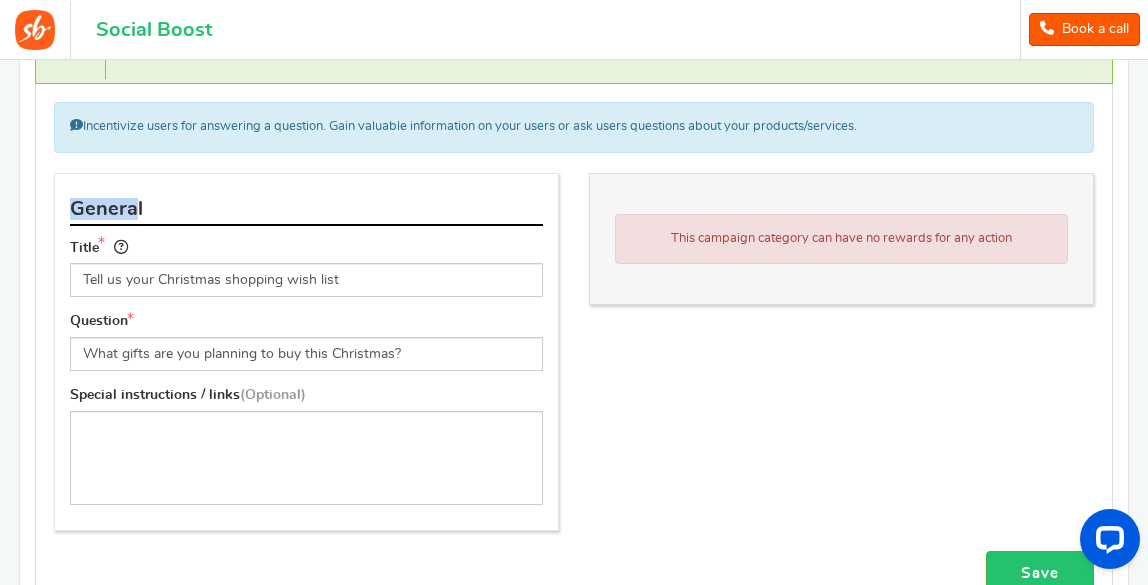 drag, startPoint x: 136, startPoint y: 208, endPoint x: 47, endPoint y: 220, distance: 89.80534 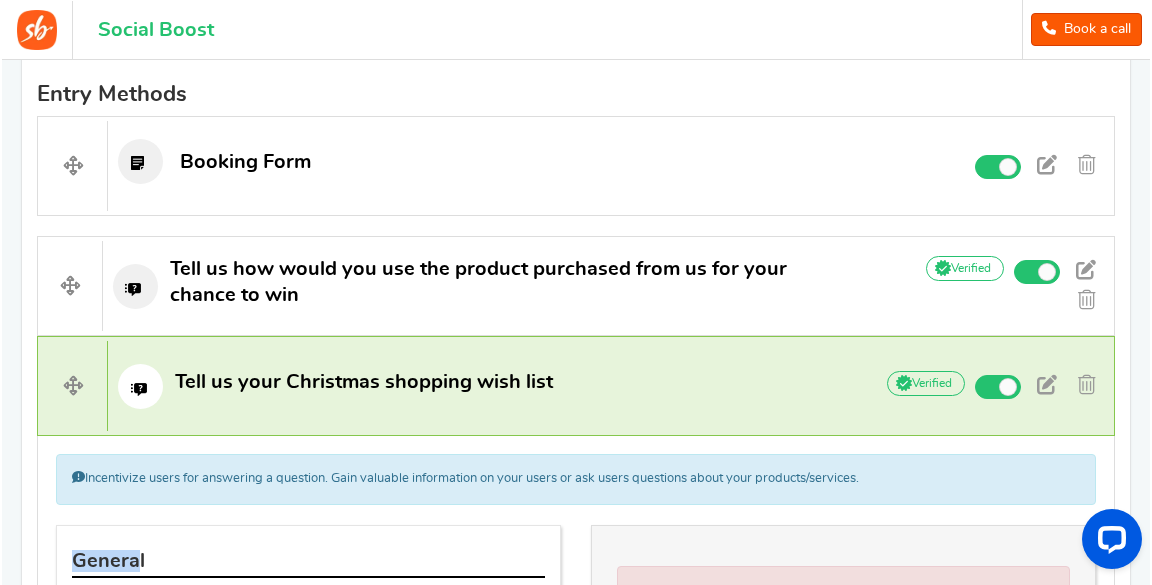 scroll, scrollTop: 669, scrollLeft: 0, axis: vertical 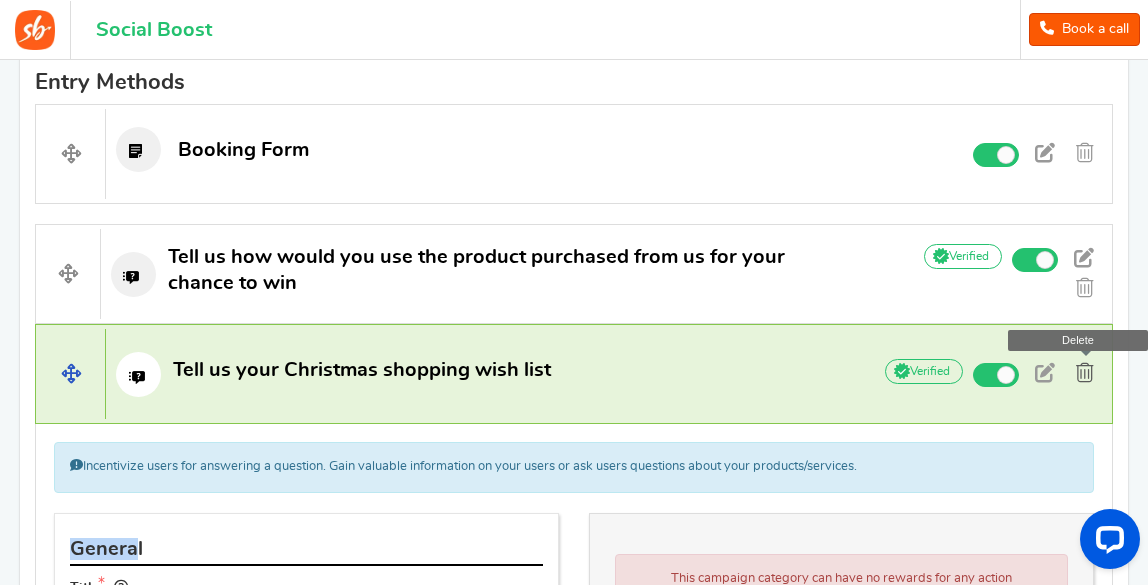 click at bounding box center [1085, 373] 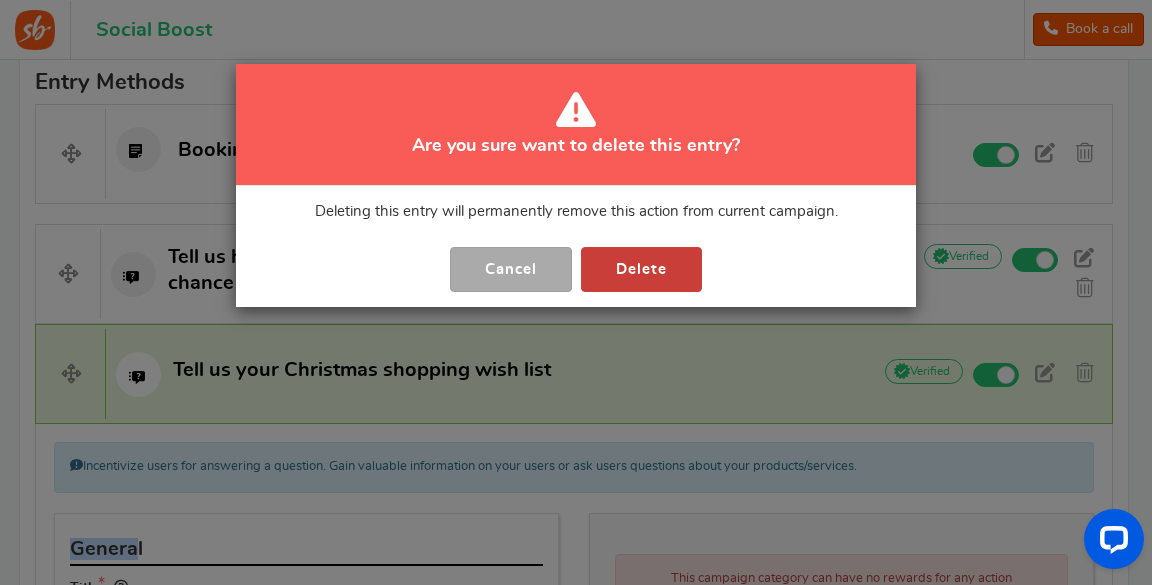 click on "Delete" at bounding box center [641, 269] 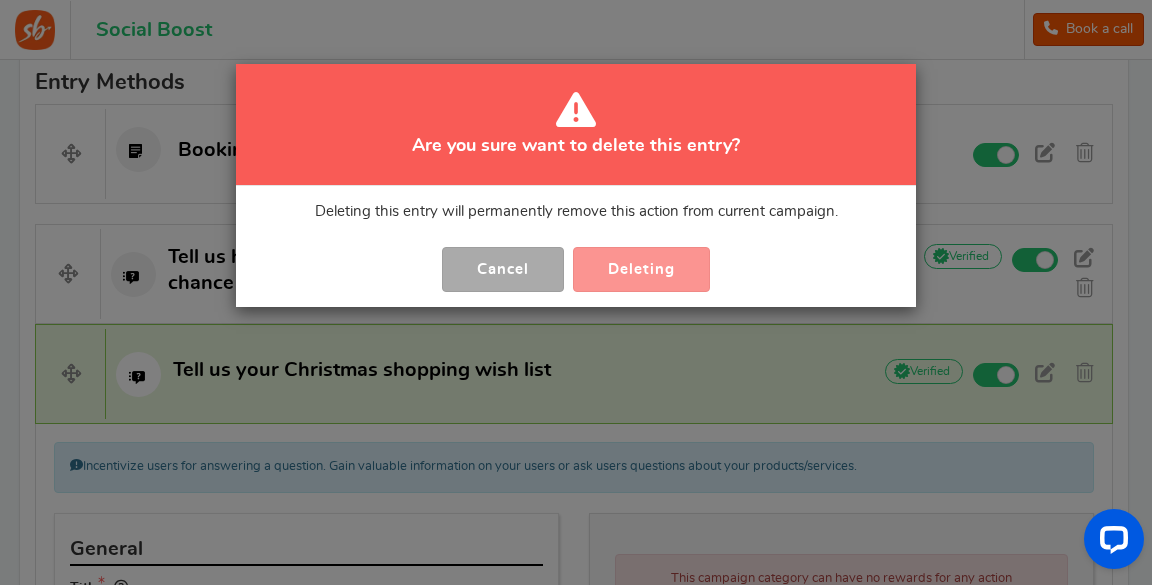 scroll, scrollTop: 616, scrollLeft: 0, axis: vertical 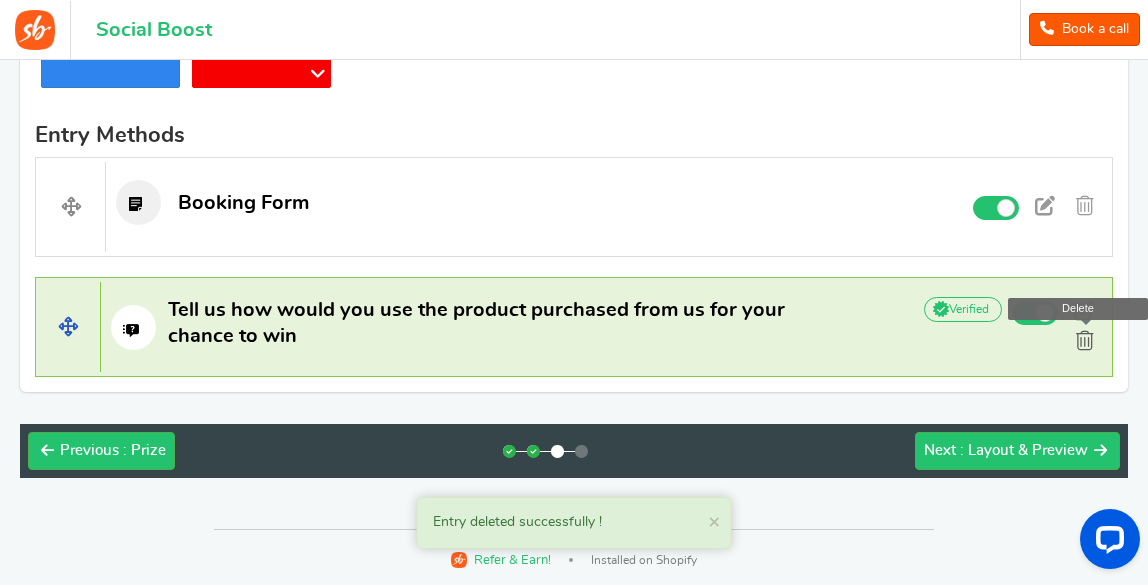 click at bounding box center (1085, 341) 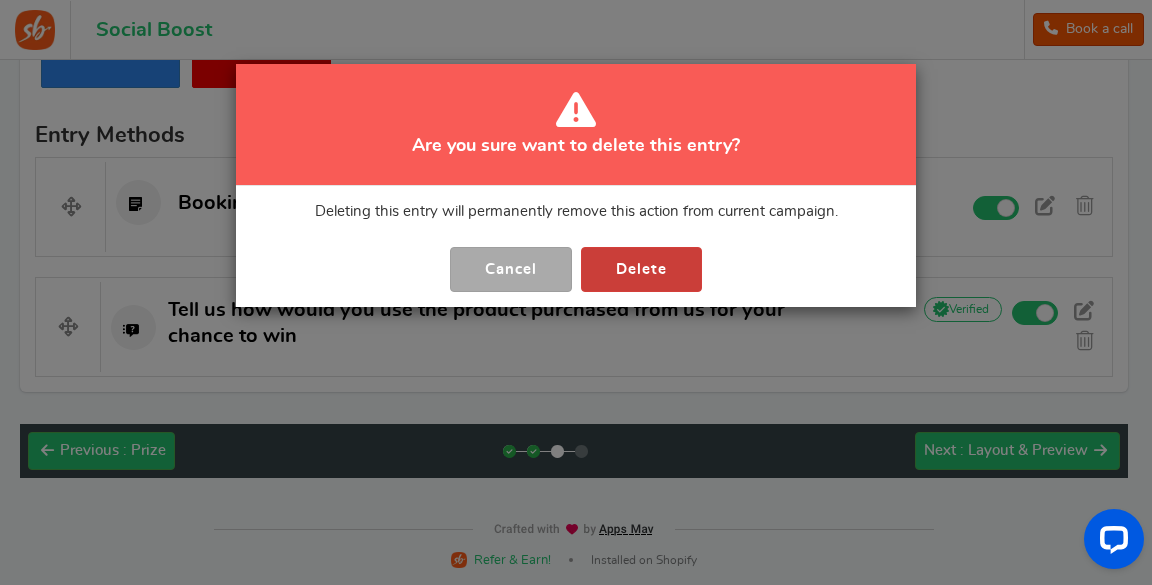 click on "Delete" at bounding box center [641, 269] 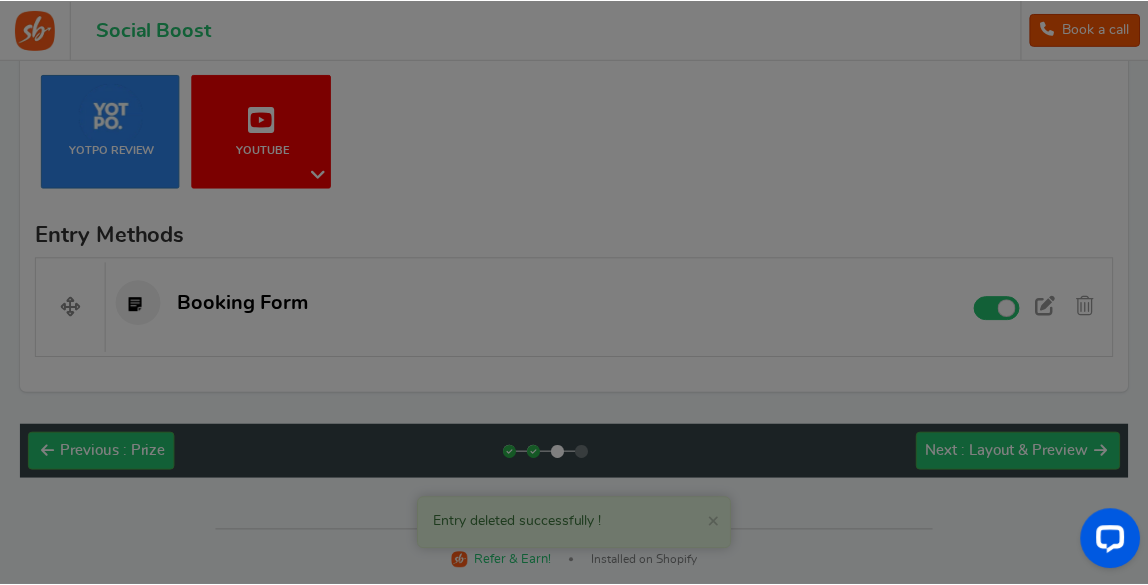 scroll, scrollTop: 516, scrollLeft: 0, axis: vertical 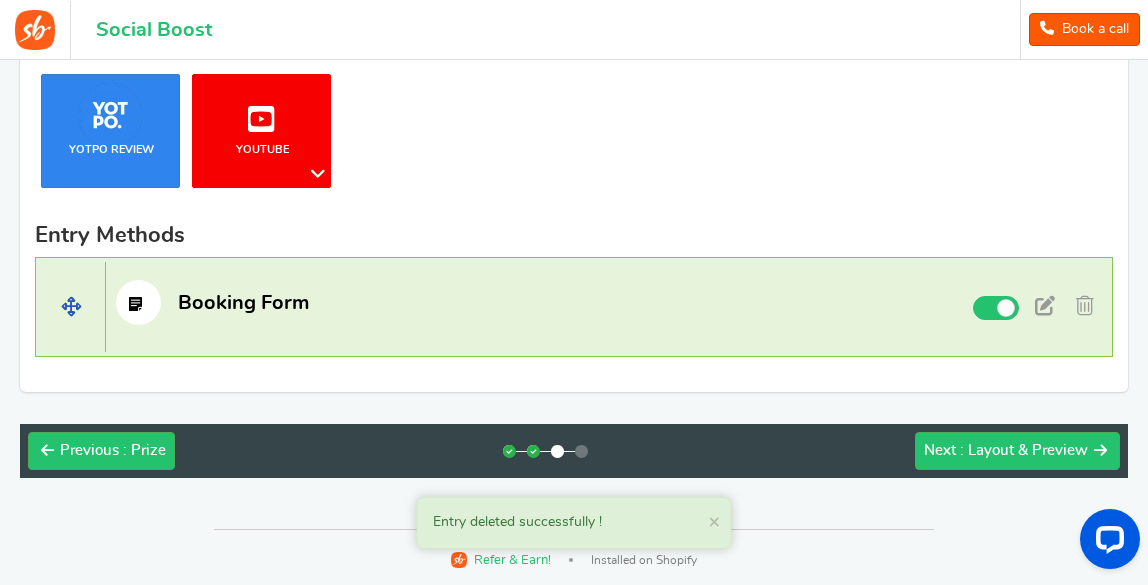 click at bounding box center [138, 302] 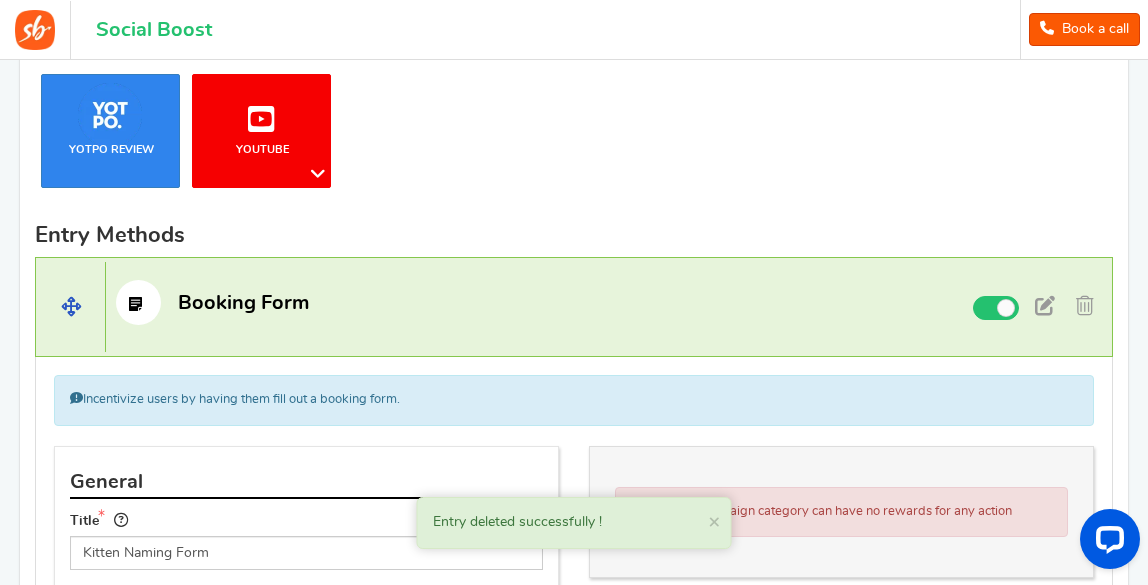 click on "Booking Form" at bounding box center (243, 303) 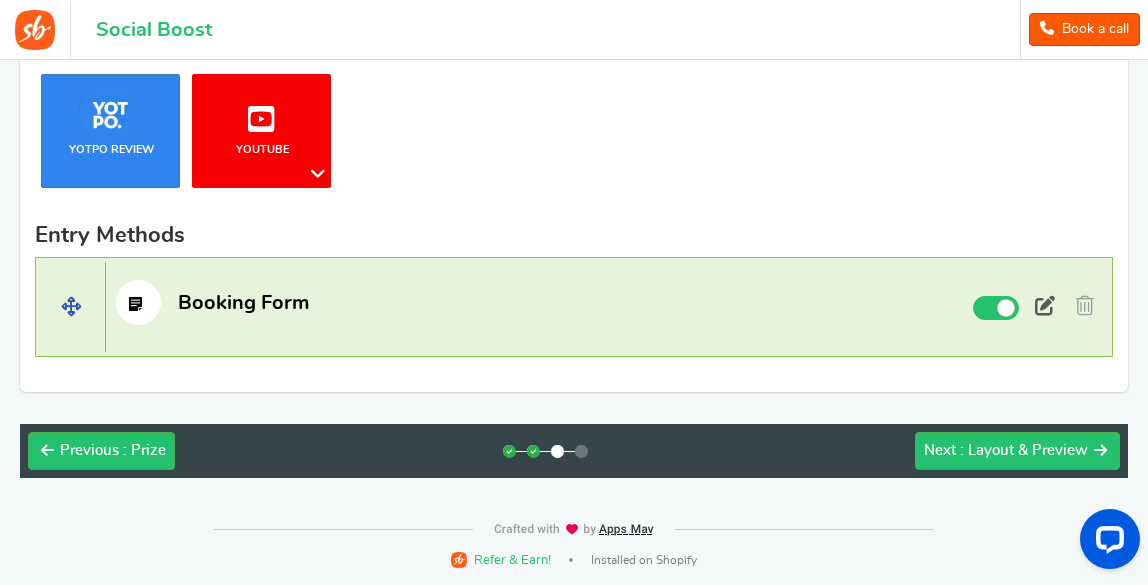 click at bounding box center [1045, 306] 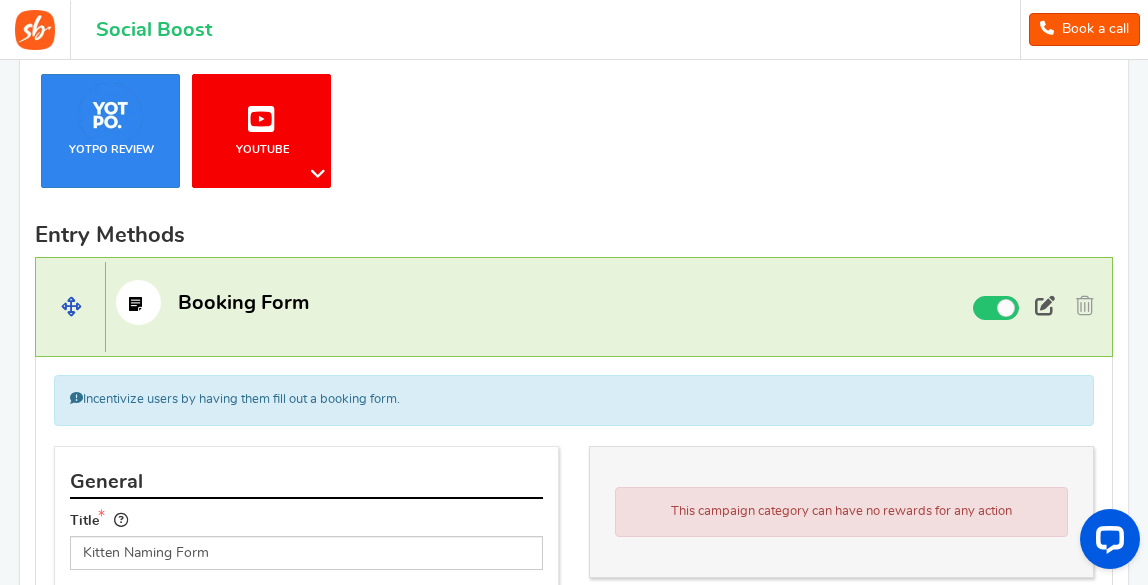 click at bounding box center (1045, 306) 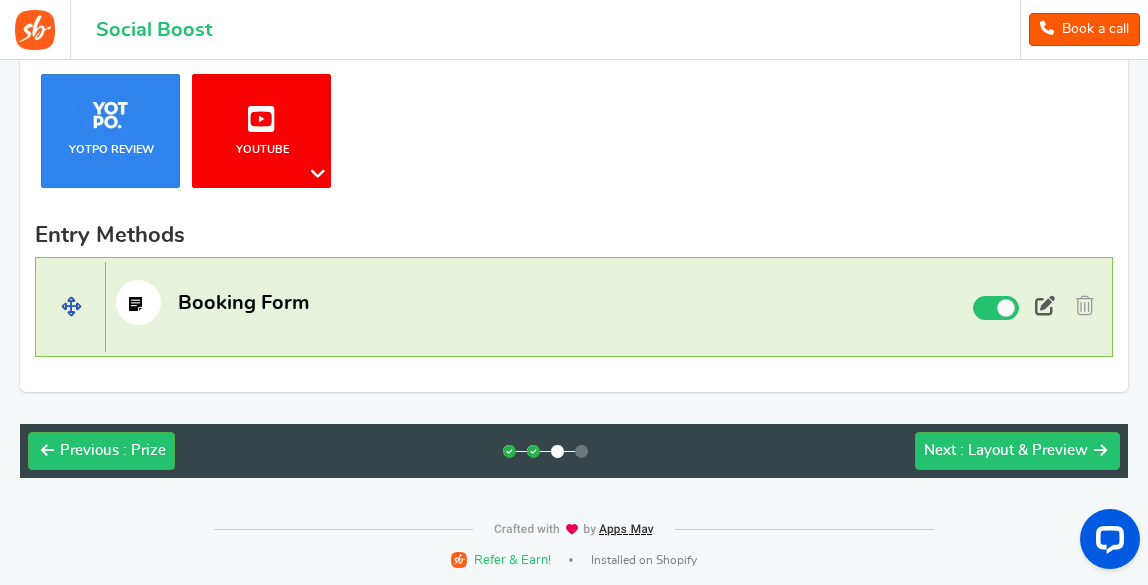 click at bounding box center (1045, 306) 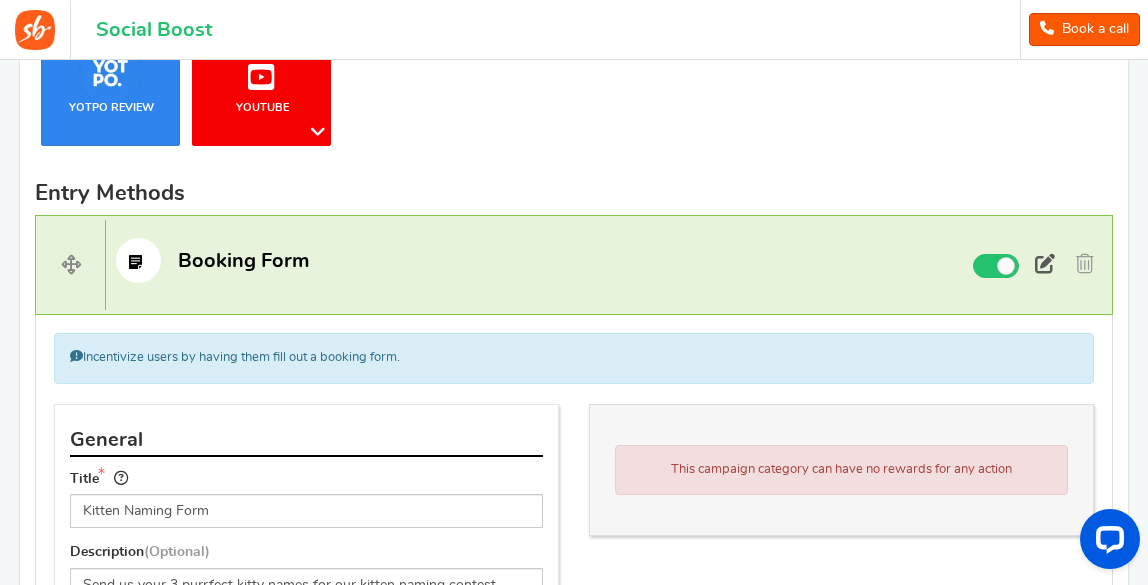 scroll, scrollTop: 525, scrollLeft: 0, axis: vertical 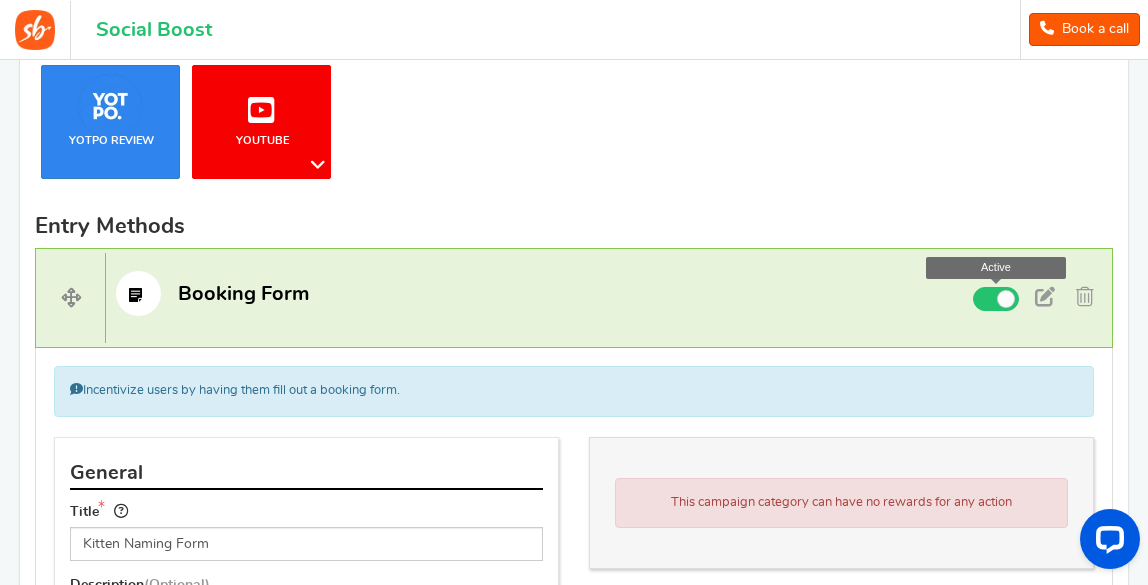 click at bounding box center (996, 299) 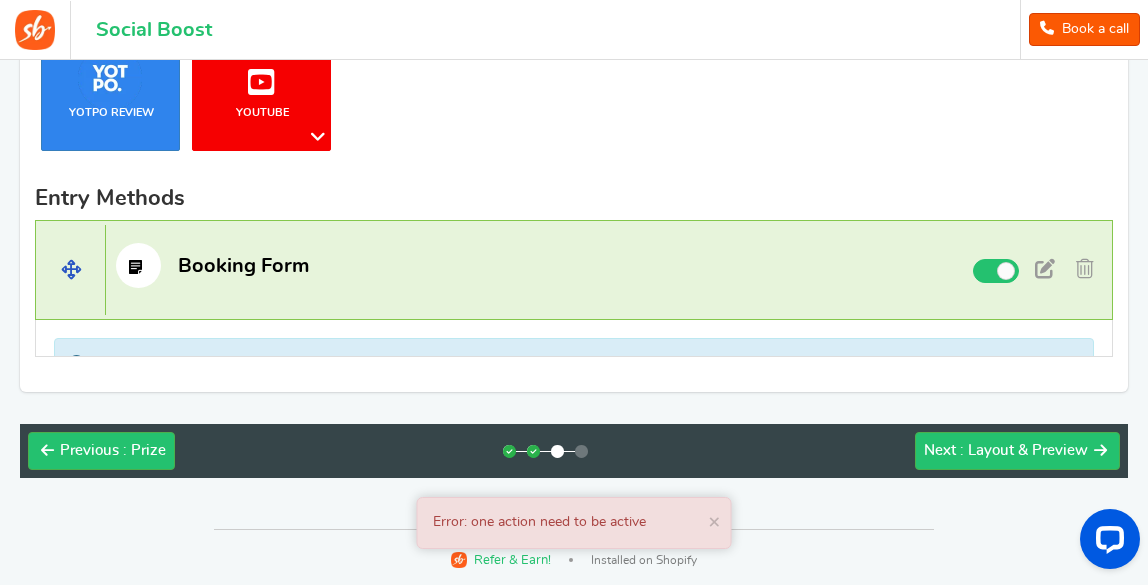 scroll, scrollTop: 516, scrollLeft: 0, axis: vertical 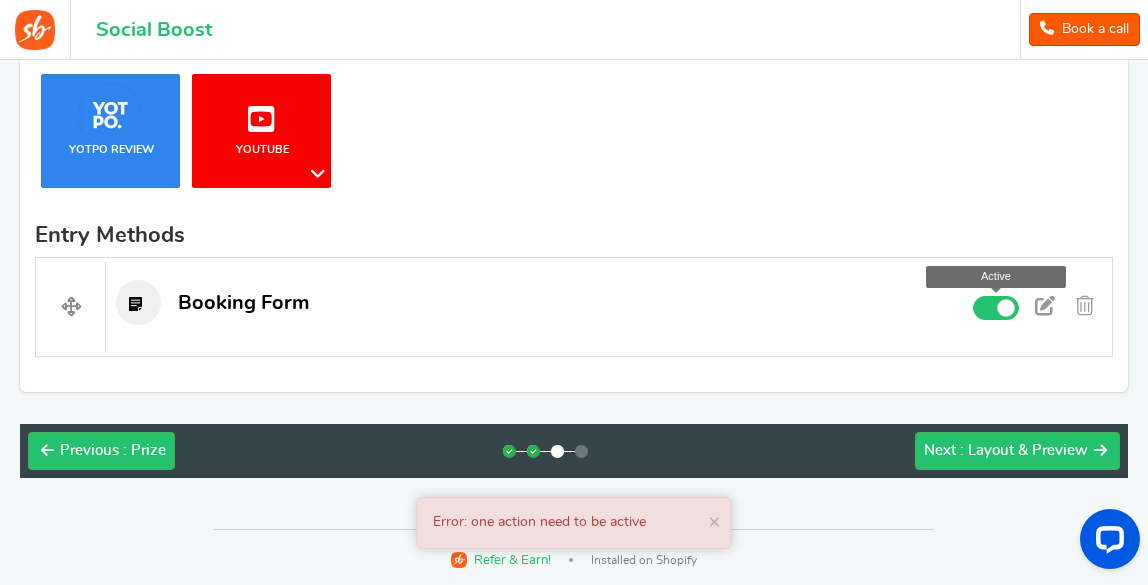 click at bounding box center [996, 308] 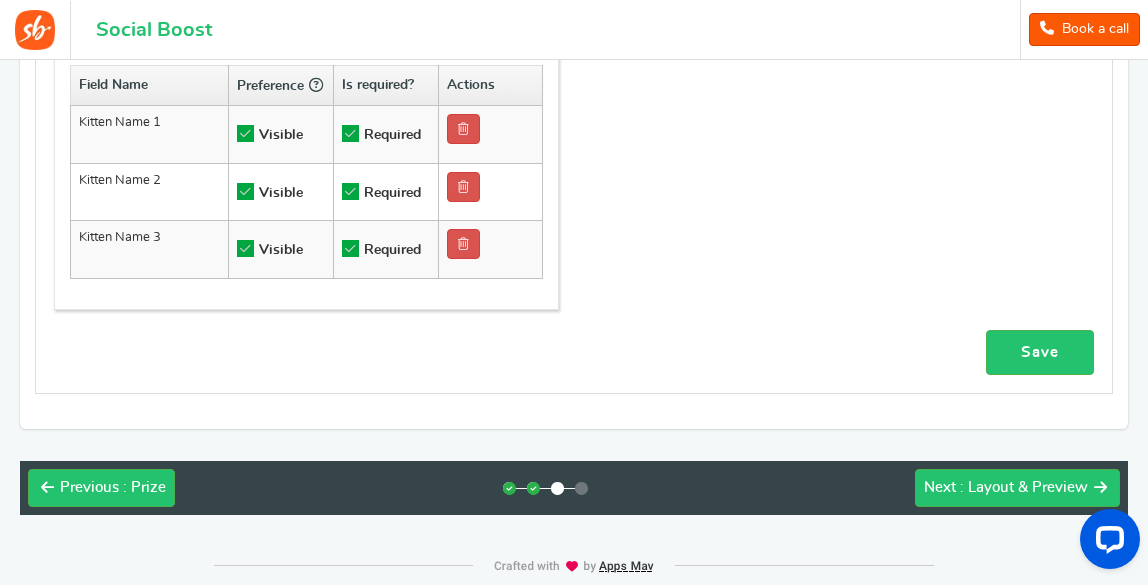 scroll, scrollTop: 1346, scrollLeft: 0, axis: vertical 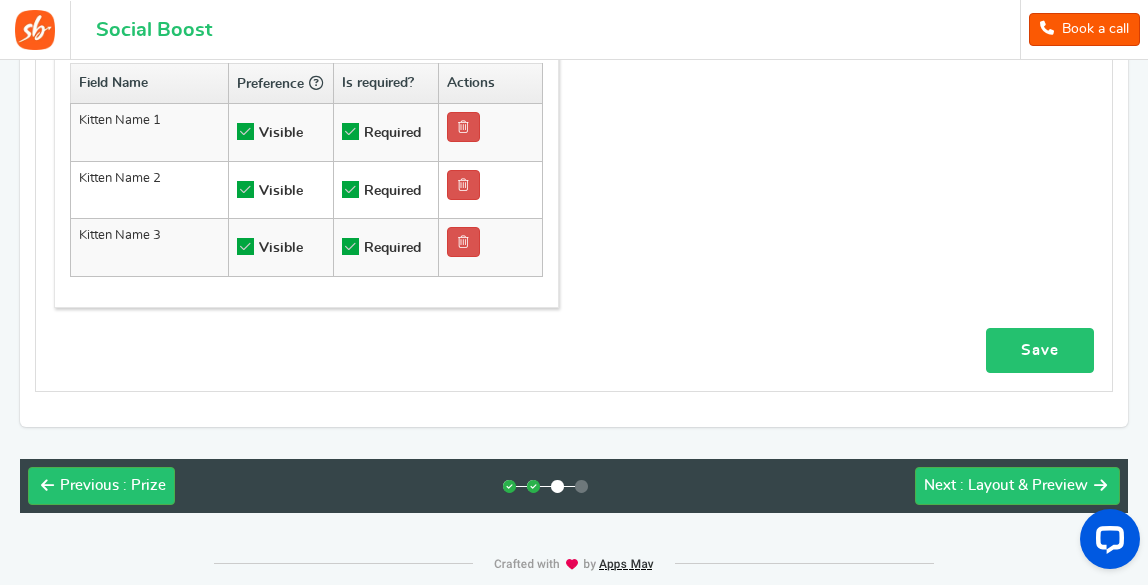 click on "Save" at bounding box center [1040, 350] 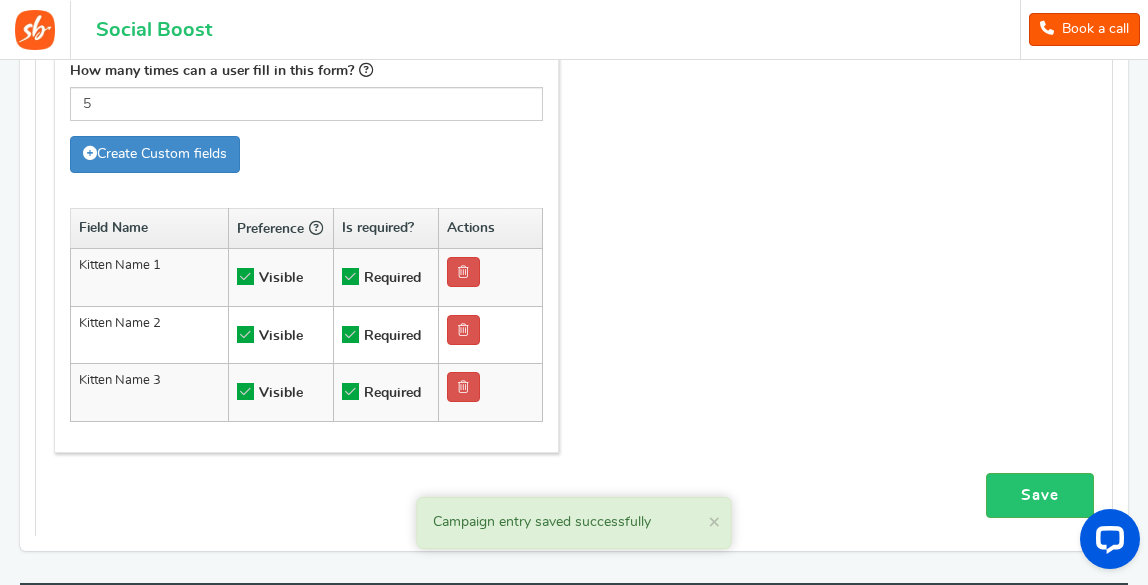 scroll, scrollTop: 1220, scrollLeft: 0, axis: vertical 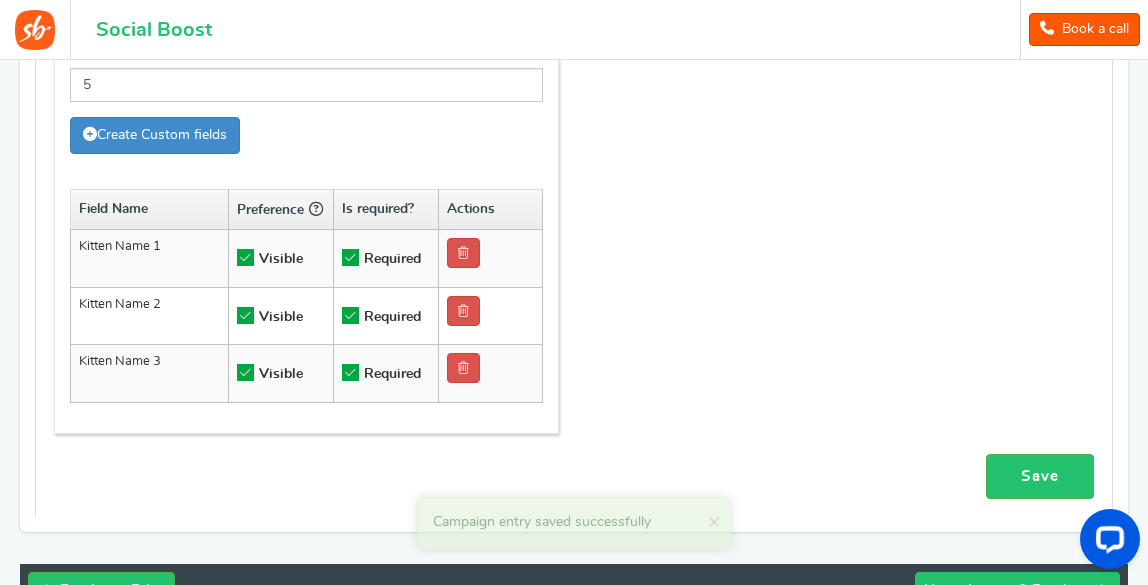 click on "Next
: Layout & Preview" at bounding box center (1017, 591) 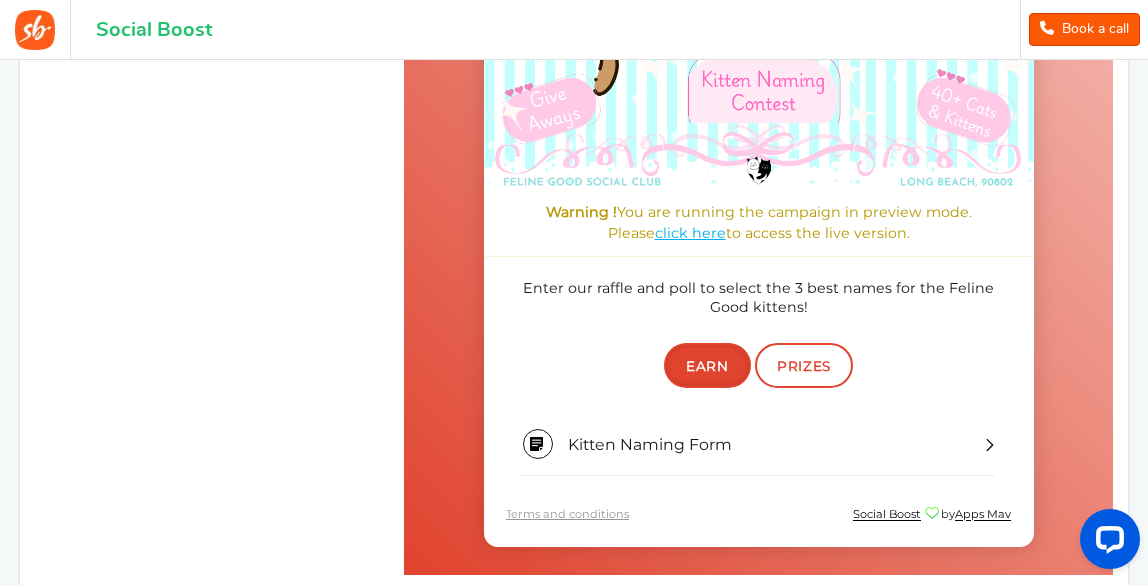 scroll, scrollTop: 896, scrollLeft: 0, axis: vertical 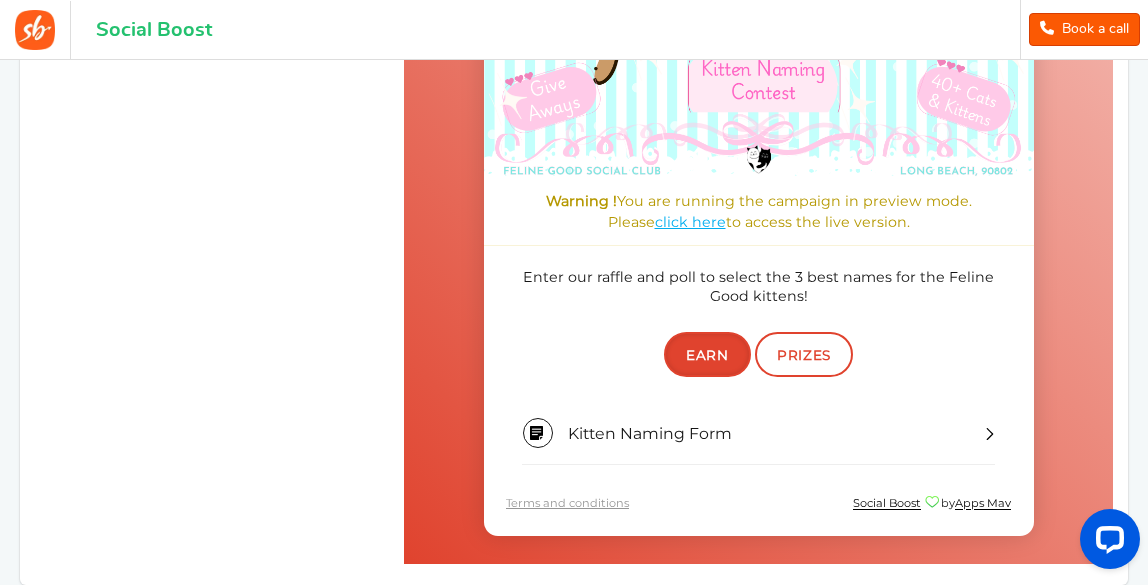 drag, startPoint x: 1149, startPoint y: 456, endPoint x: 511, endPoint y: 913, distance: 784.7885 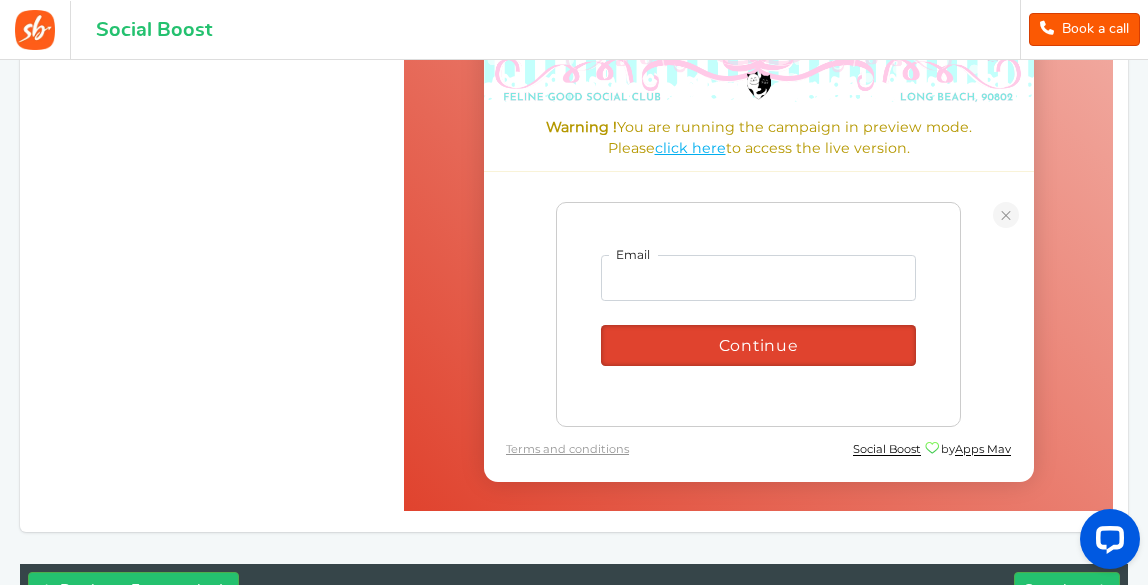 scroll, scrollTop: 972, scrollLeft: 0, axis: vertical 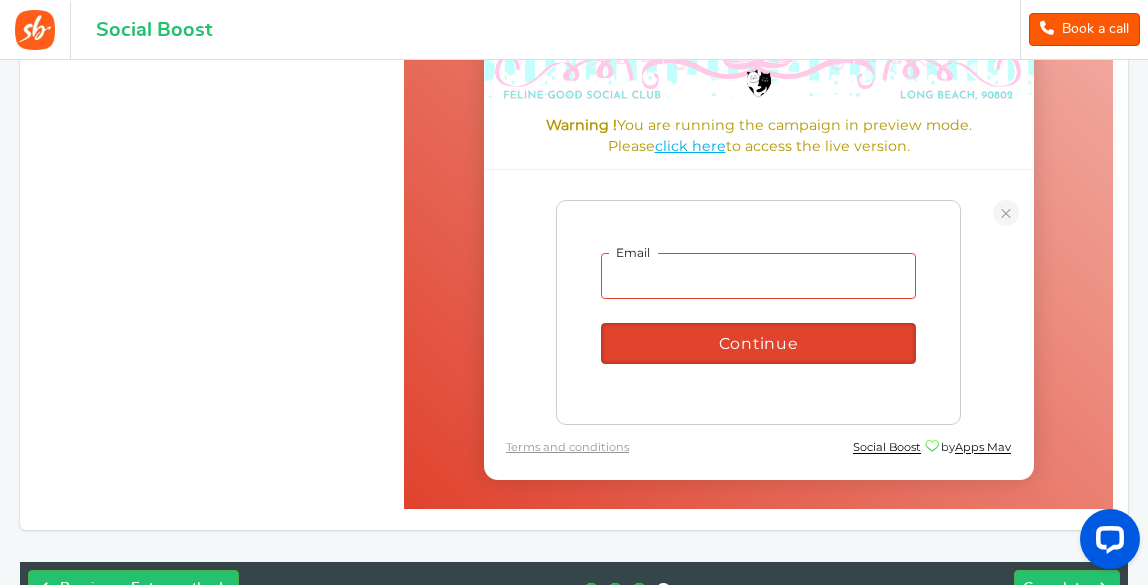 click at bounding box center [758, 277] 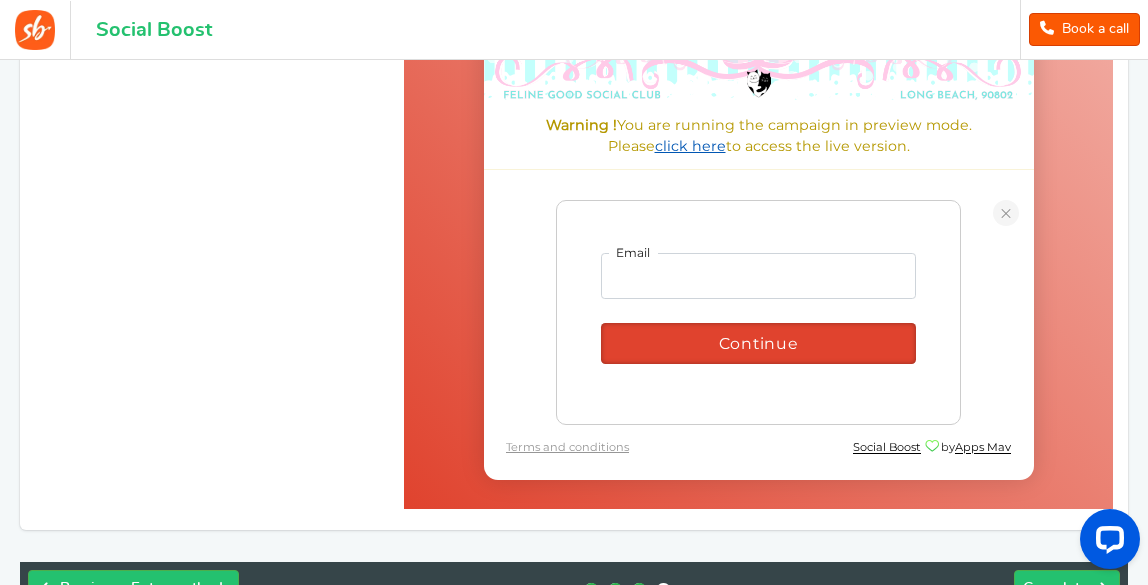 click on "click here" at bounding box center (690, 147) 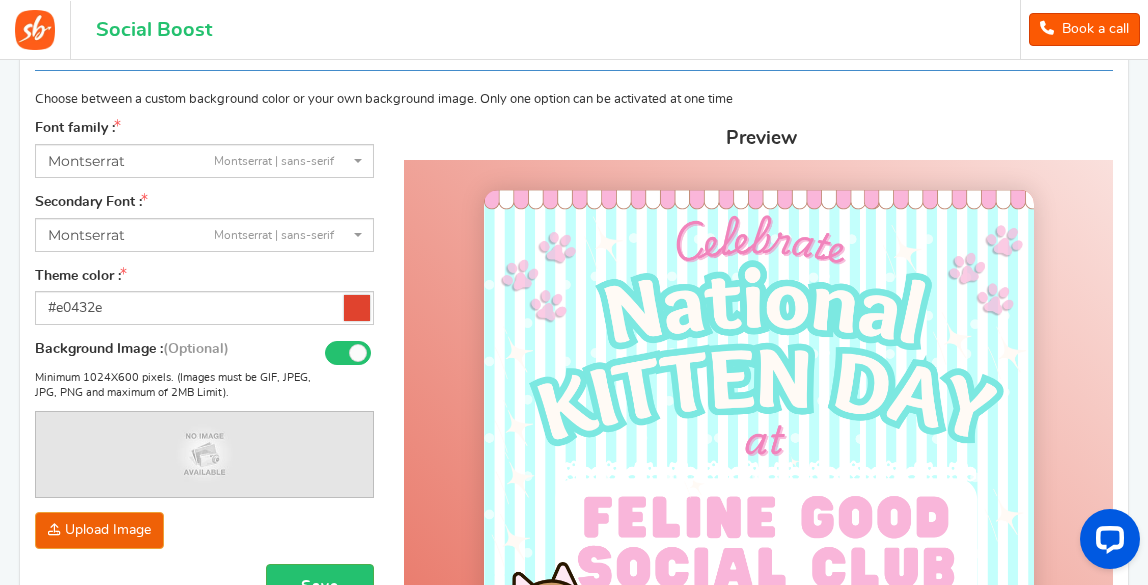 scroll, scrollTop: 0, scrollLeft: 0, axis: both 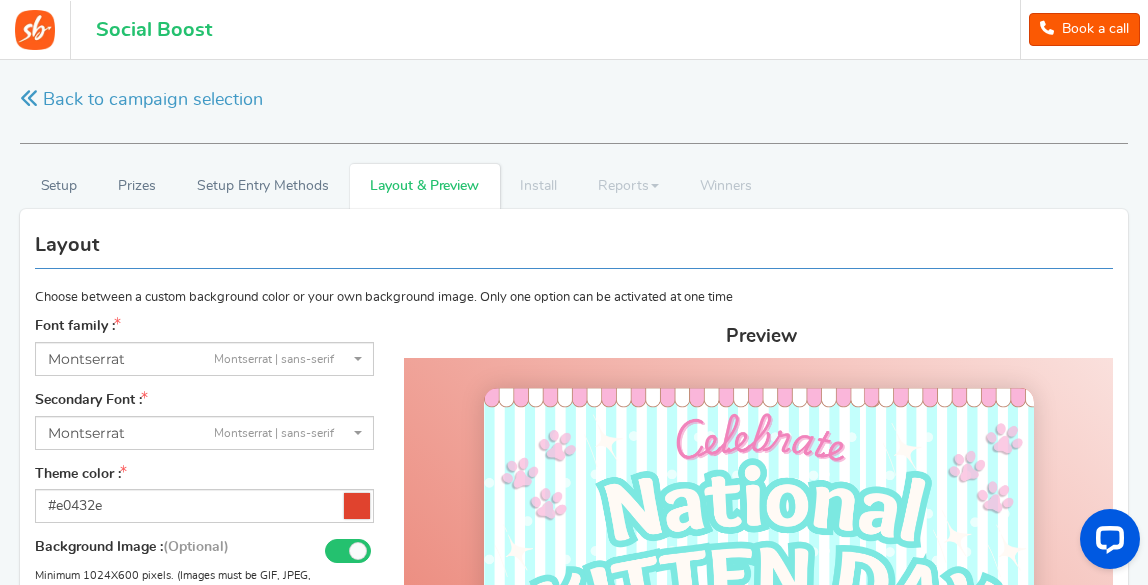 click at bounding box center (357, 506) 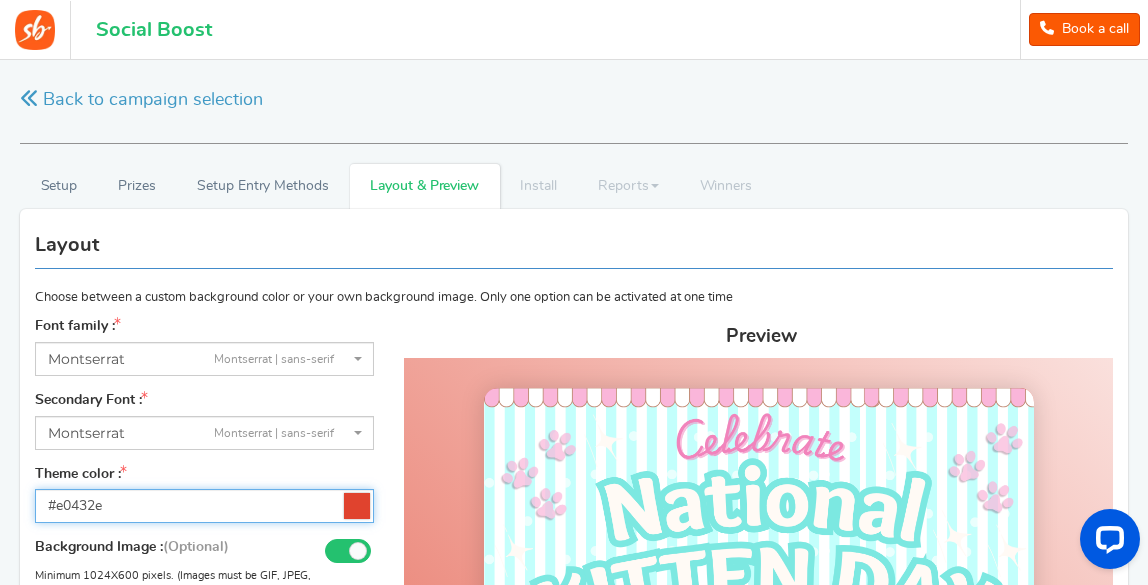 click on "#e0432e" at bounding box center [204, 506] 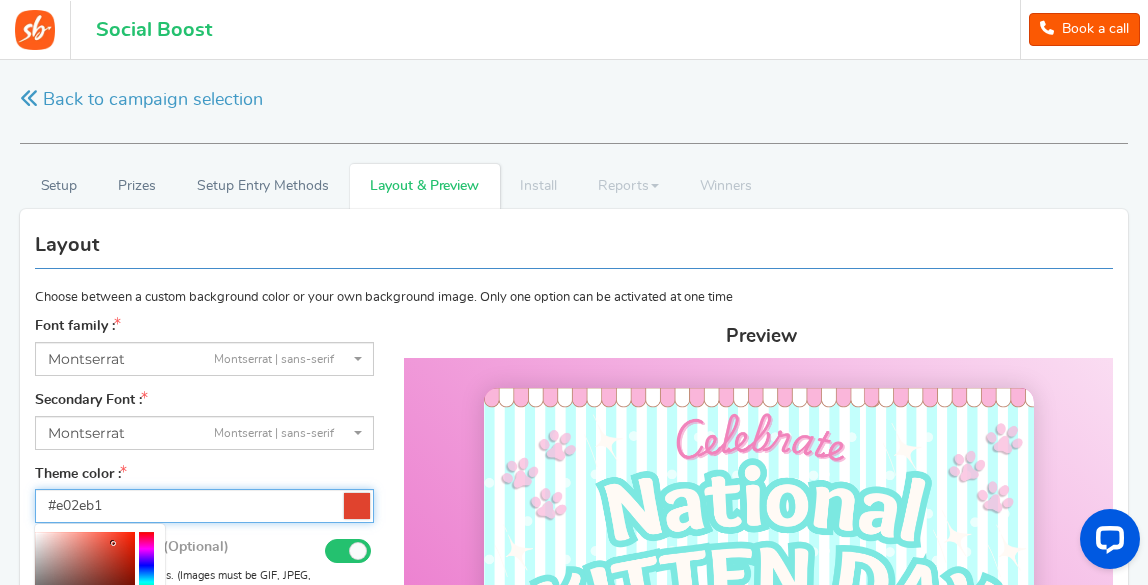 click at bounding box center (146, 582) 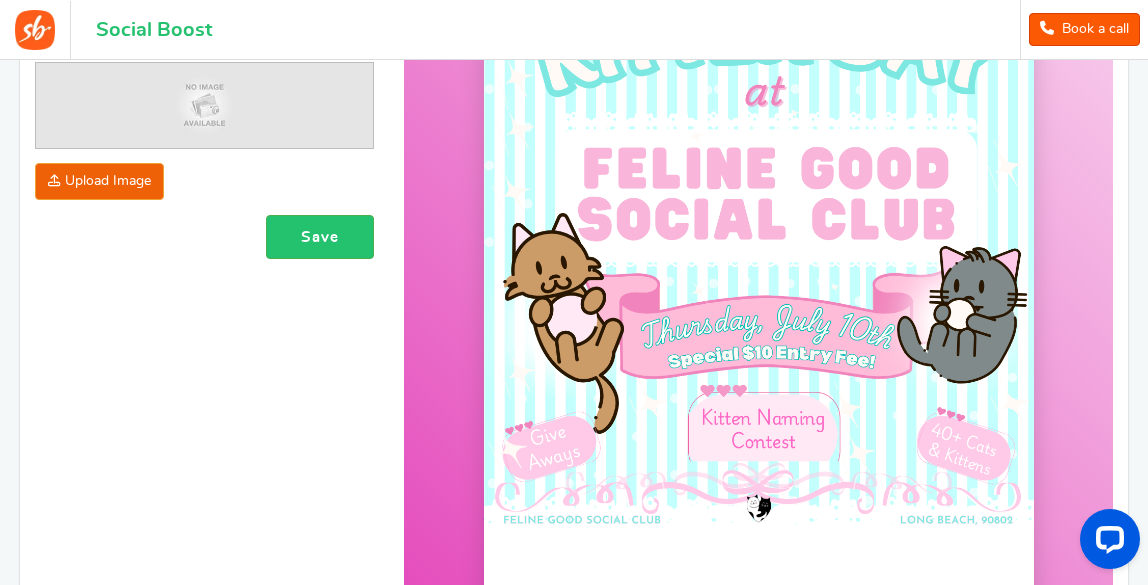 scroll, scrollTop: 370, scrollLeft: 0, axis: vertical 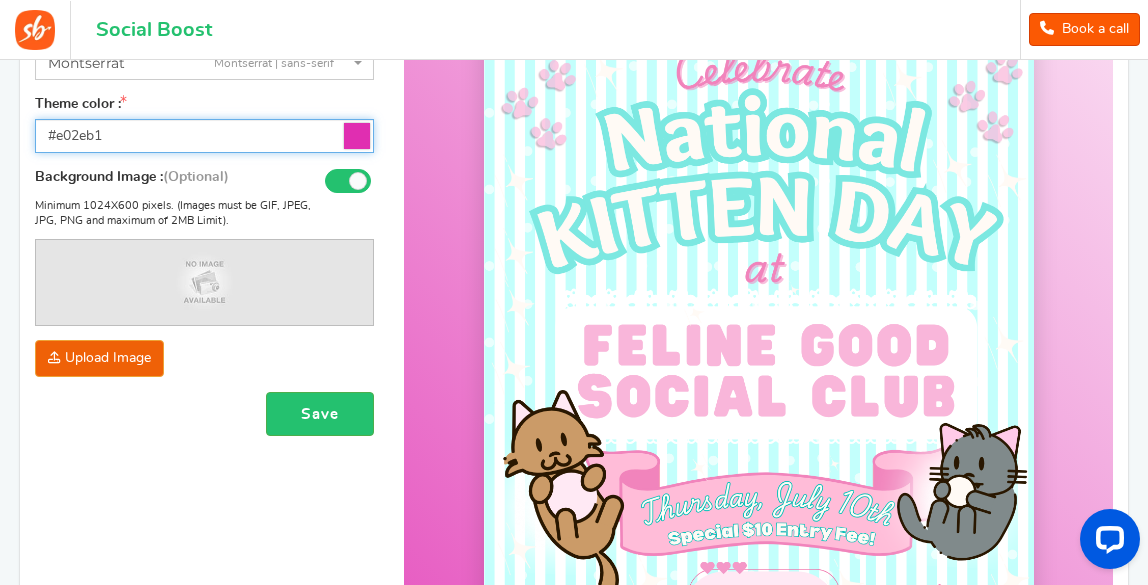drag, startPoint x: 1151, startPoint y: 93, endPoint x: 70, endPoint y: 154, distance: 1082.7197 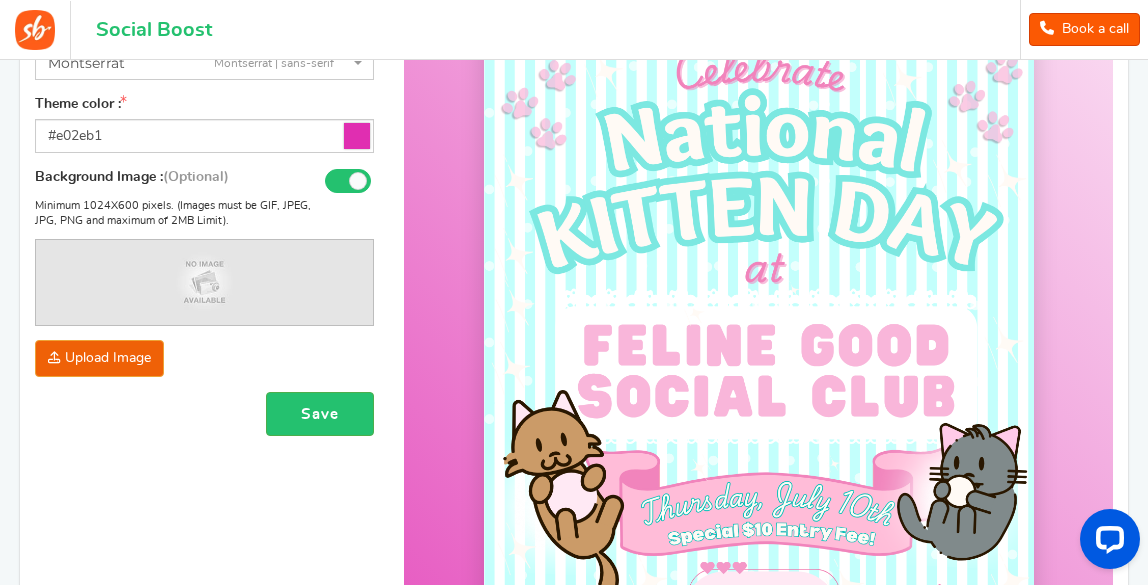 click at bounding box center (357, 136) 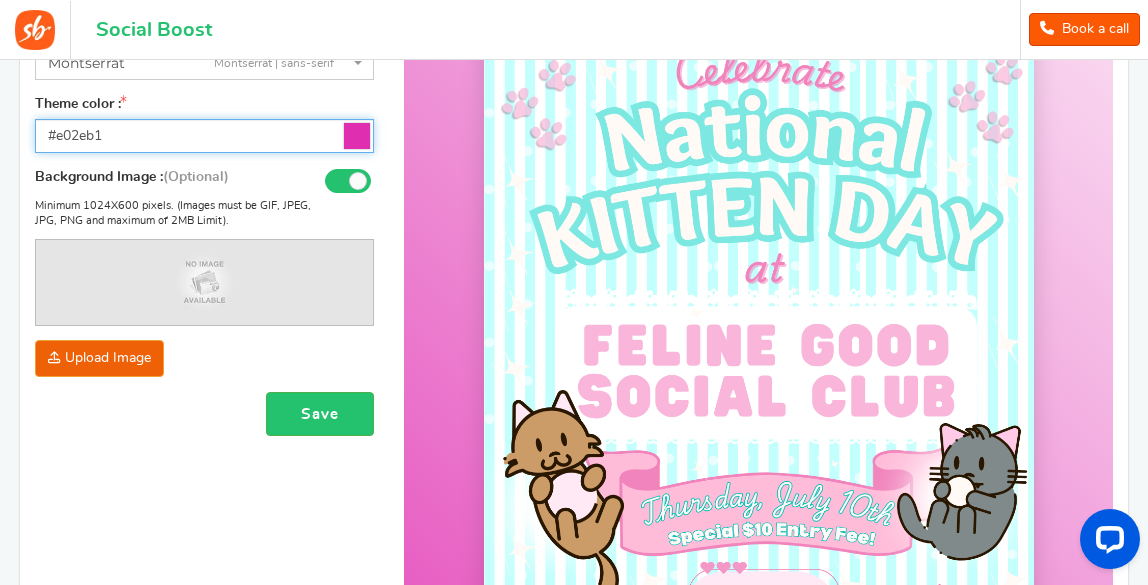 click on "#e02eb1" at bounding box center [204, 136] 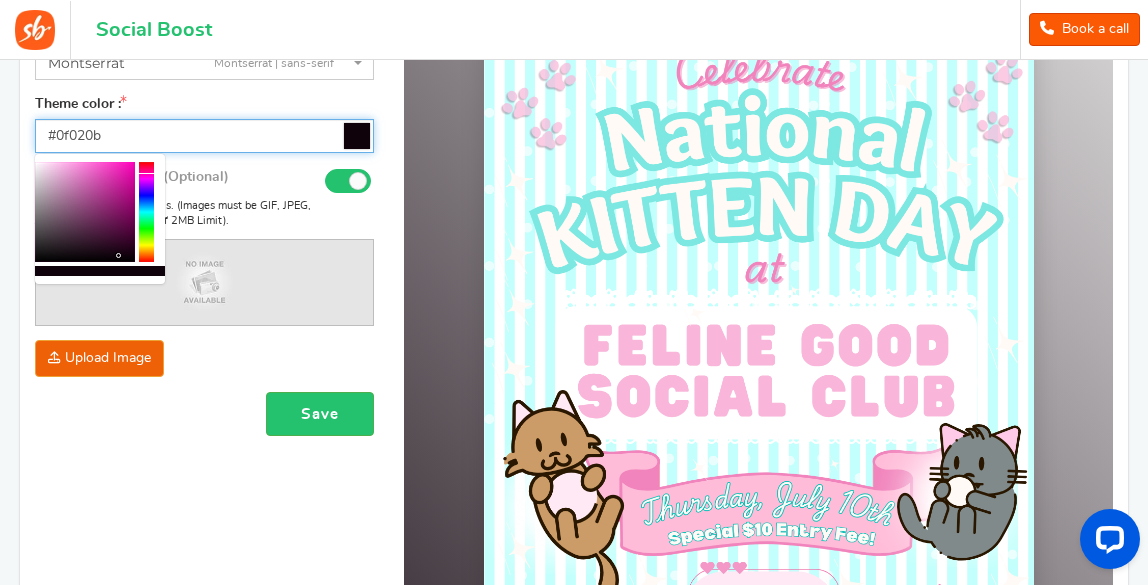 drag, startPoint x: 93, startPoint y: 170, endPoint x: 119, endPoint y: 256, distance: 89.84431 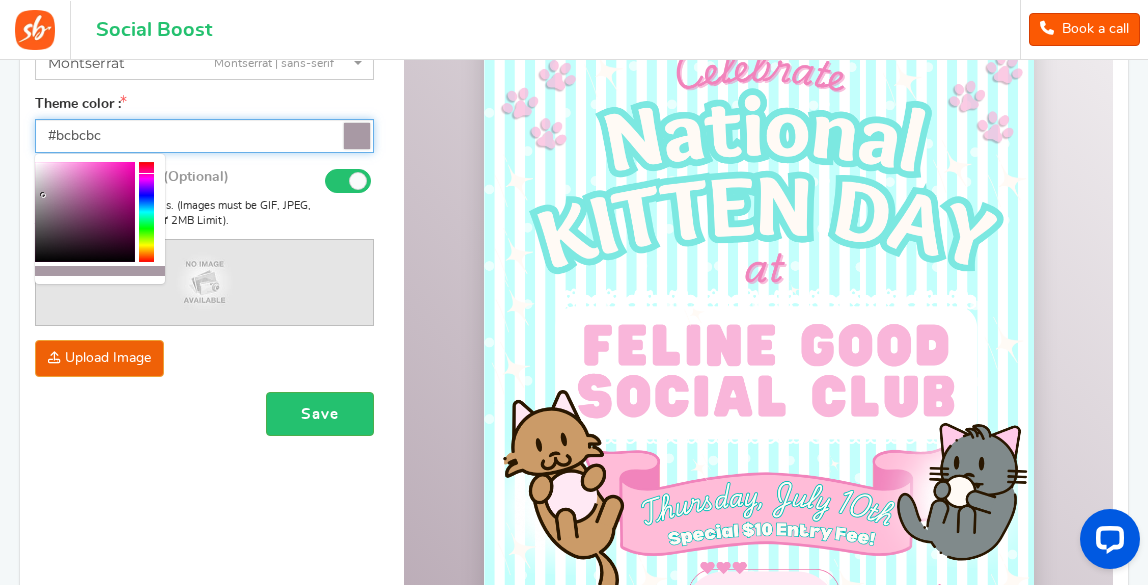 type on "#bfbfbf" 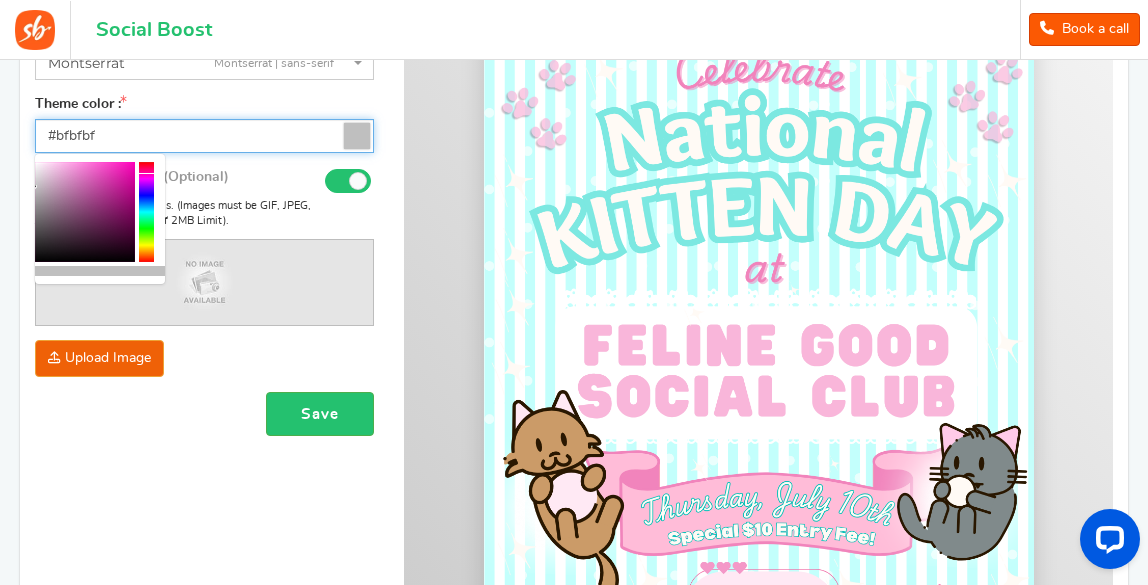 drag, startPoint x: 119, startPoint y: 257, endPoint x: 27, endPoint y: 187, distance: 115.60277 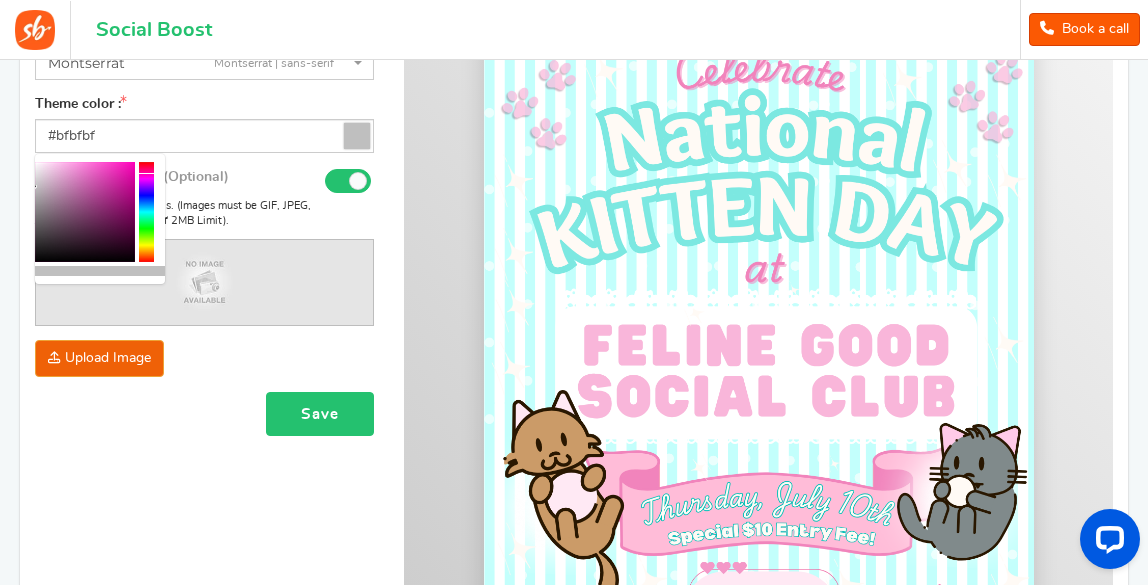 click on "Save" at bounding box center (320, 414) 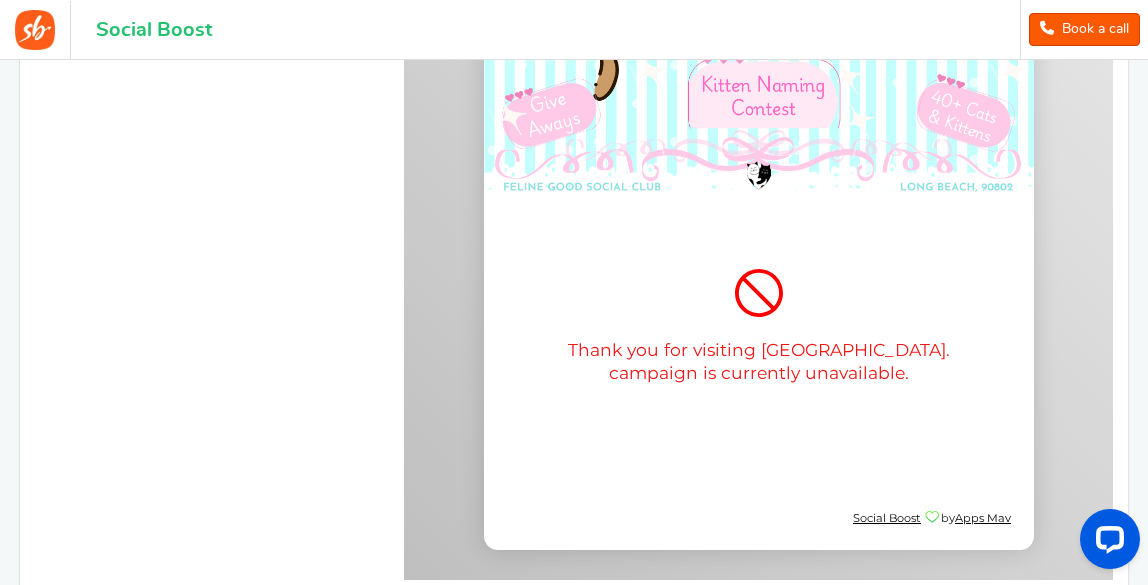 scroll, scrollTop: 1088, scrollLeft: 0, axis: vertical 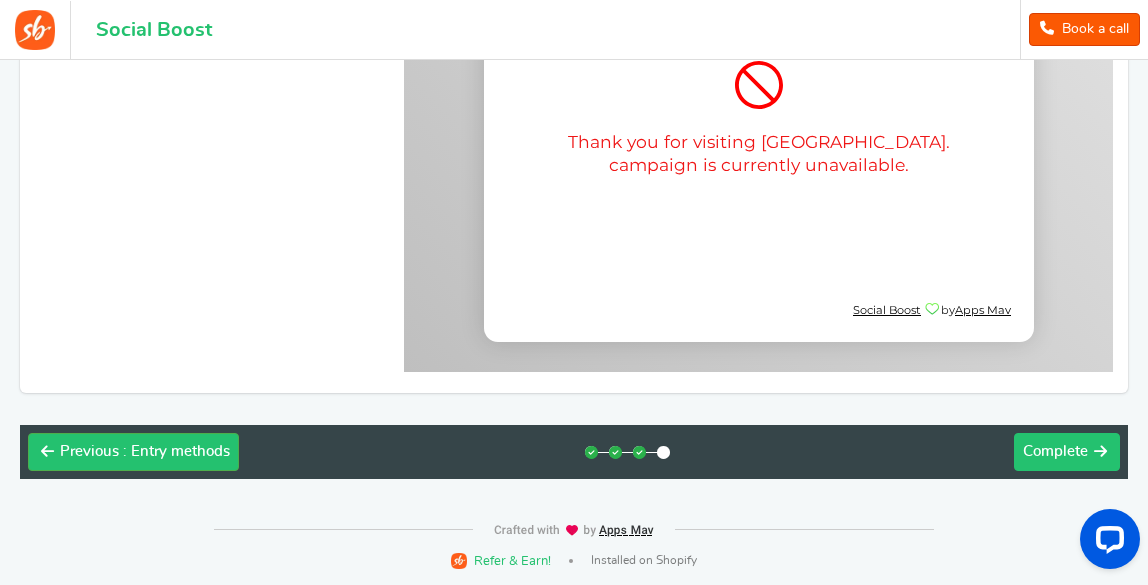 click on "Complete" at bounding box center [1055, 451] 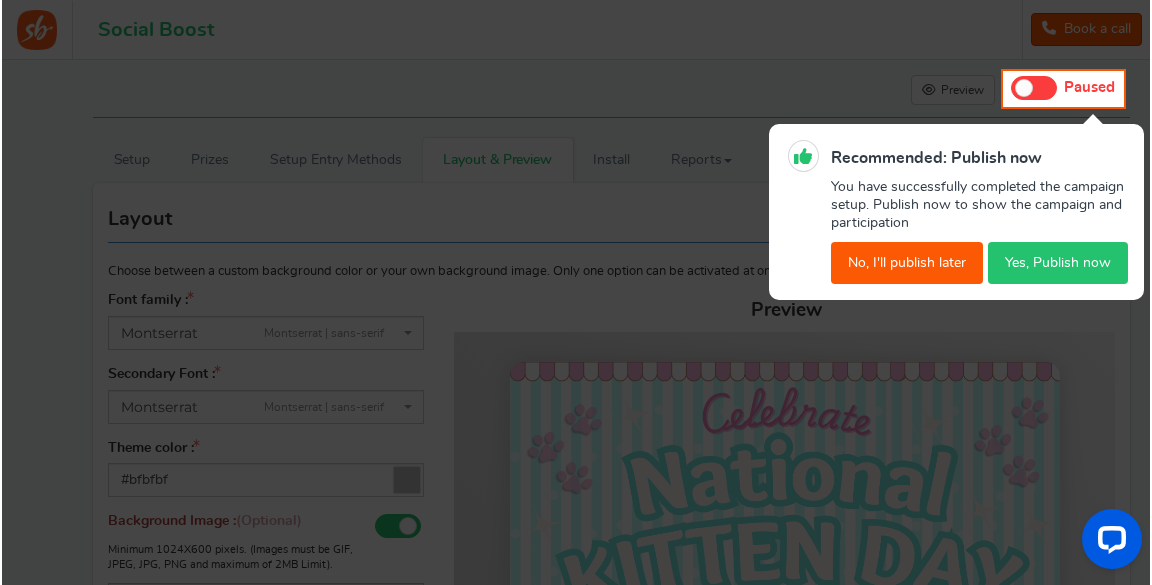 scroll, scrollTop: 0, scrollLeft: 0, axis: both 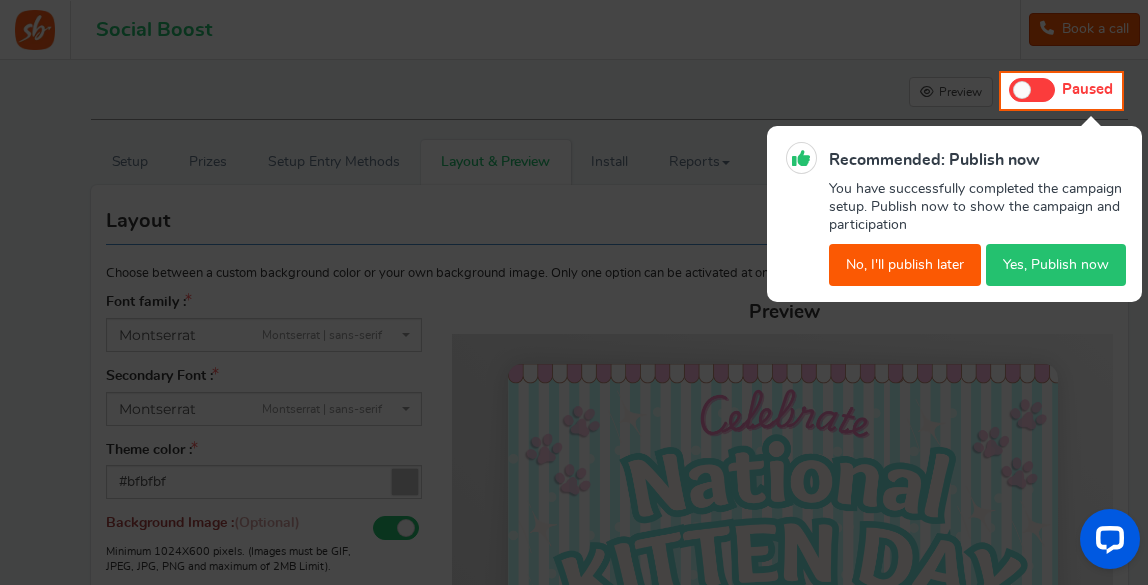 click on "Yes, Publish now" at bounding box center (1056, 265) 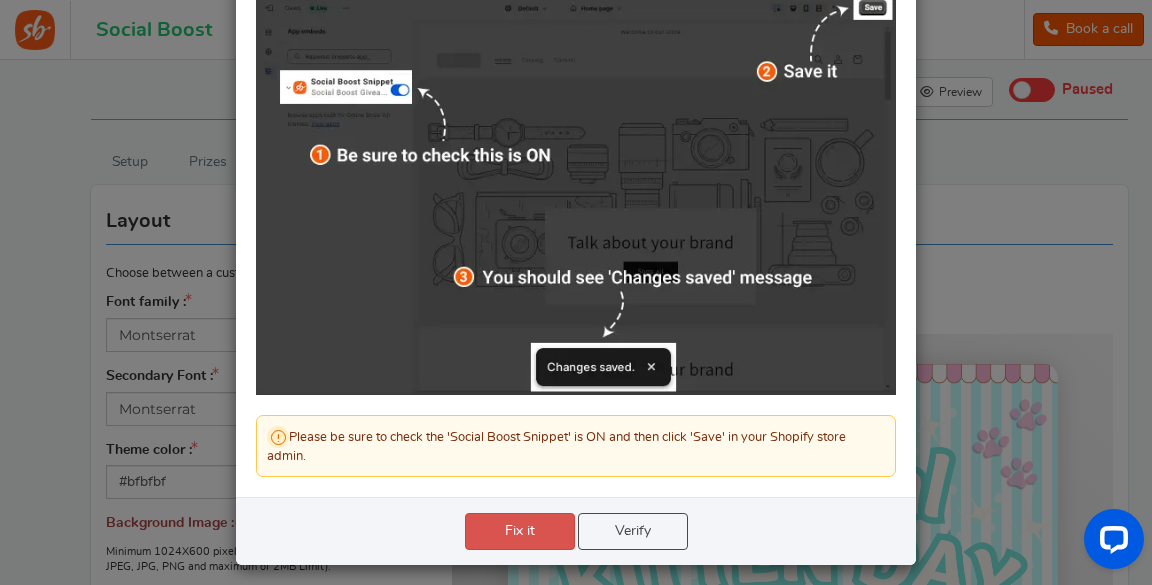 scroll, scrollTop: 184, scrollLeft: 0, axis: vertical 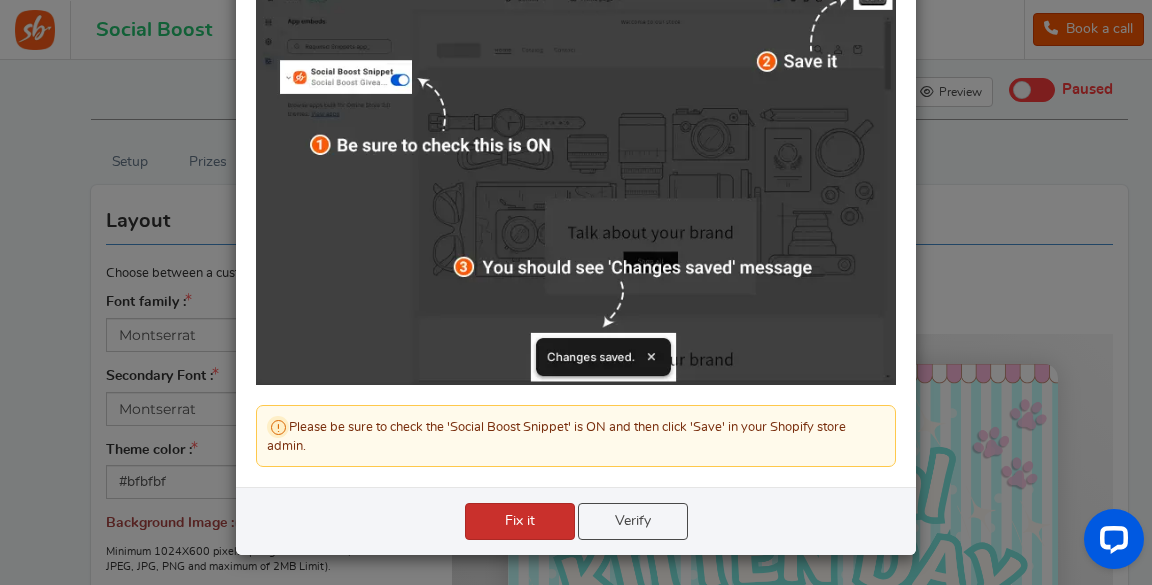 click on "Fix it" at bounding box center [520, 521] 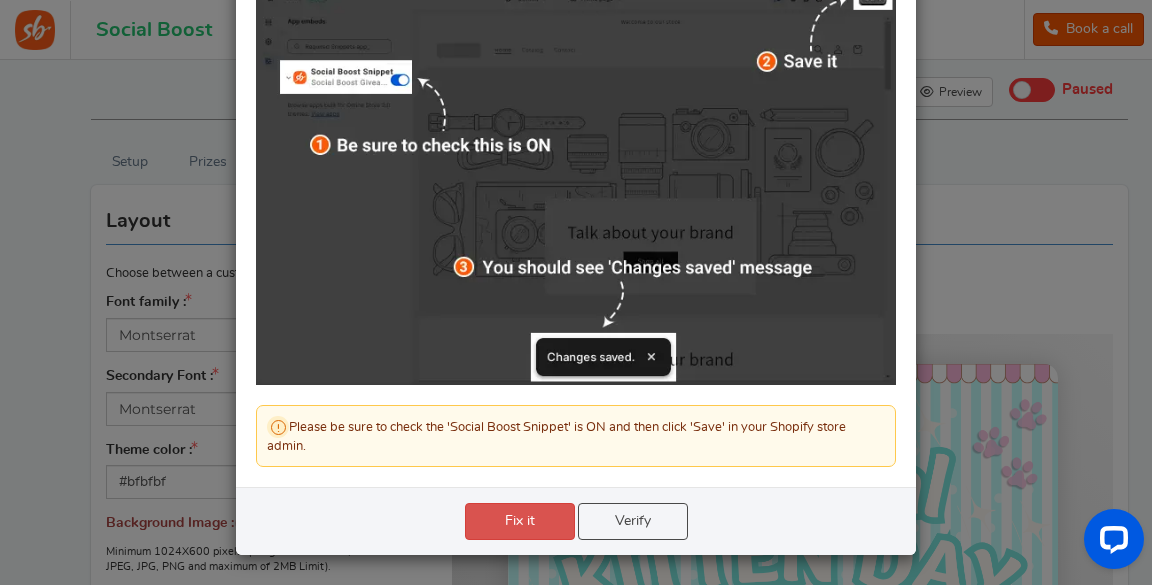 click on "Verify" at bounding box center [633, 521] 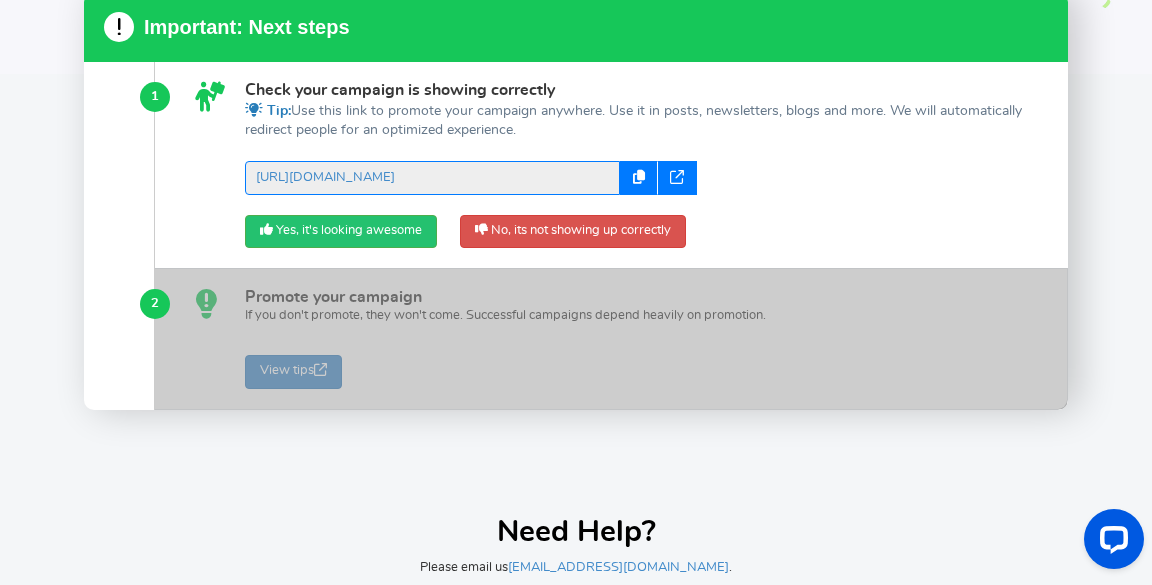 scroll, scrollTop: 0, scrollLeft: 0, axis: both 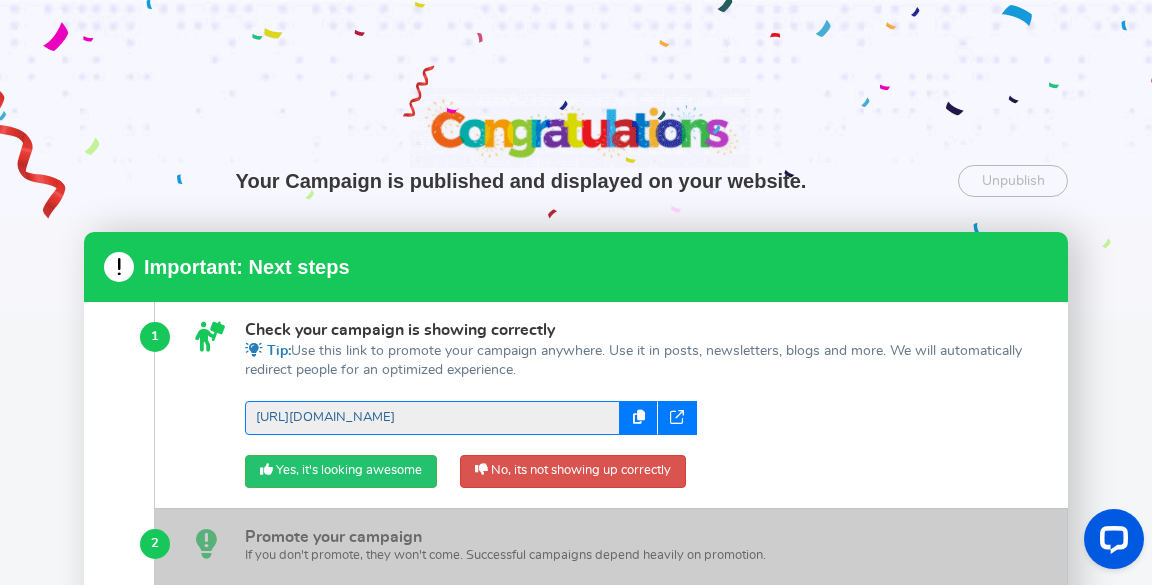 click on "[URL][DOMAIN_NAME]" at bounding box center (432, 418) 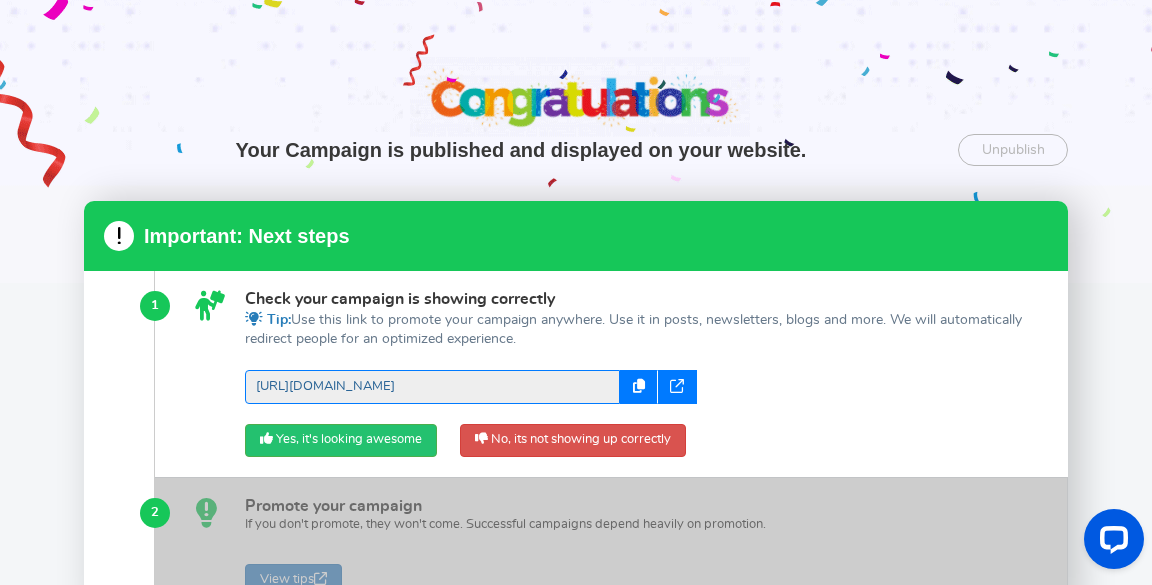 scroll, scrollTop: 8, scrollLeft: 0, axis: vertical 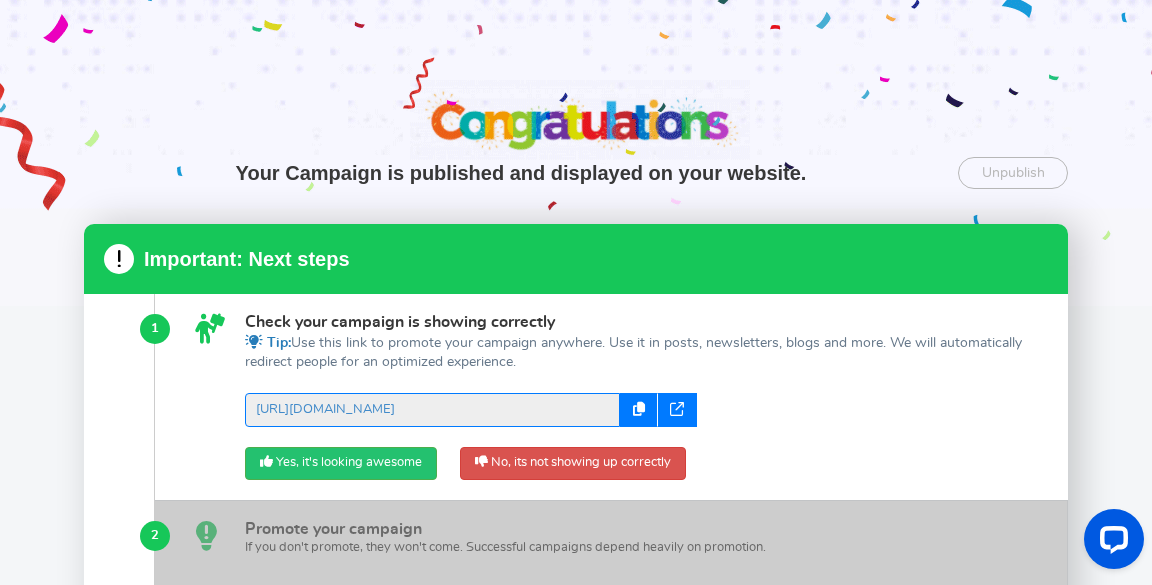 drag, startPoint x: 1147, startPoint y: 171, endPoint x: 1136, endPoint y: 365, distance: 194.3116 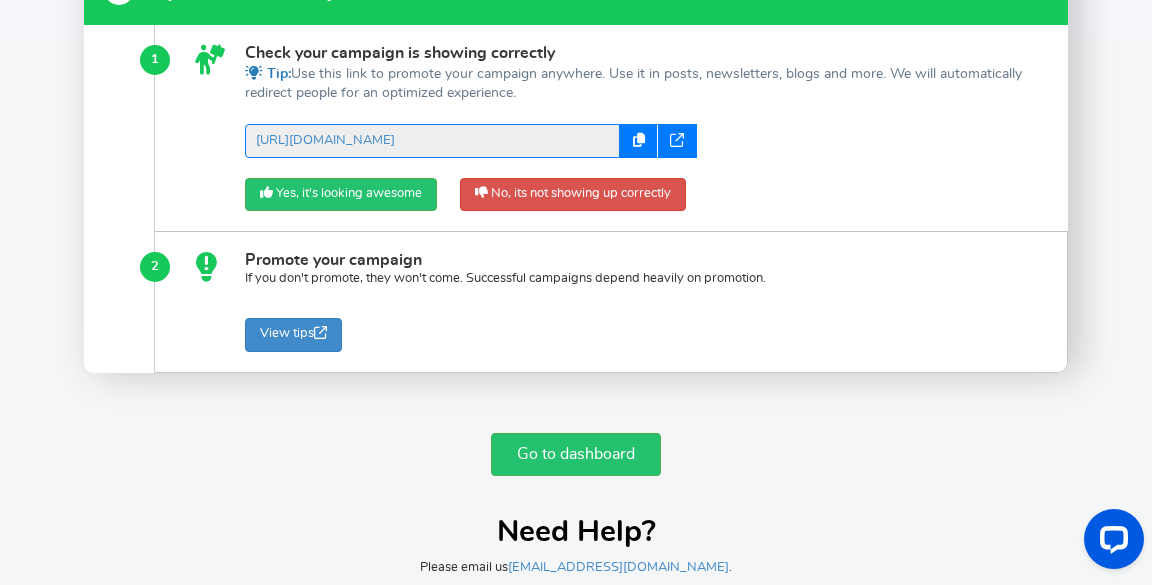 click on "Check your campaign is showing correctly
Tip:  Use this link to promote your campaign anywhere. Use it in posts, newsletters, blogs and more. We will automatically redirect people for an optimized experience.
[URL][DOMAIN_NAME]
Yes, it's looking awesome
No, its not showing up correctly
Sorry, please Unpublish the campaign and our support team will be automatically notified
Unpublish" at bounding box center (636, 128) 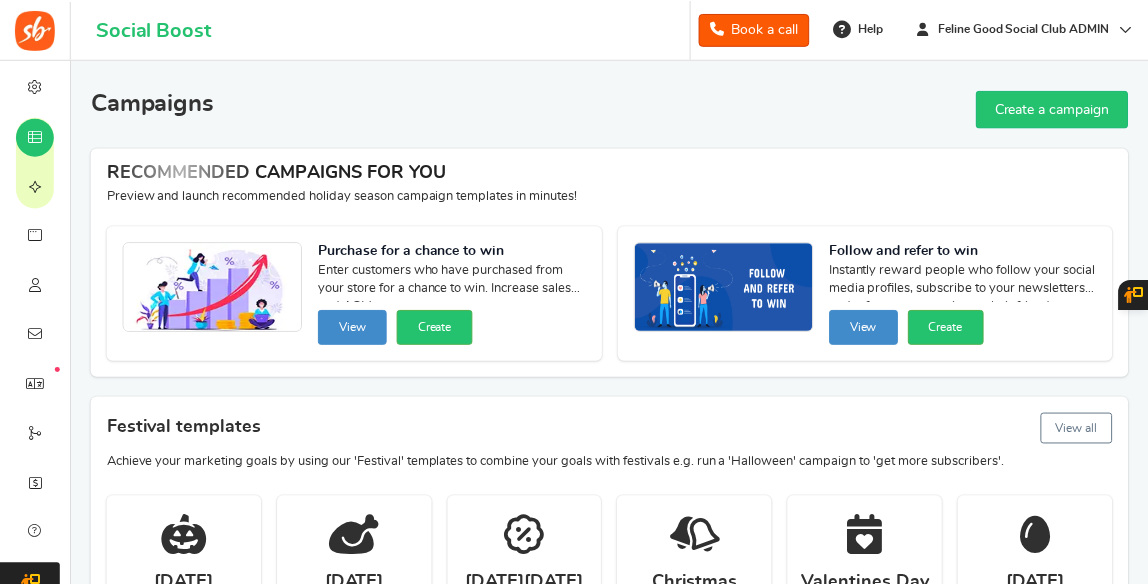 scroll, scrollTop: 0, scrollLeft: 0, axis: both 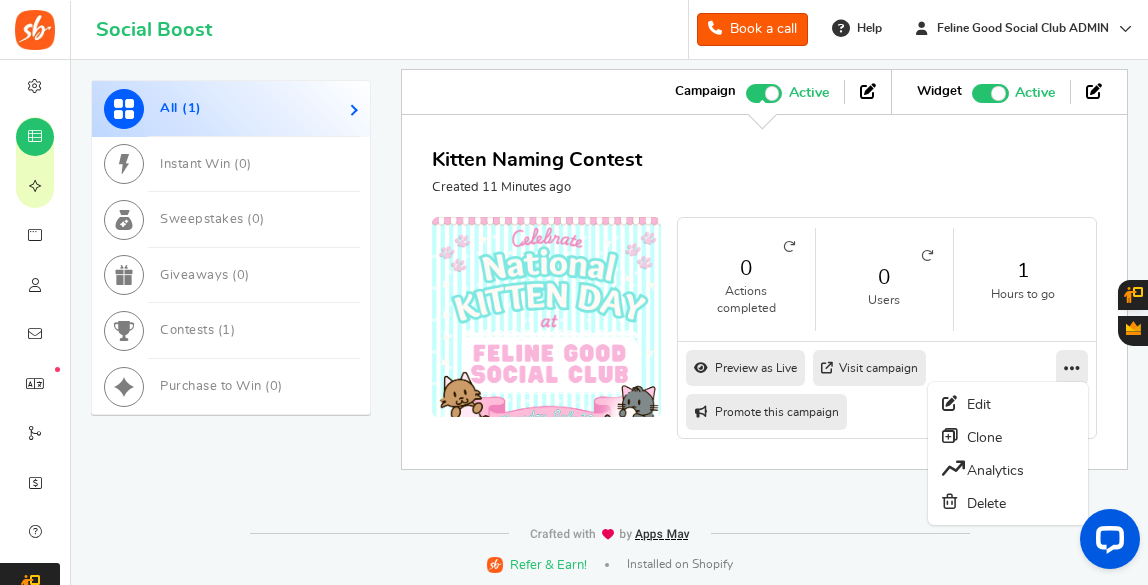 click at bounding box center [1072, 368] 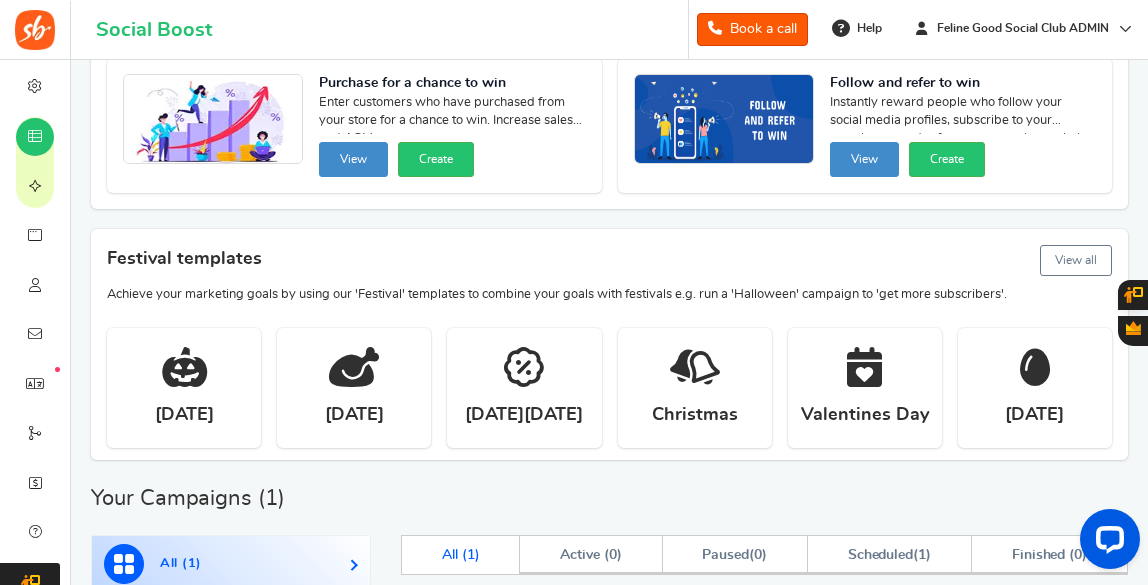 scroll, scrollTop: 0, scrollLeft: 0, axis: both 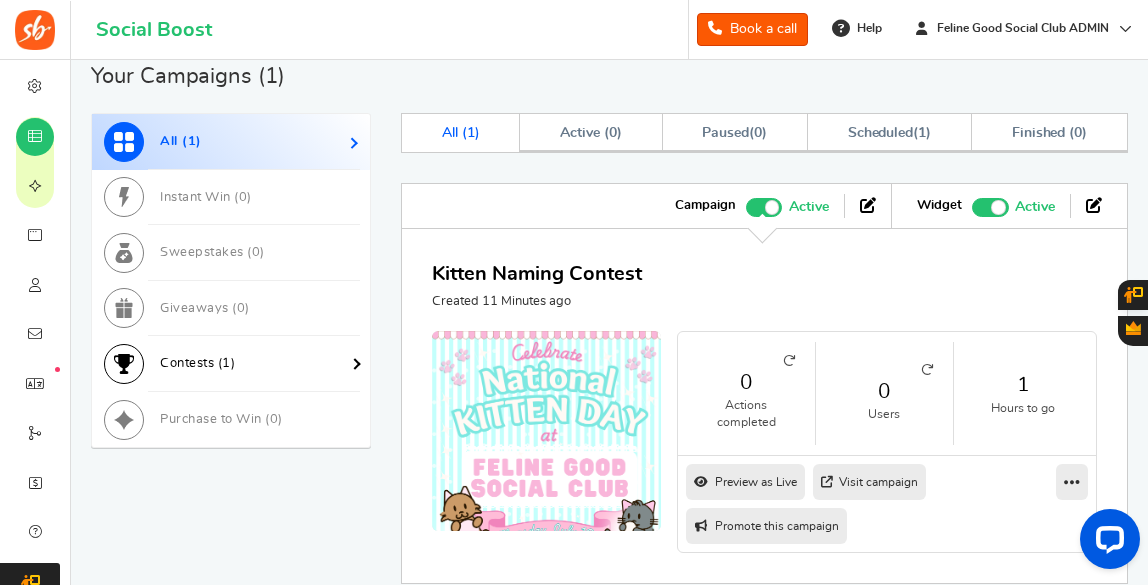 click on "Contests ( 1 )" at bounding box center [197, 363] 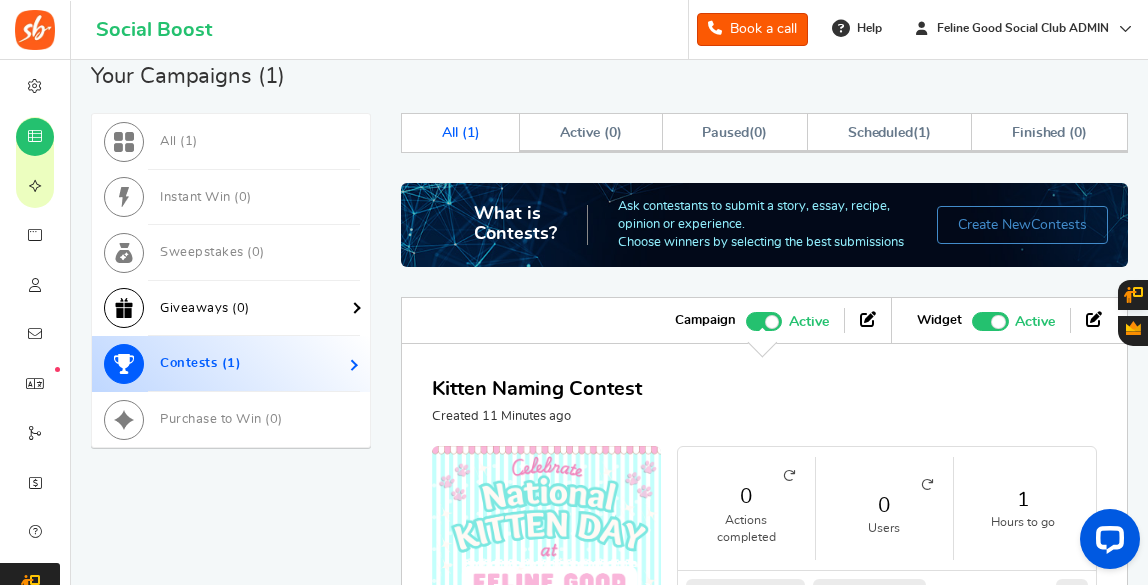click on "Giveaways ( 0 )" at bounding box center (205, 308) 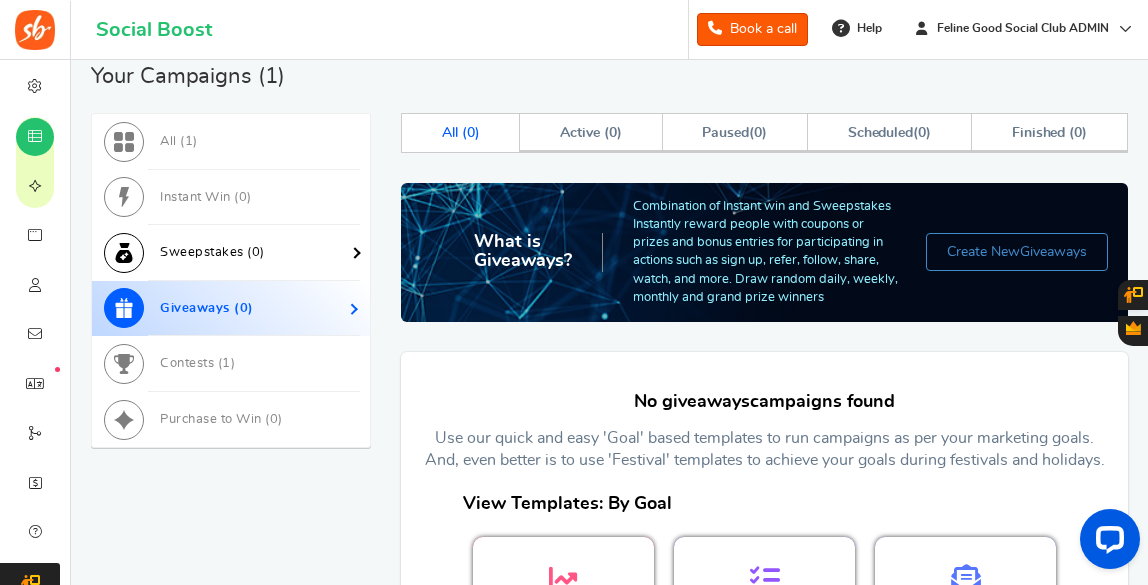 click on "Sweepstakes ( 0 )" at bounding box center [231, 253] 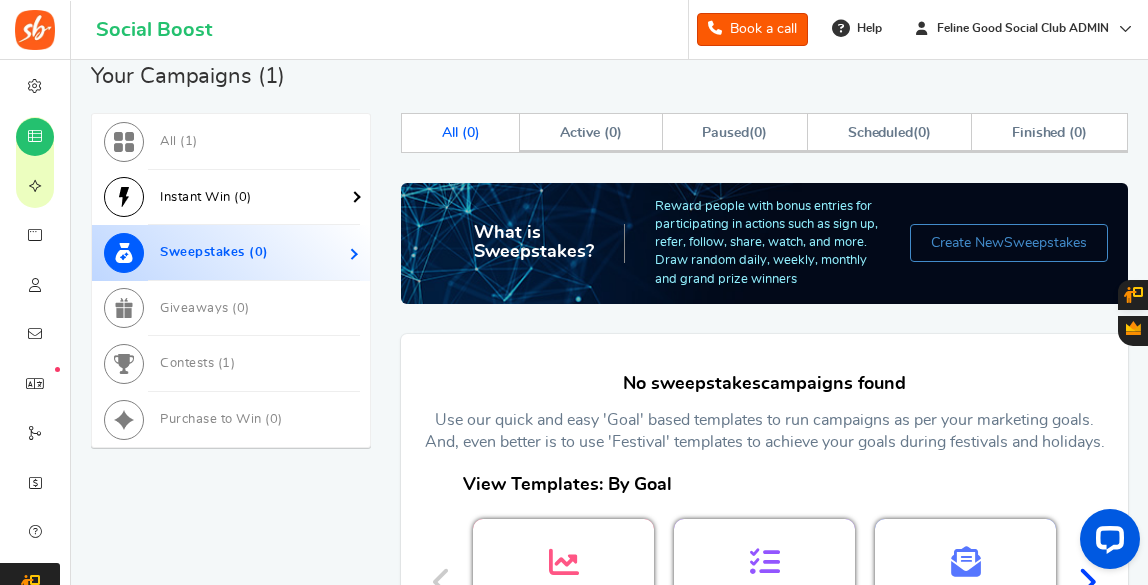 click on "Instant Win ( 0 )" at bounding box center [206, 197] 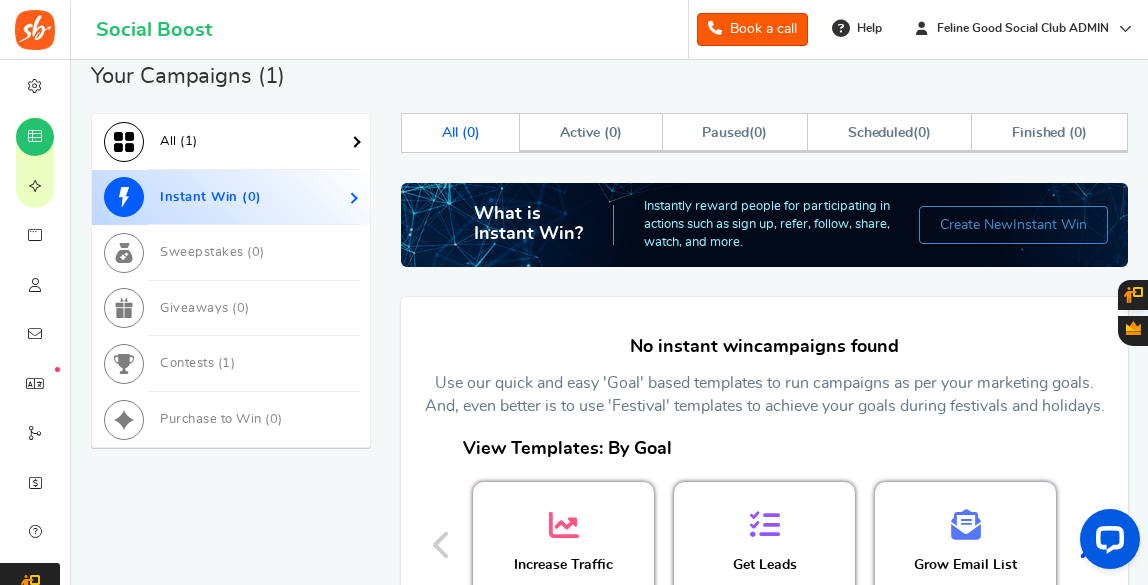 click on "All ( 1 )" at bounding box center (179, 141) 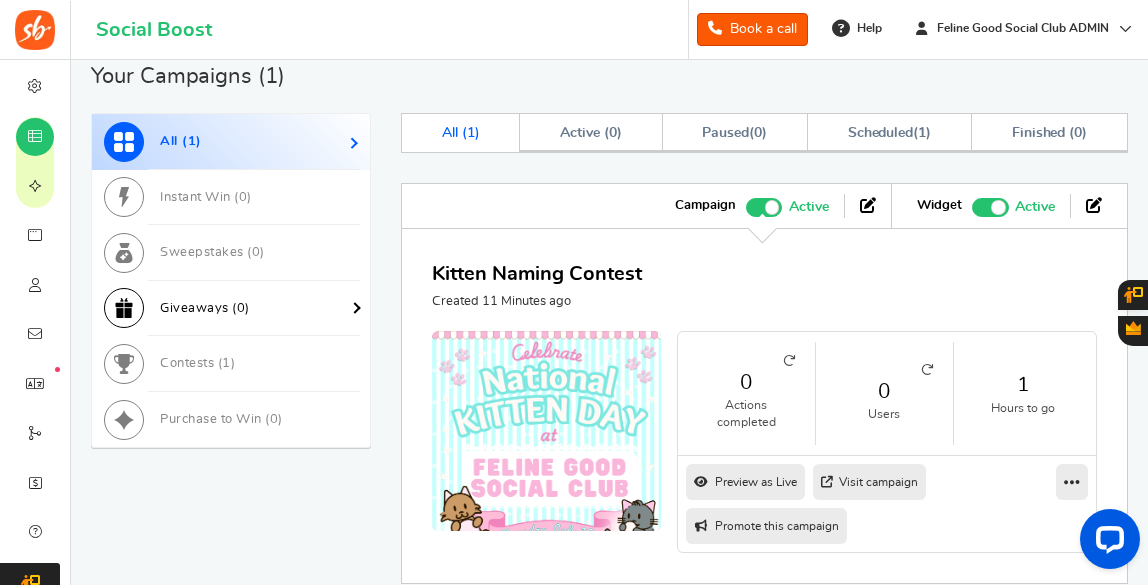 click on "Giveaways ( 0 )" at bounding box center [231, 309] 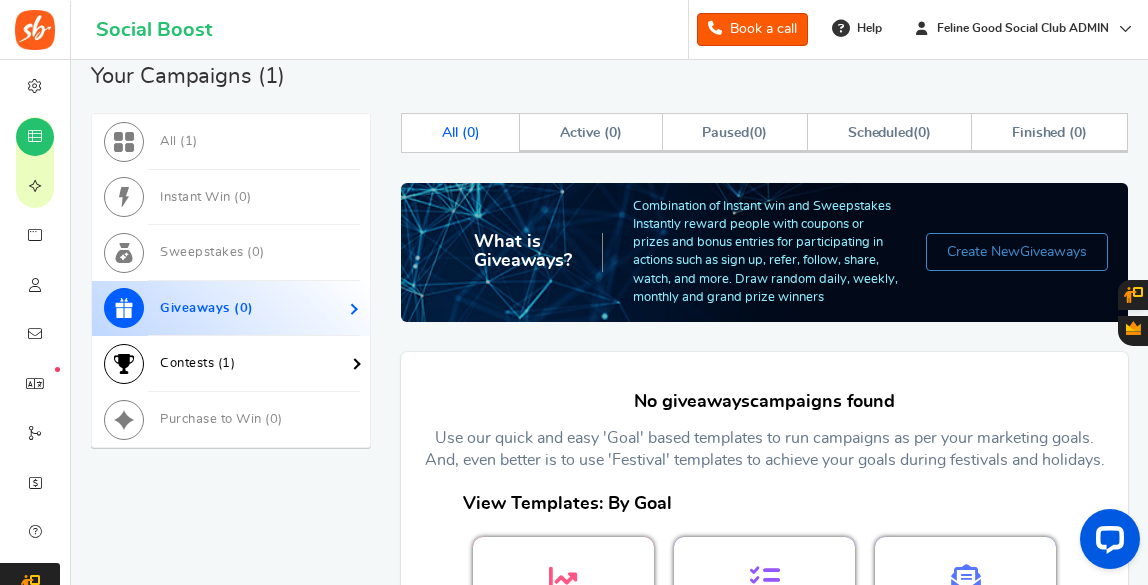click on "Contests ( 1 )" at bounding box center [231, 364] 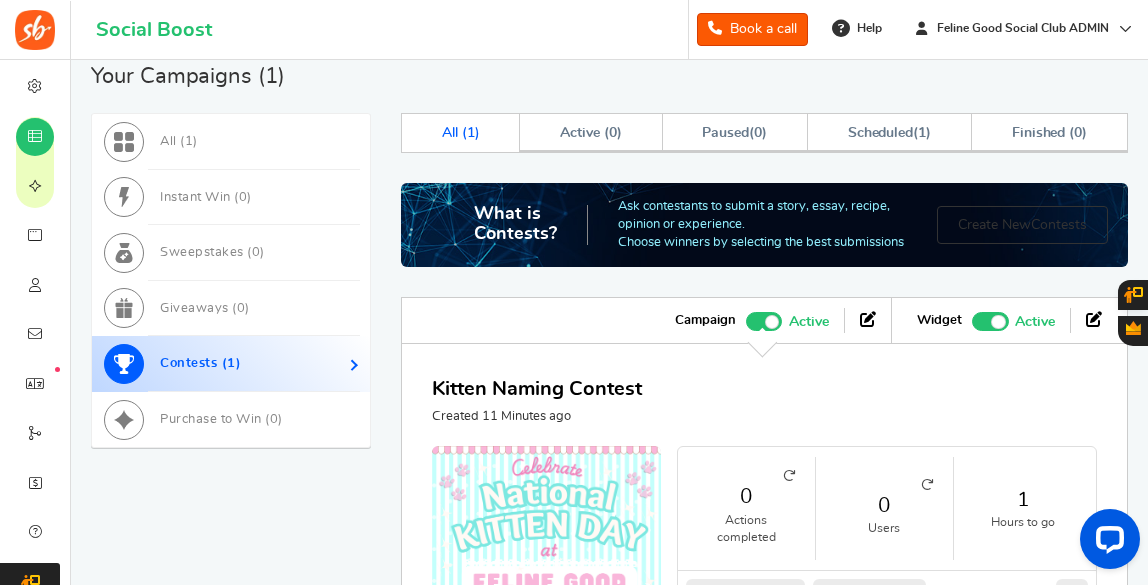 click on "Create New  Contests" at bounding box center (1022, 225) 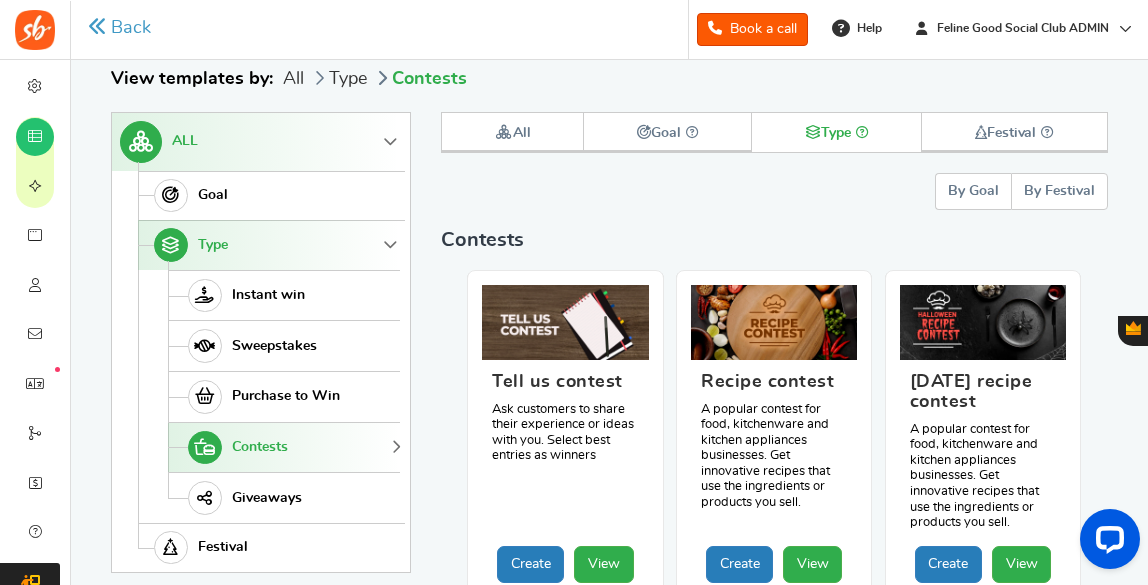 scroll, scrollTop: 207, scrollLeft: 0, axis: vertical 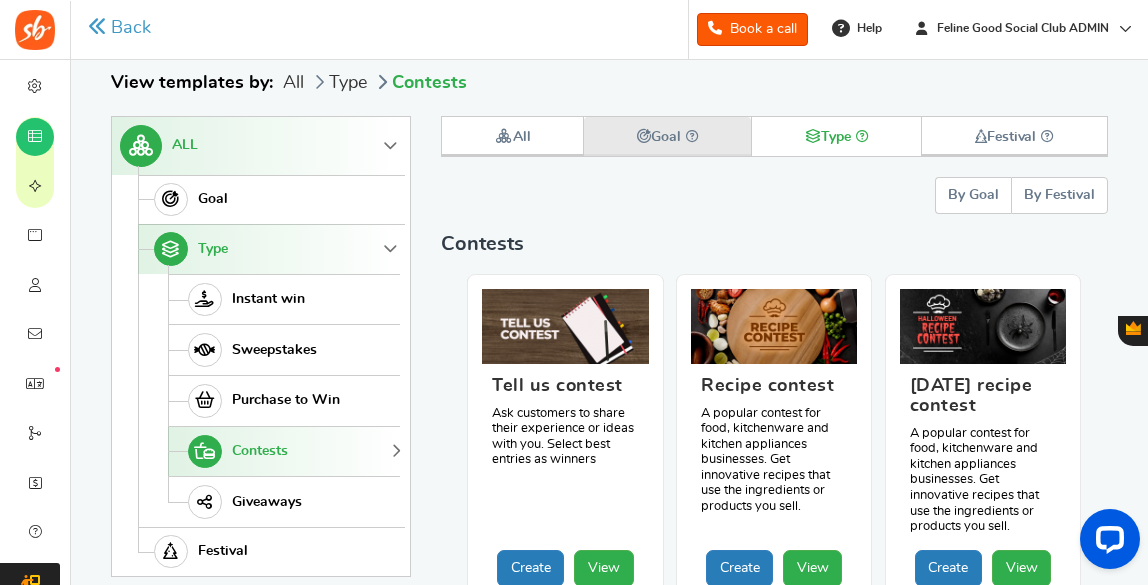 drag, startPoint x: 536, startPoint y: 188, endPoint x: 654, endPoint y: 126, distance: 133.29666 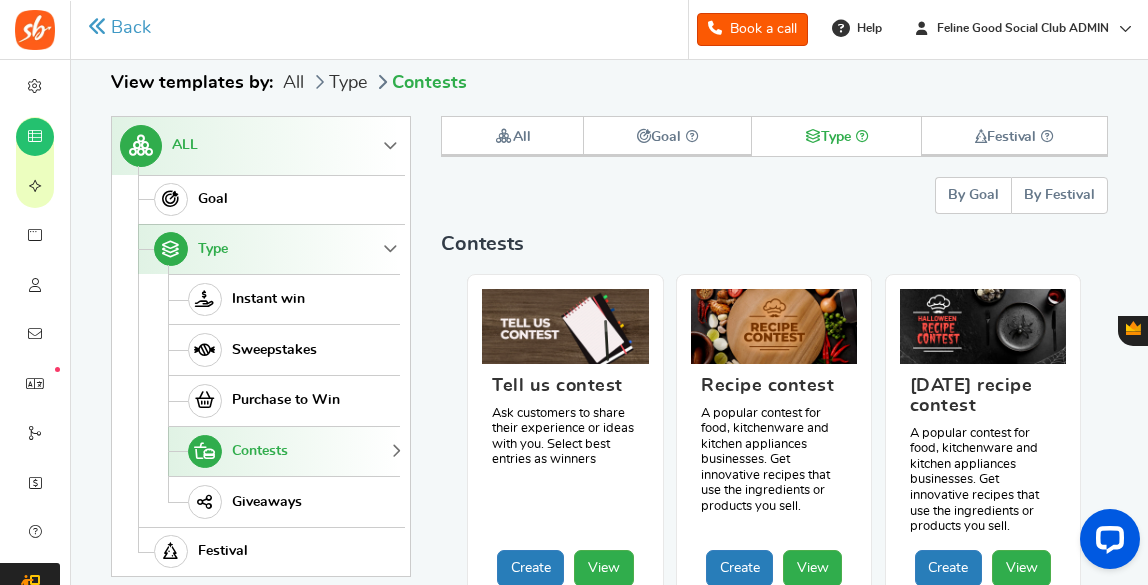 scroll, scrollTop: 0, scrollLeft: 0, axis: both 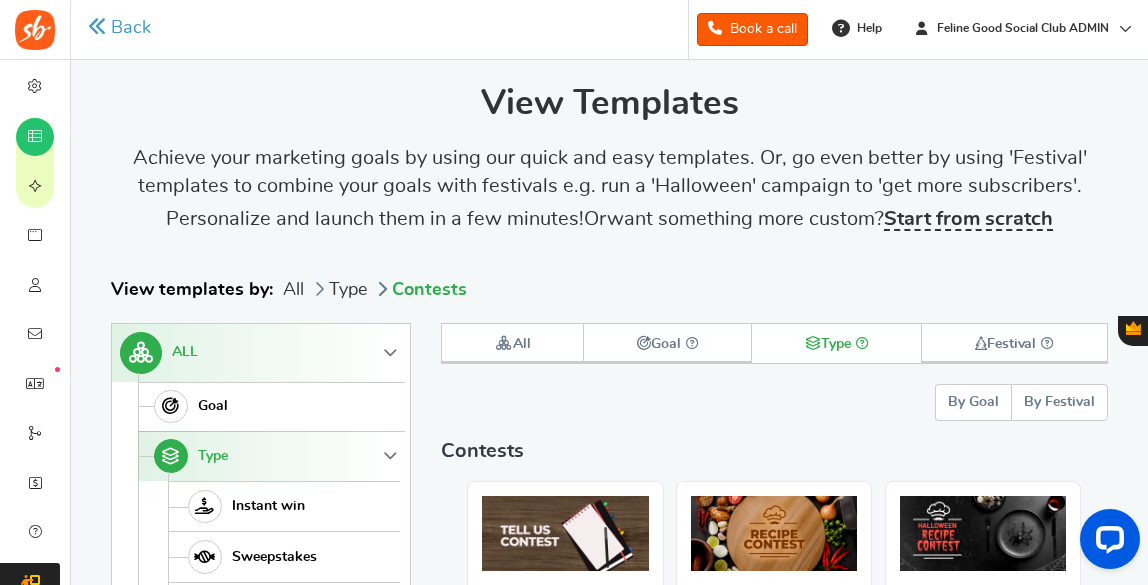 click on "Contests" at bounding box center [419, 290] 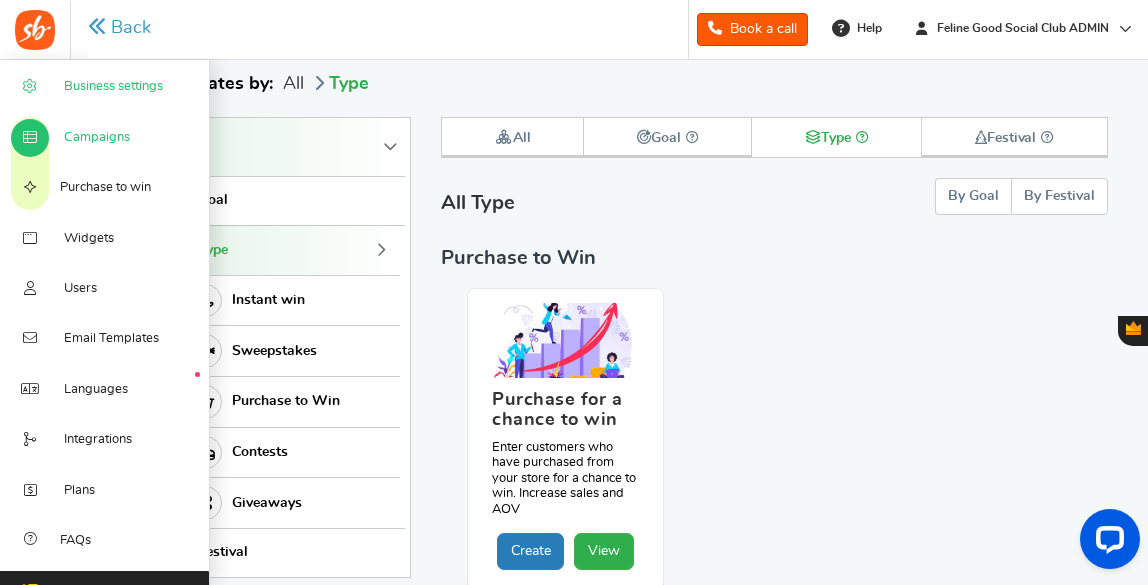 scroll, scrollTop: 207, scrollLeft: 0, axis: vertical 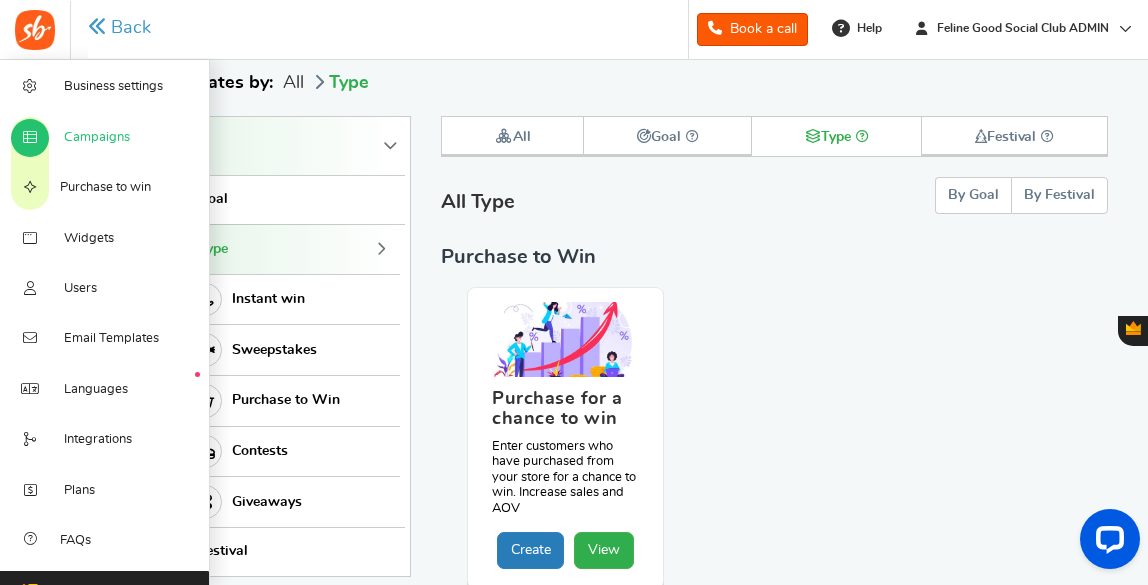 click on "Campaigns" at bounding box center [97, 138] 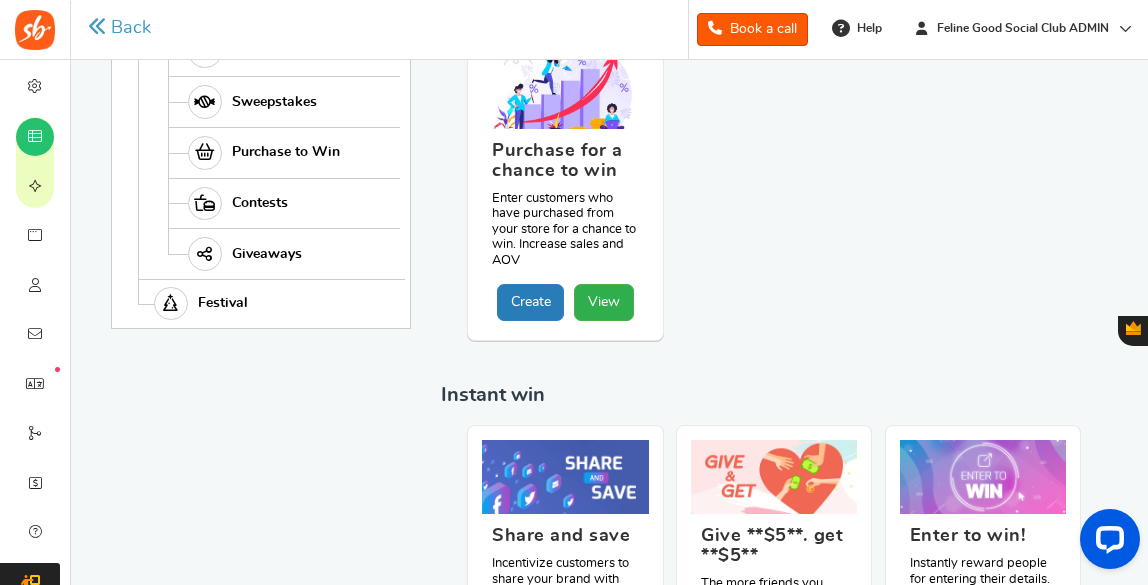 scroll, scrollTop: 0, scrollLeft: 0, axis: both 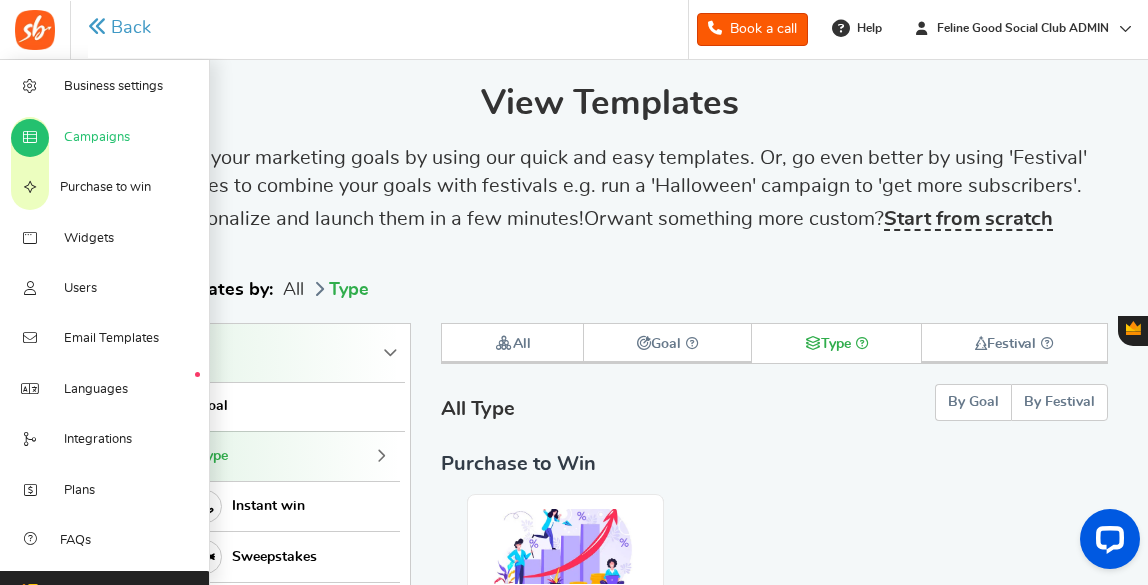 click on "Campaigns" at bounding box center (97, 138) 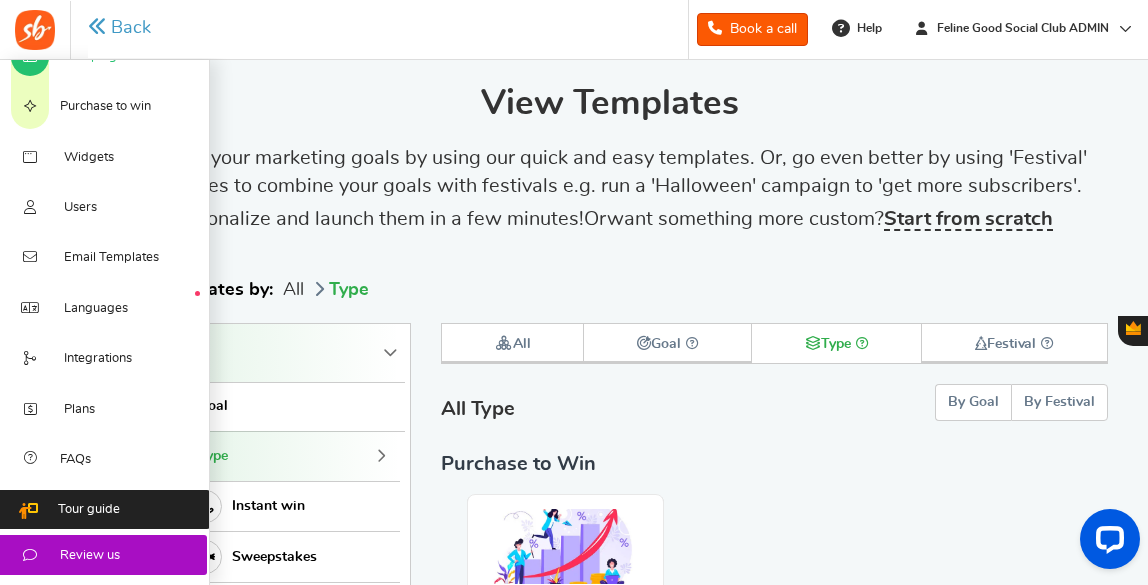 scroll, scrollTop: 0, scrollLeft: 0, axis: both 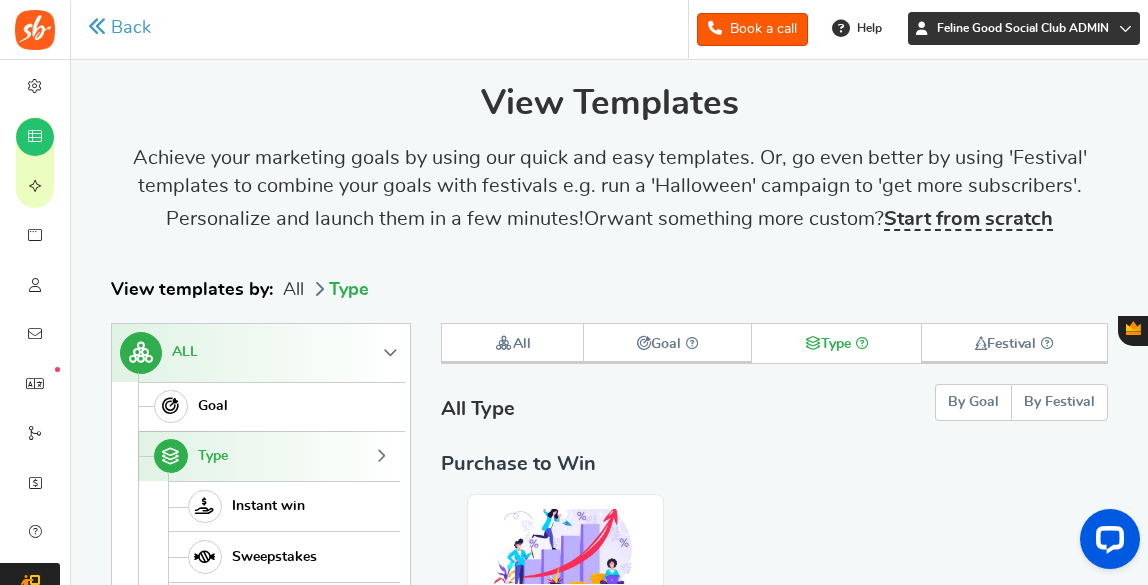 click at bounding box center [1125, 28] 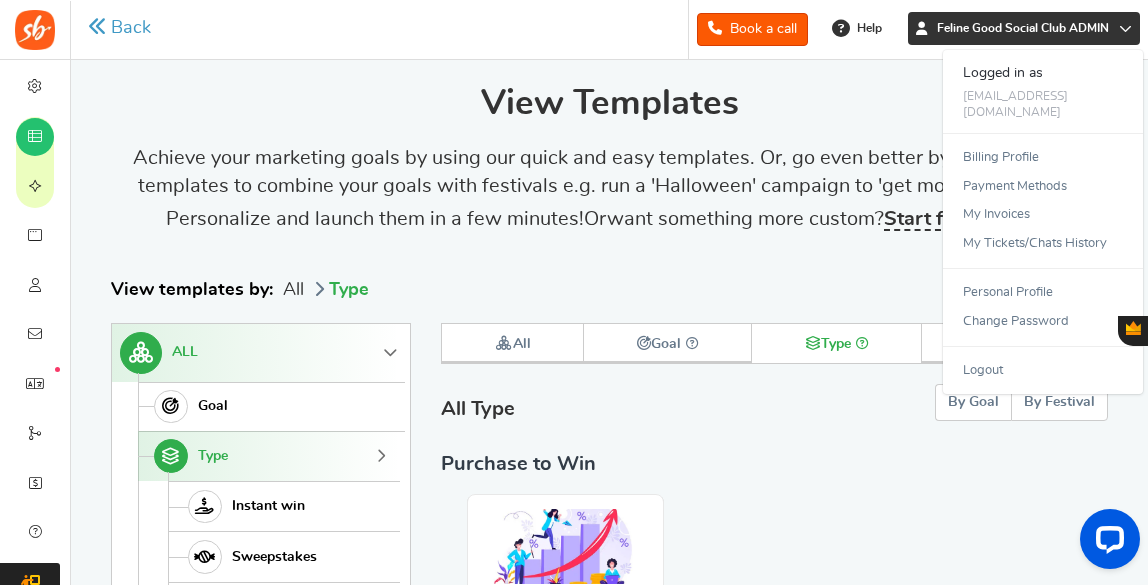 click on "Back" at bounding box center [119, 28] 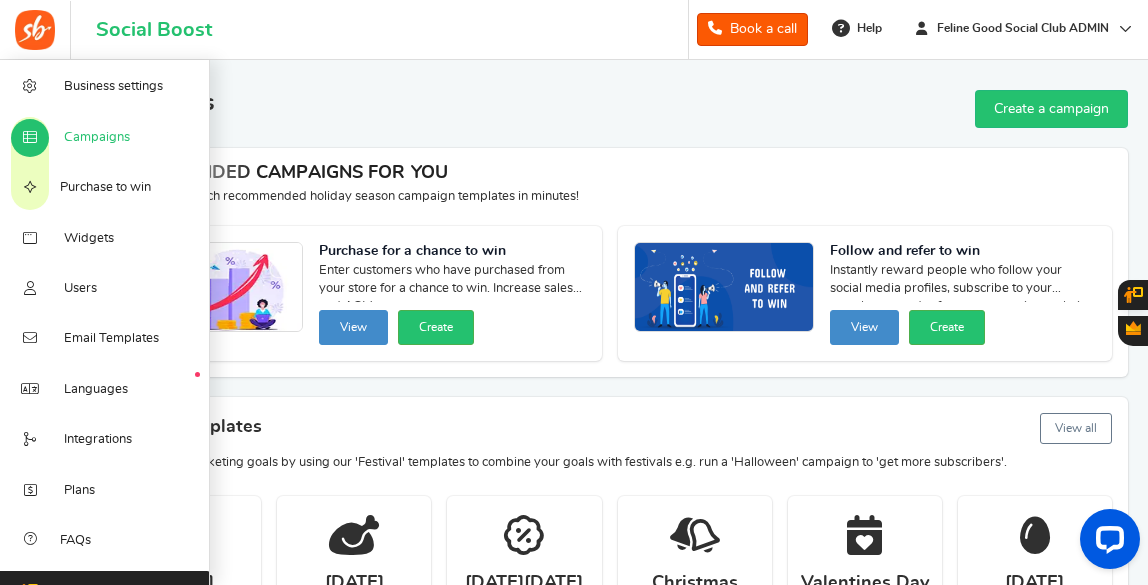 click at bounding box center (30, 138) 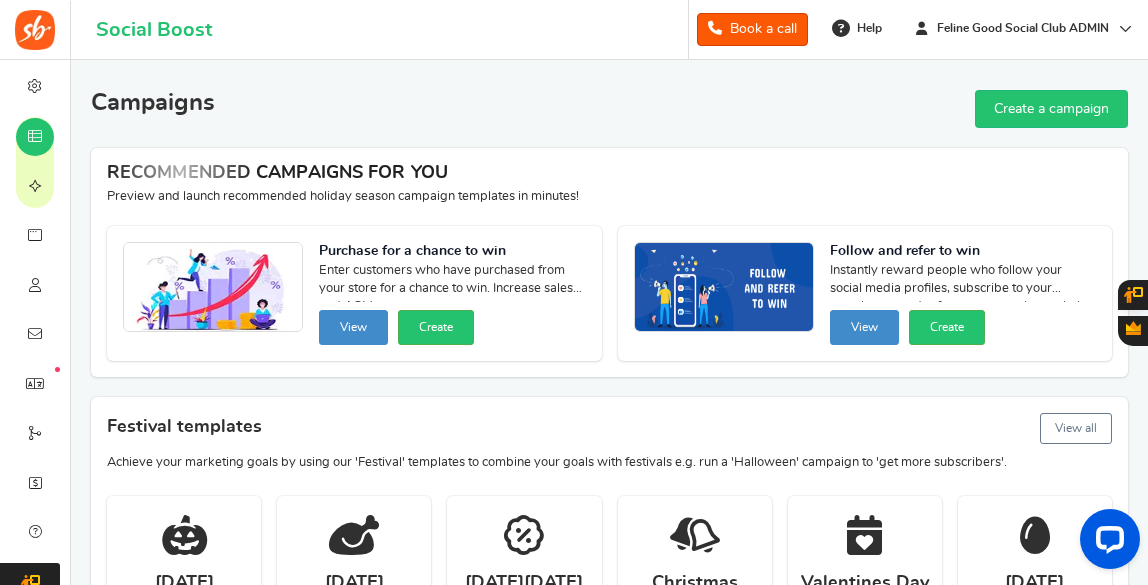 drag, startPoint x: 300, startPoint y: 102, endPoint x: 392, endPoint y: 94, distance: 92.34717 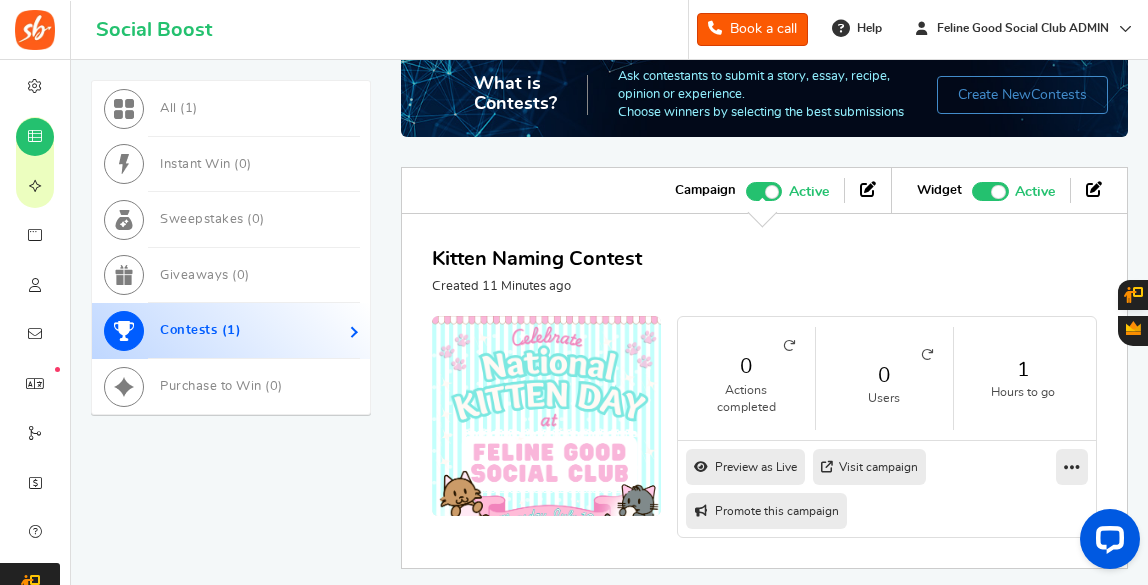 scroll, scrollTop: 752, scrollLeft: 0, axis: vertical 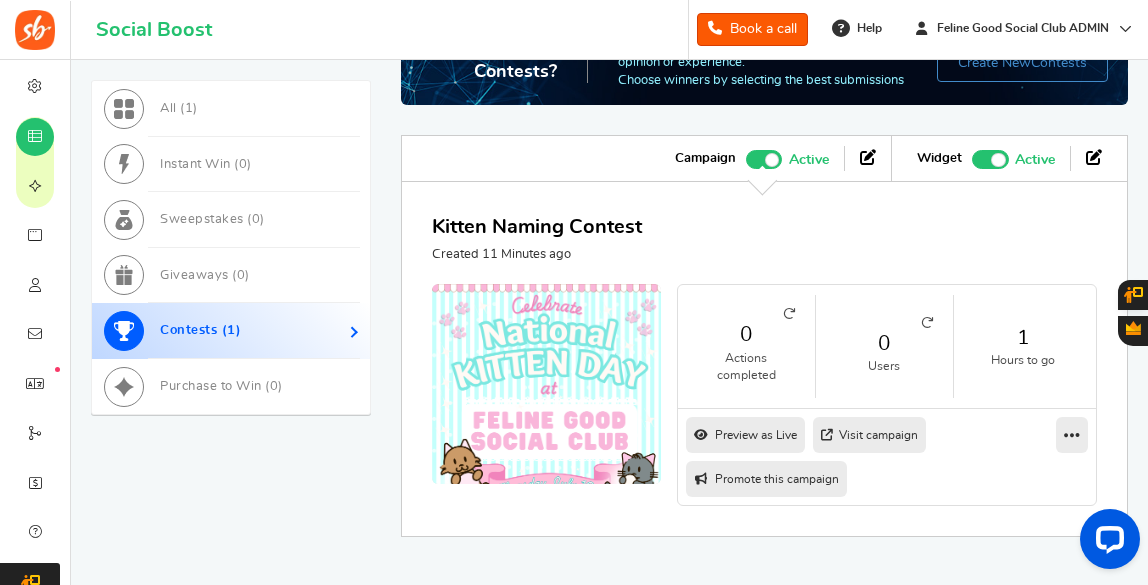 click on "Preview as Live" at bounding box center [745, 435] 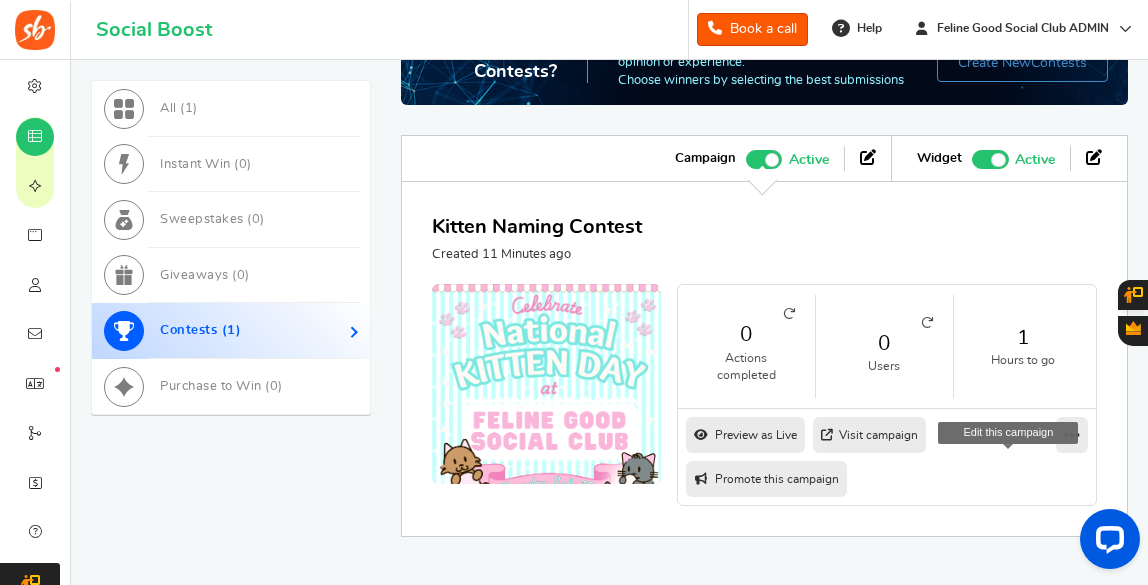 click on "Edit" at bounding box center (1008, 471) 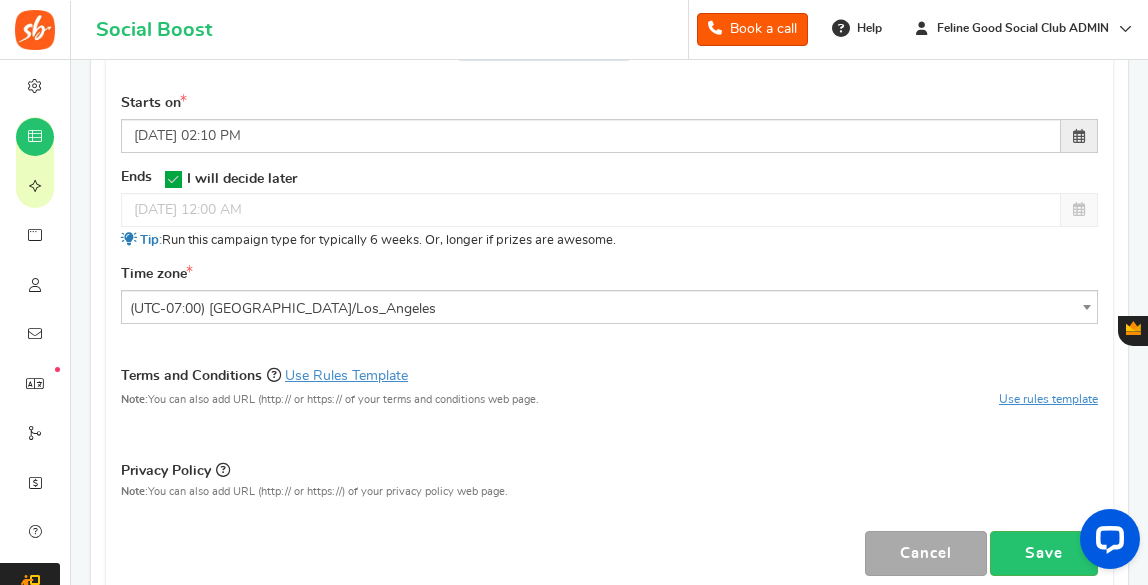 scroll, scrollTop: 0, scrollLeft: 0, axis: both 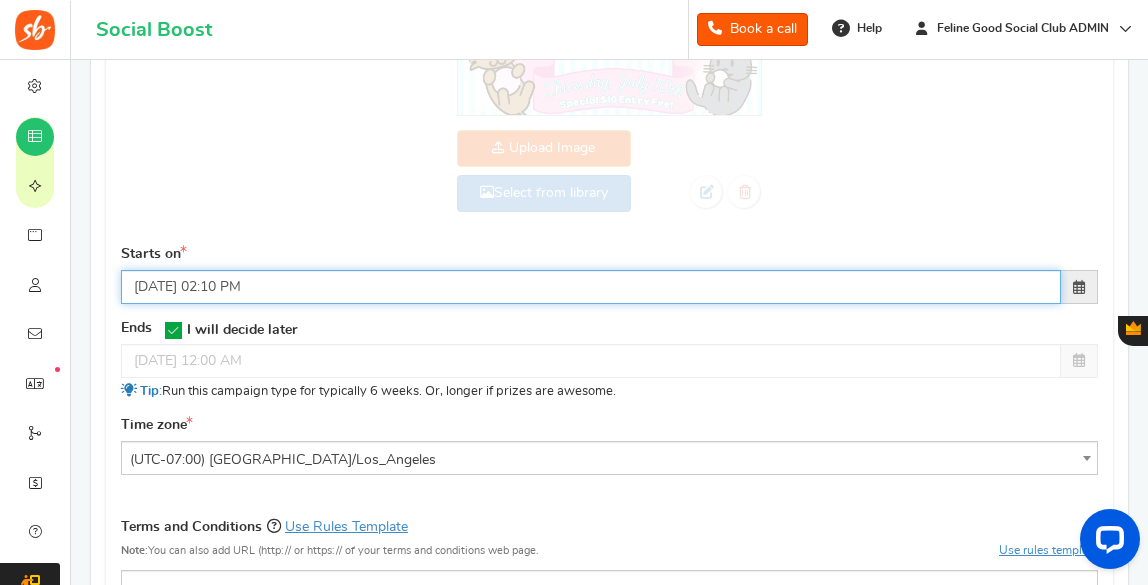 click on "[DATE] 02:10 PM" at bounding box center [591, 287] 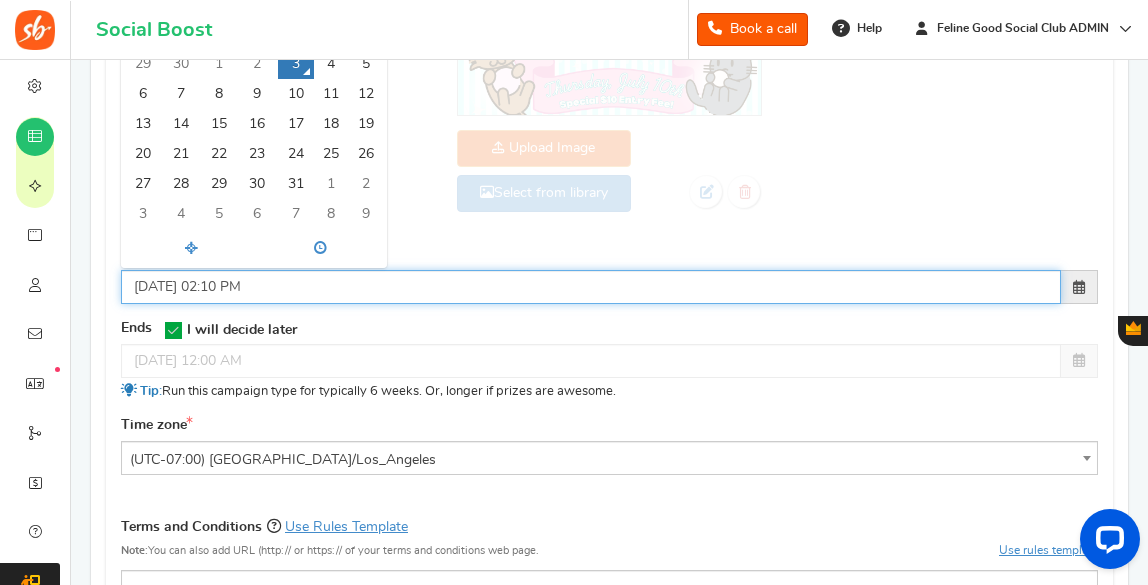 drag, startPoint x: 223, startPoint y: 283, endPoint x: 213, endPoint y: 282, distance: 10.049875 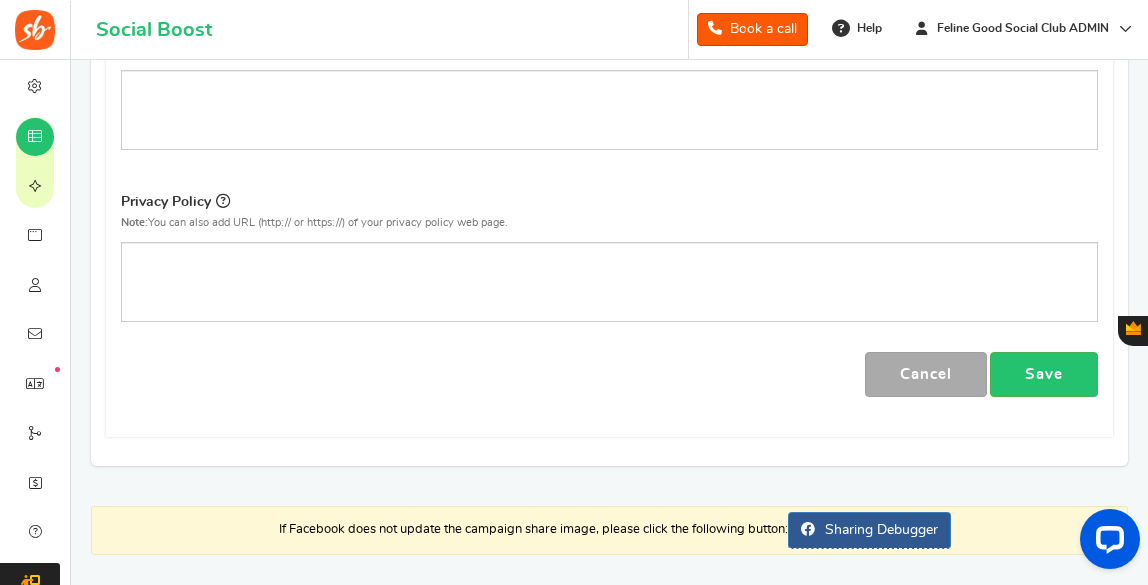 scroll, scrollTop: 1102, scrollLeft: 0, axis: vertical 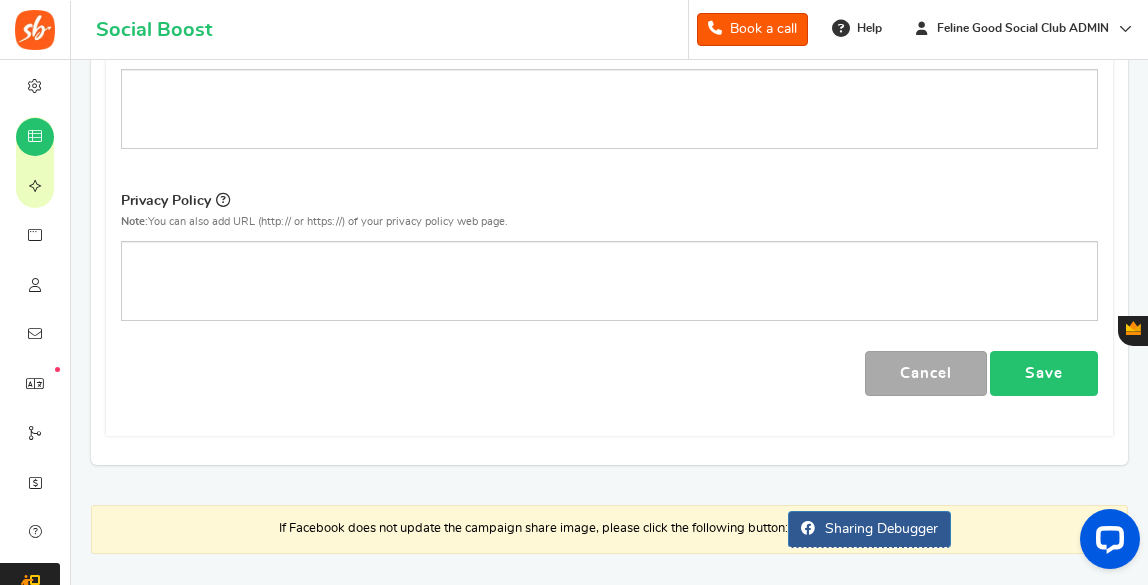 type on "07/03/2025 12:10 PM" 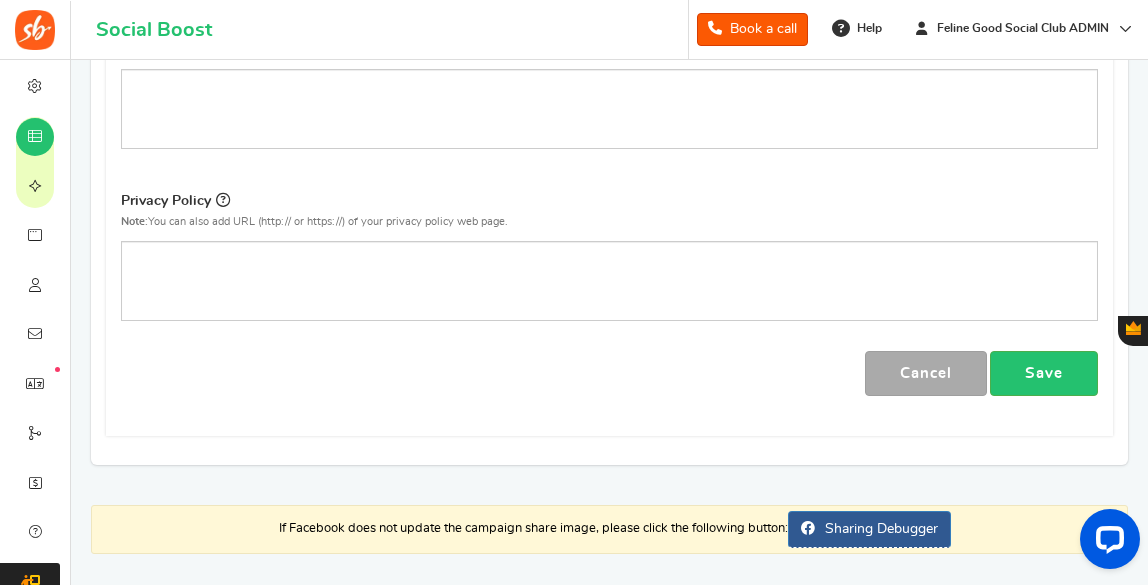click on "Save" at bounding box center [1044, 373] 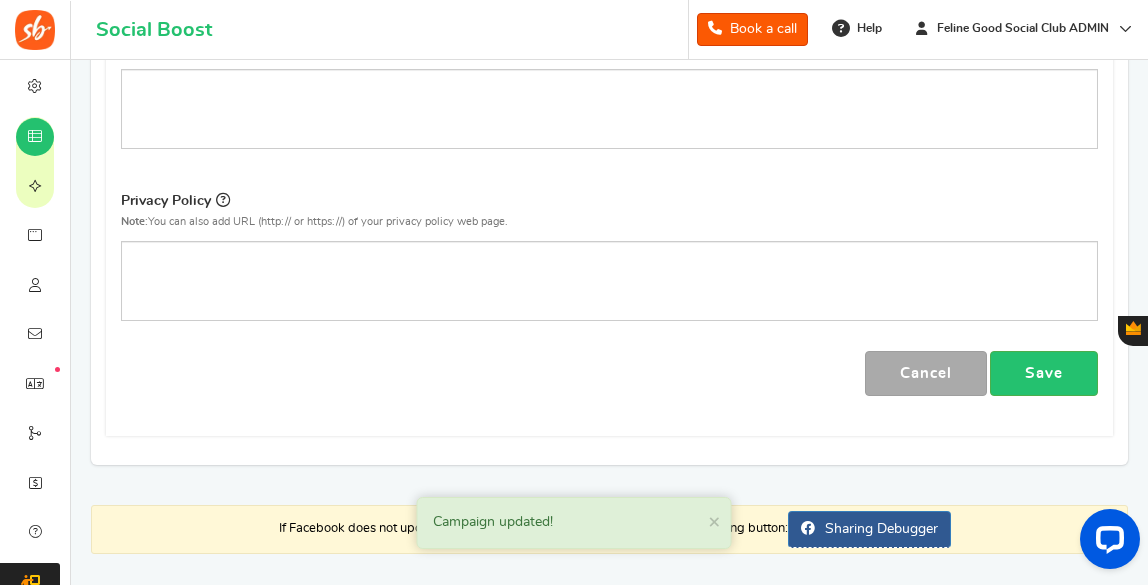 scroll, scrollTop: 0, scrollLeft: 0, axis: both 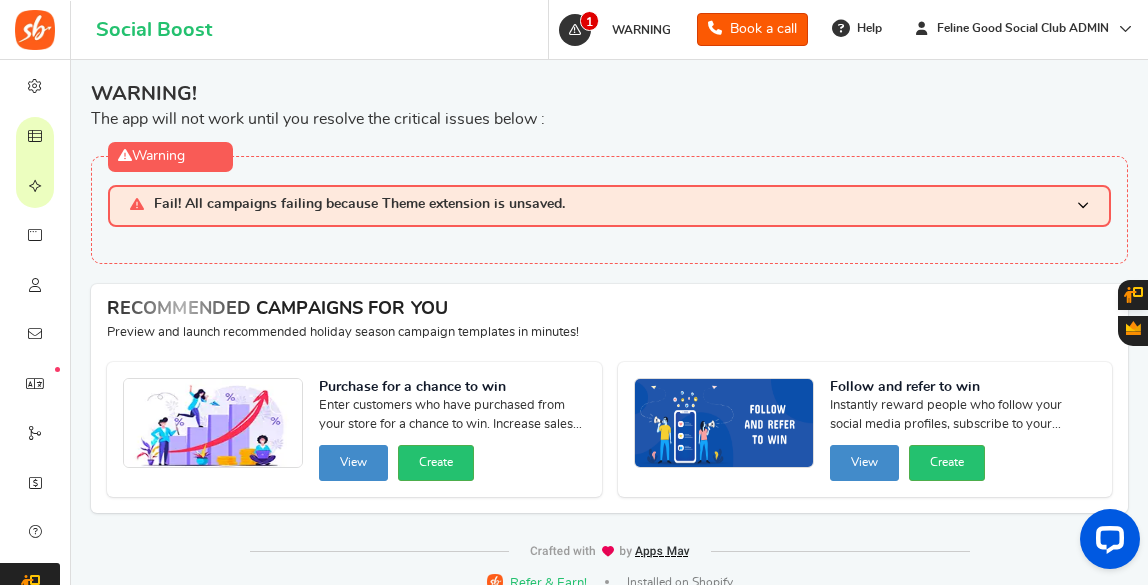 click at bounding box center (1083, 205) 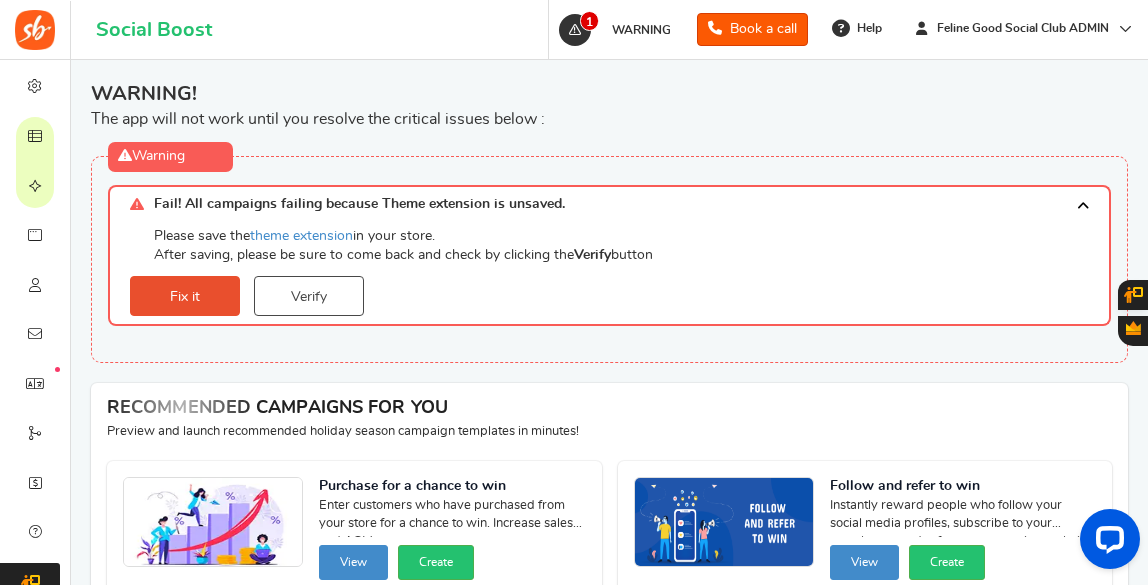 click on "WARNING!   The app will not work until you resolve the critical issues below :" at bounding box center [609, 105] 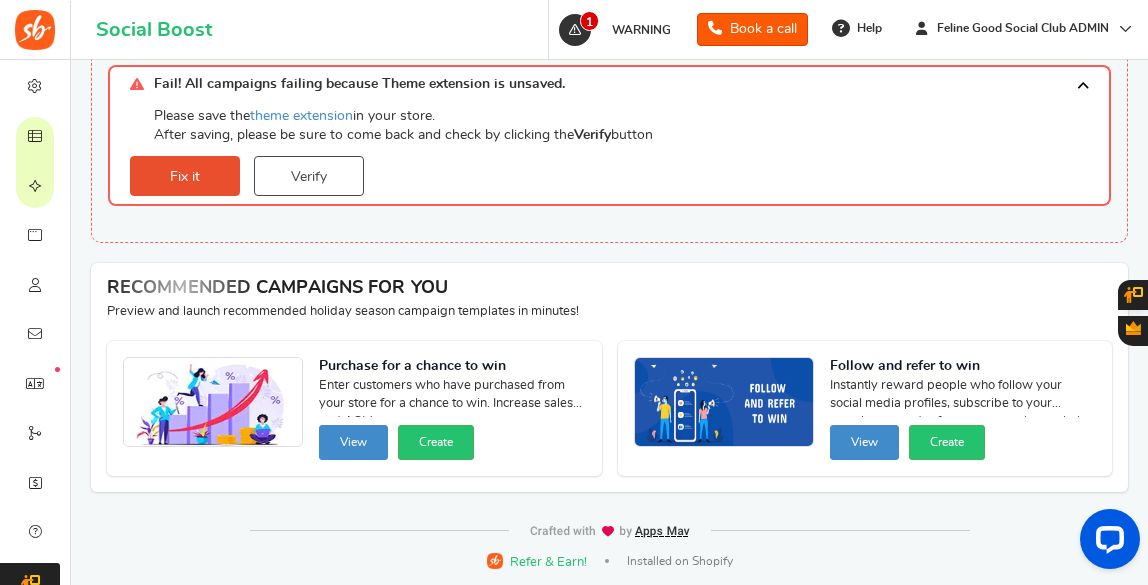 scroll, scrollTop: 0, scrollLeft: 0, axis: both 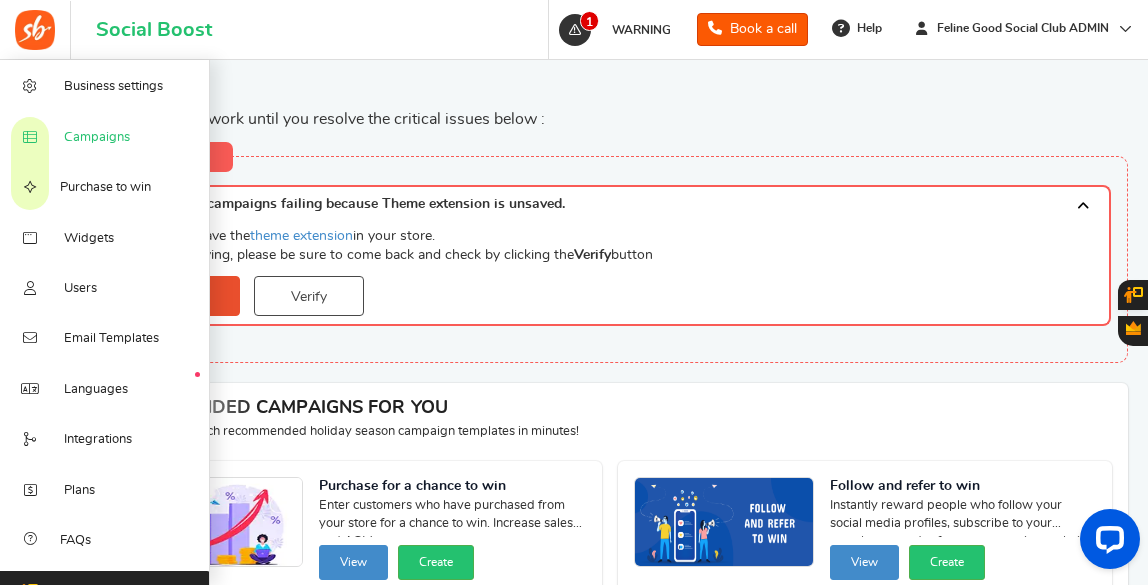 click on "Campaigns" at bounding box center [97, 138] 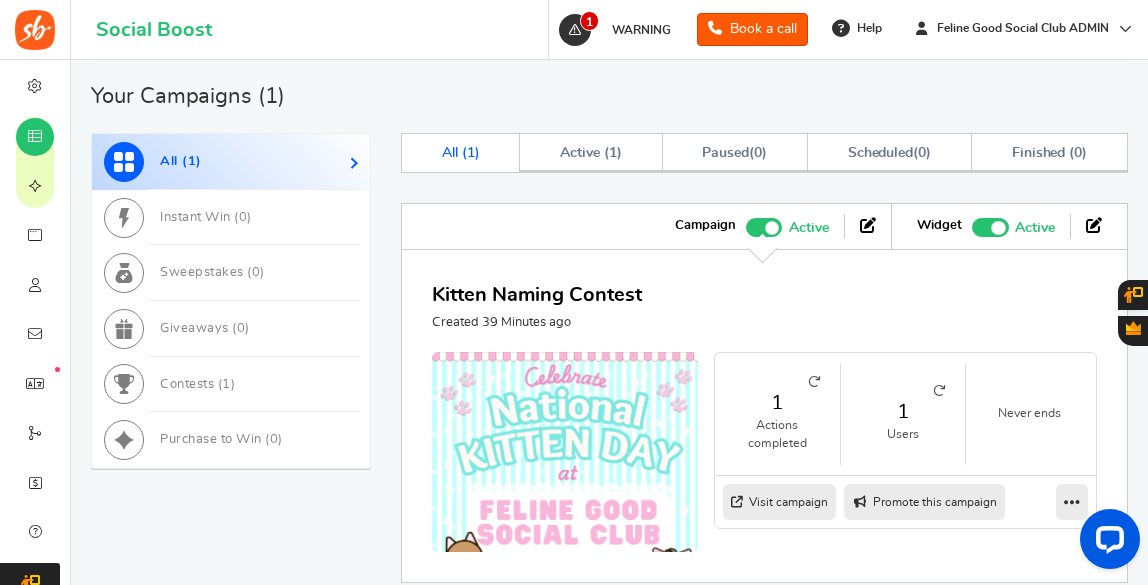 scroll, scrollTop: 737, scrollLeft: 0, axis: vertical 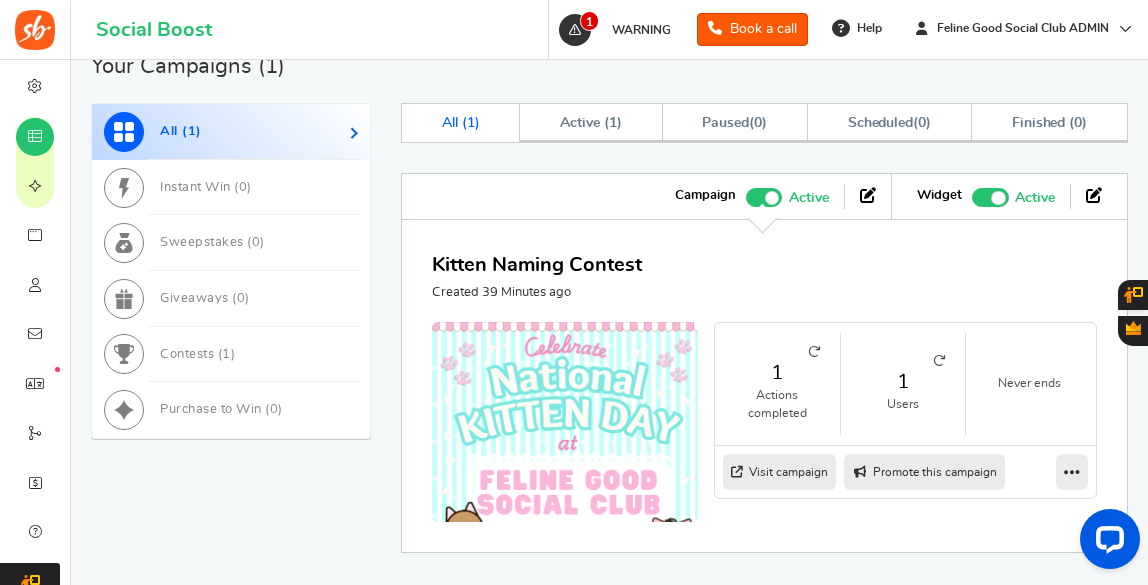 click at bounding box center [764, 197] 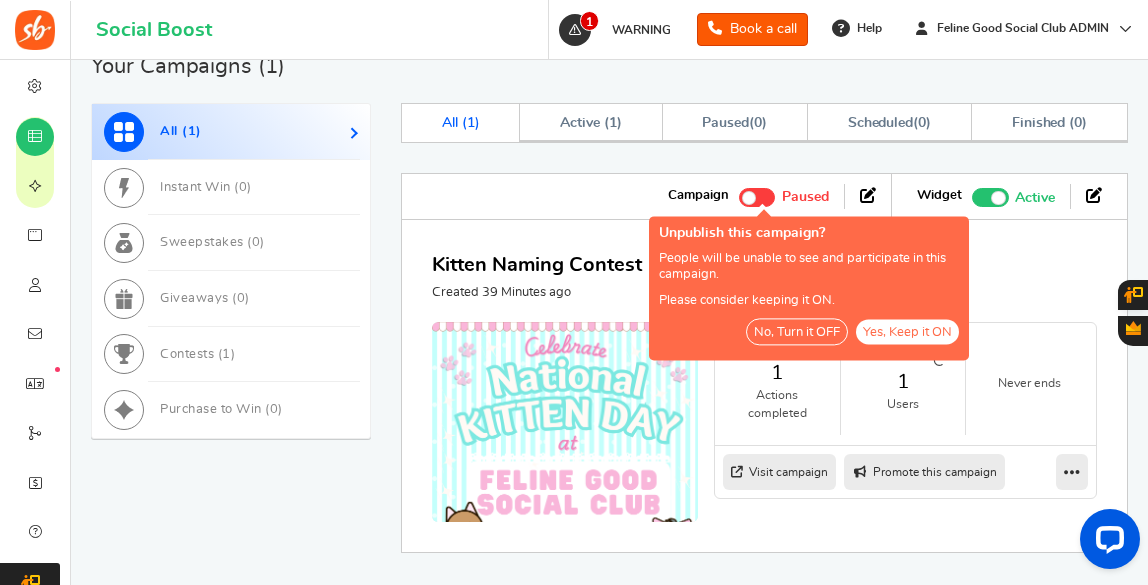 click on "Recommended: TURN ON" at bounding box center [990, 197] 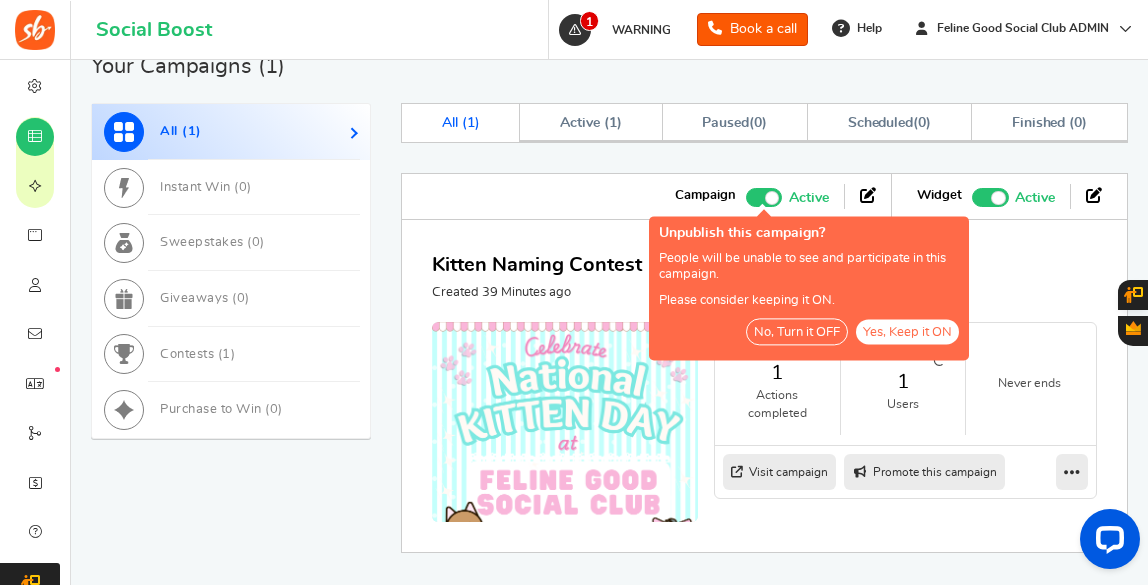 click on "Recommended: TURN ON
Active
Paused" at bounding box center [972, 194] 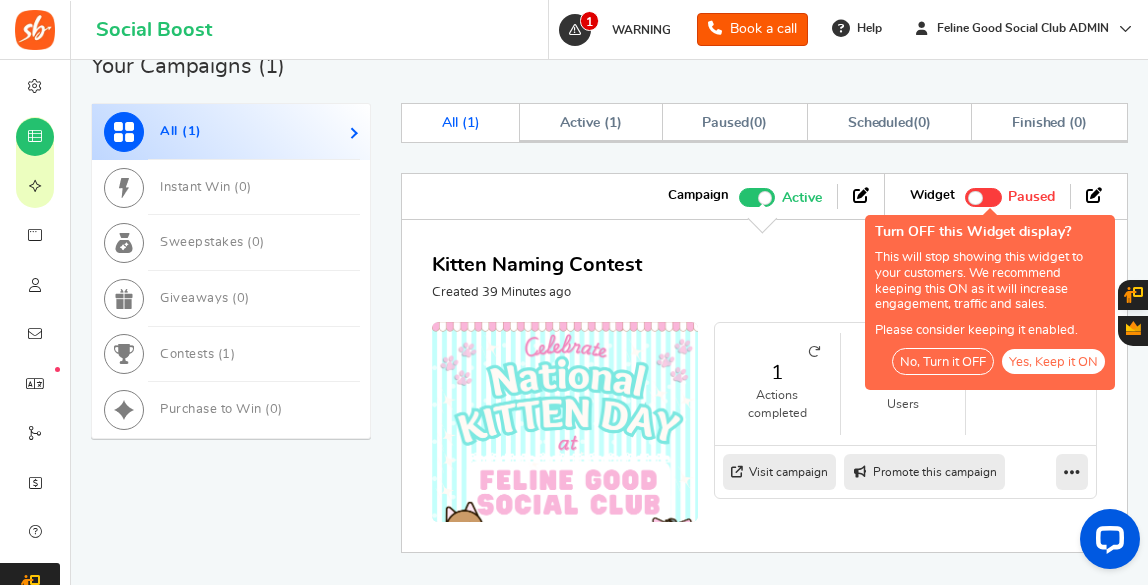 click on "No, Turn it OFF" at bounding box center (943, 361) 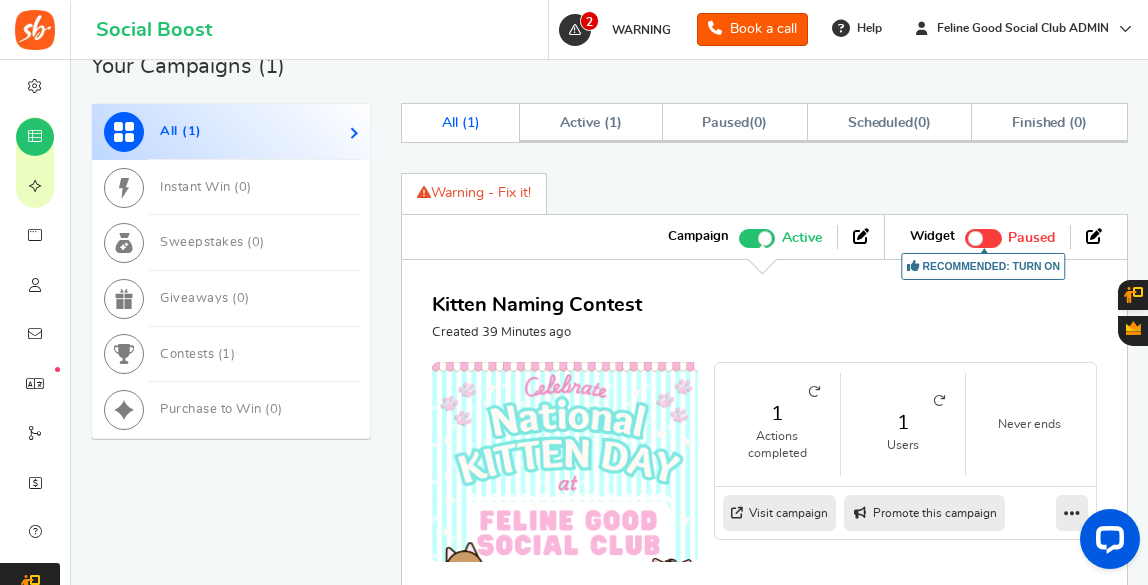 click at bounding box center (757, 238) 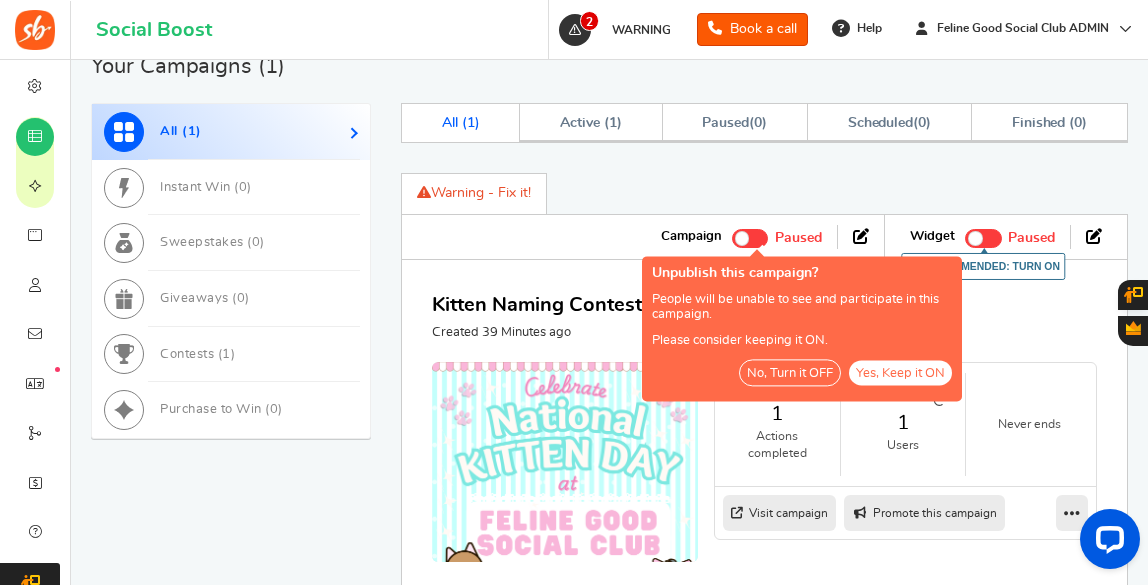 click on "No, Turn it OFF" at bounding box center [790, 372] 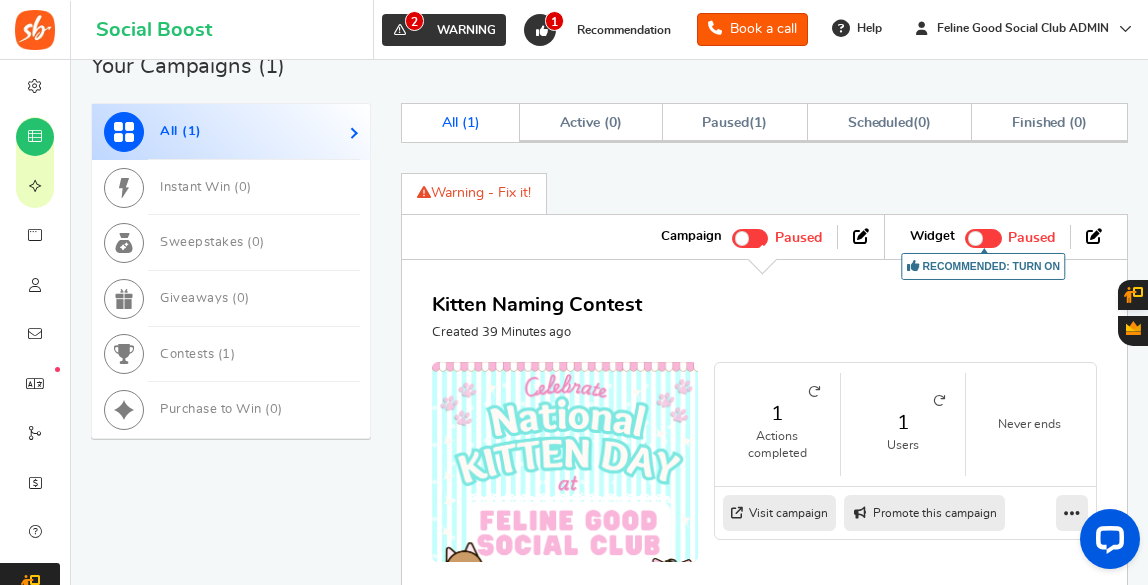 click on "2
WARNING" at bounding box center [444, 30] 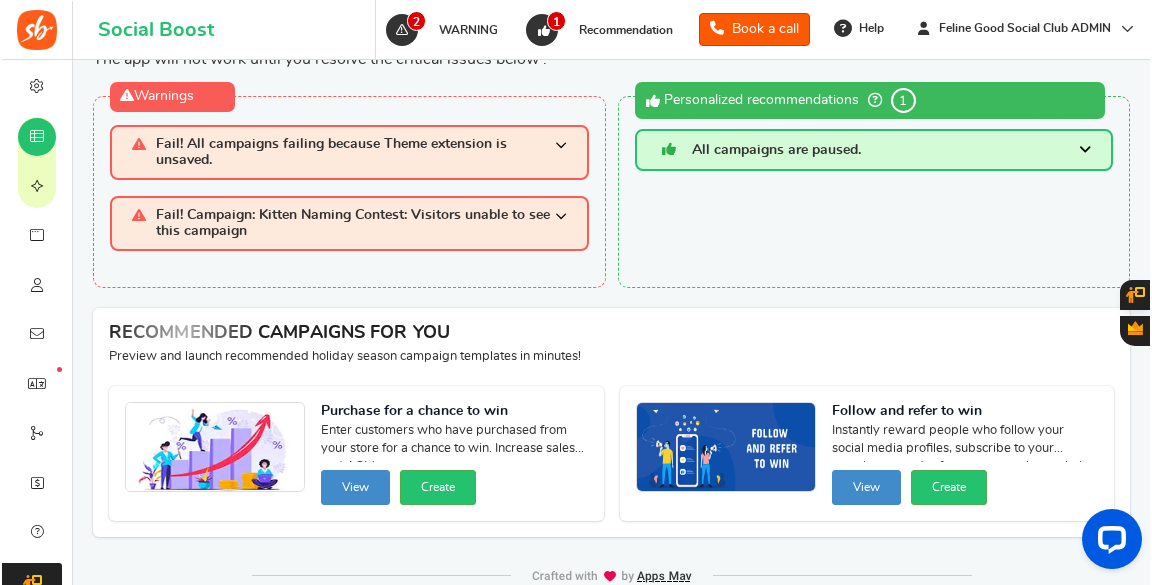 scroll, scrollTop: 0, scrollLeft: 0, axis: both 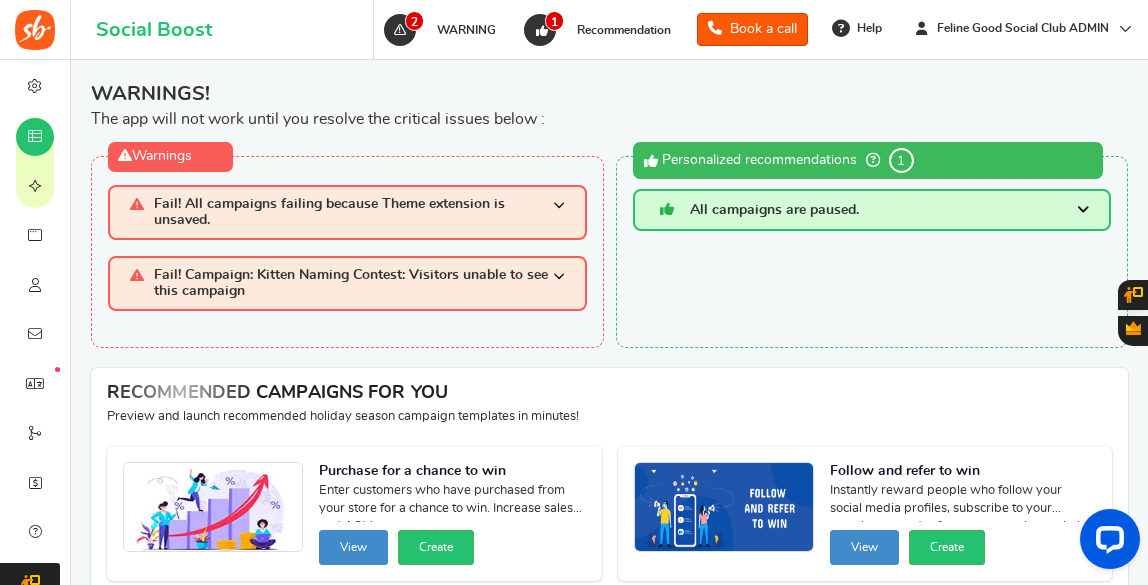 click at bounding box center (559, 212) 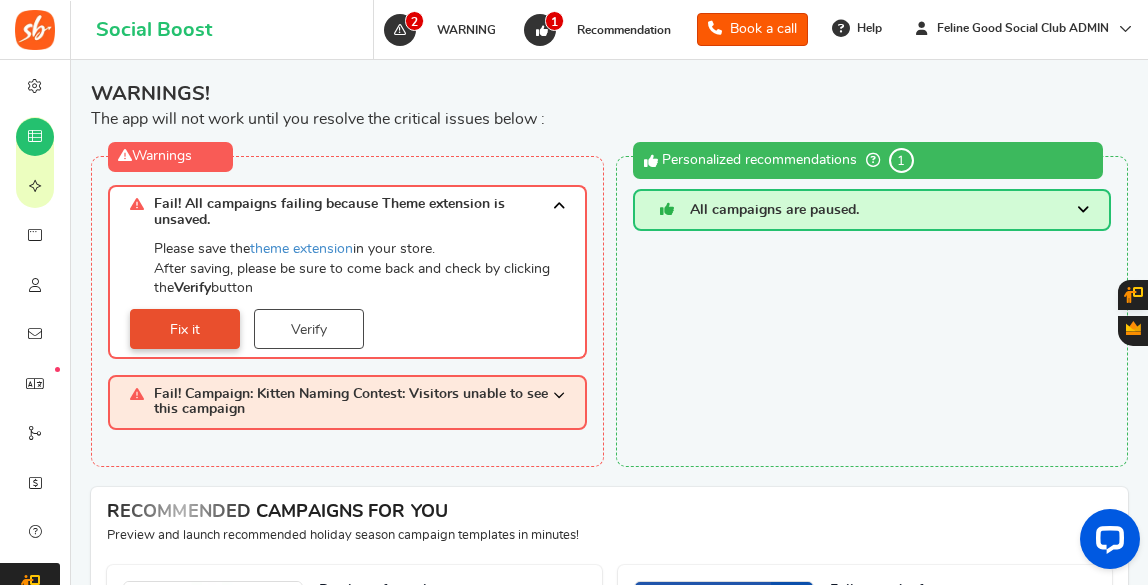 click on "Fix it" at bounding box center (185, 329) 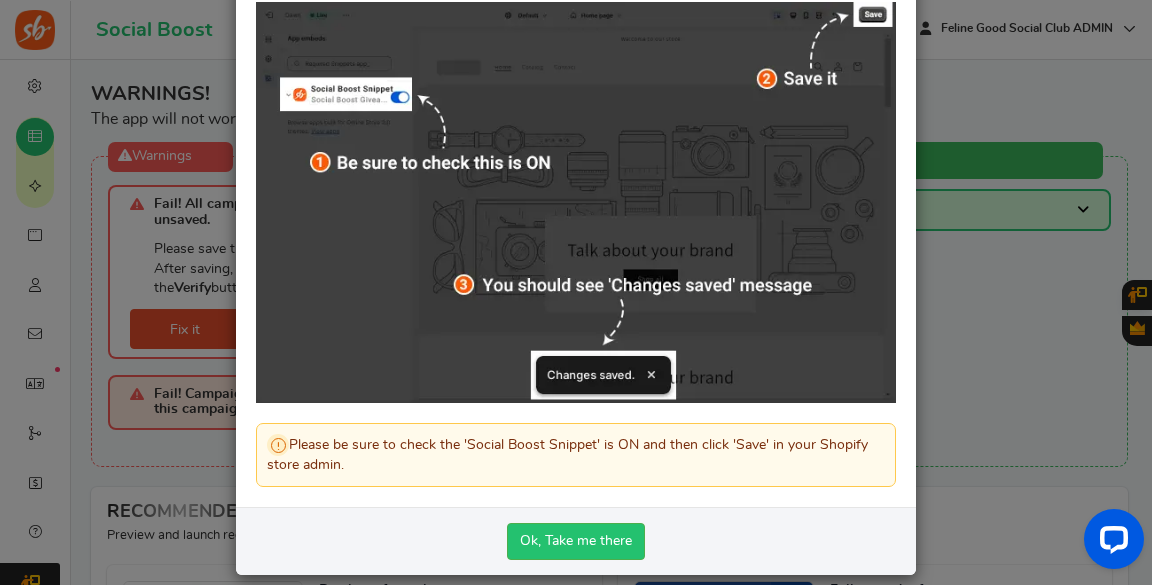 scroll, scrollTop: 156, scrollLeft: 0, axis: vertical 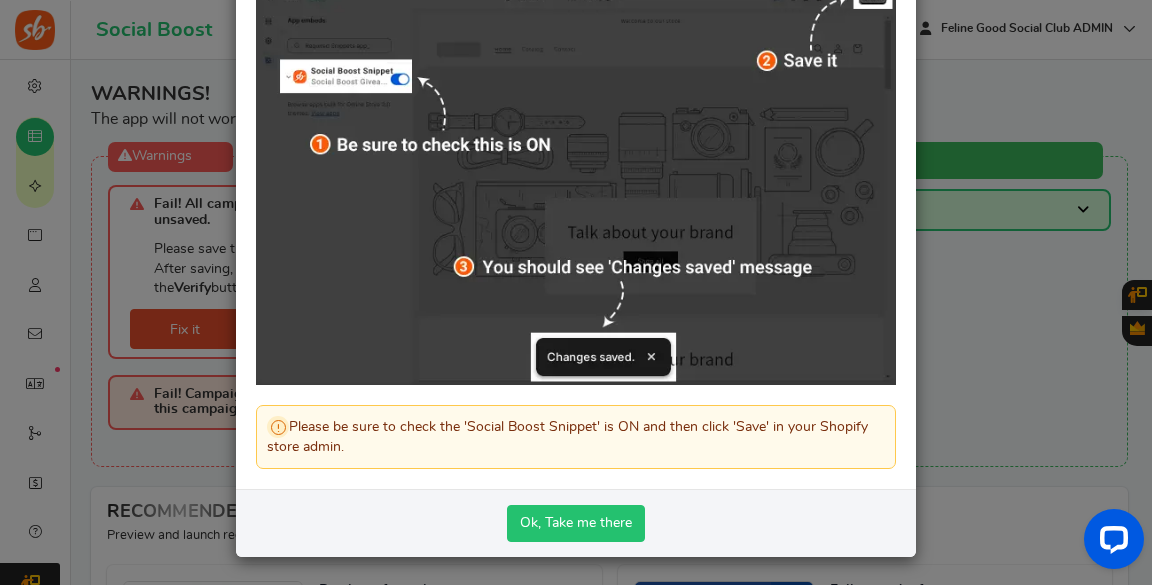 click on "Ok, Take me there" at bounding box center [576, 523] 